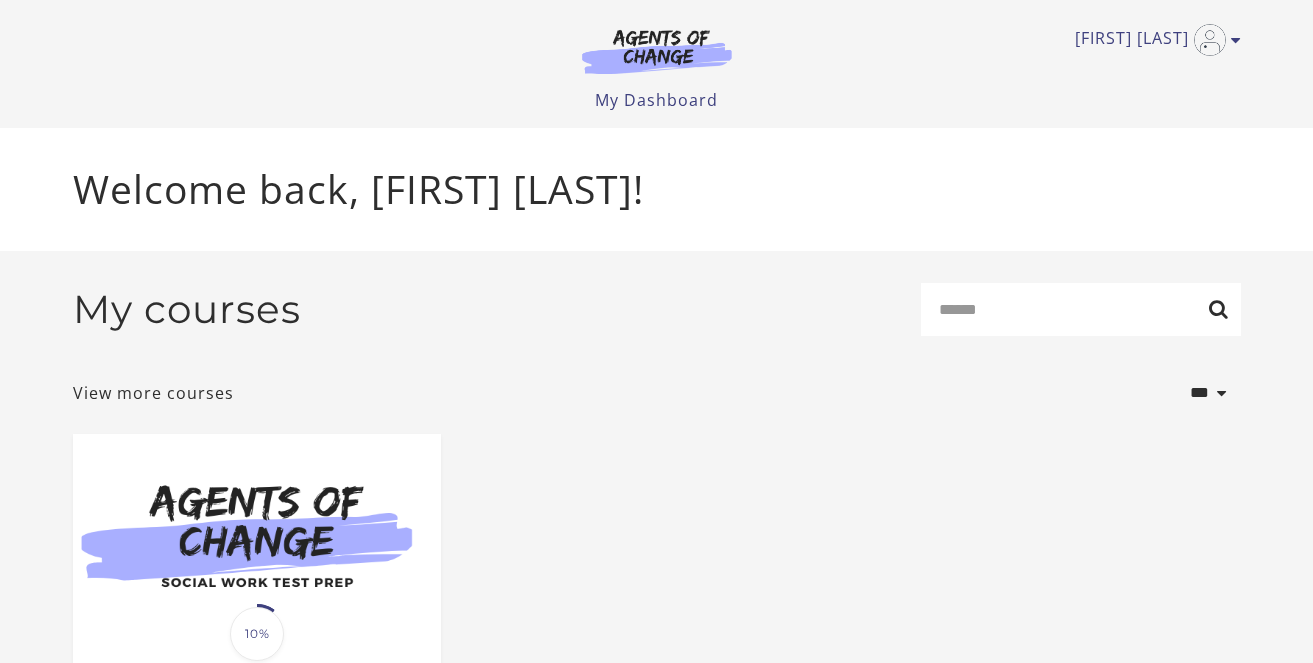 scroll, scrollTop: 0, scrollLeft: 0, axis: both 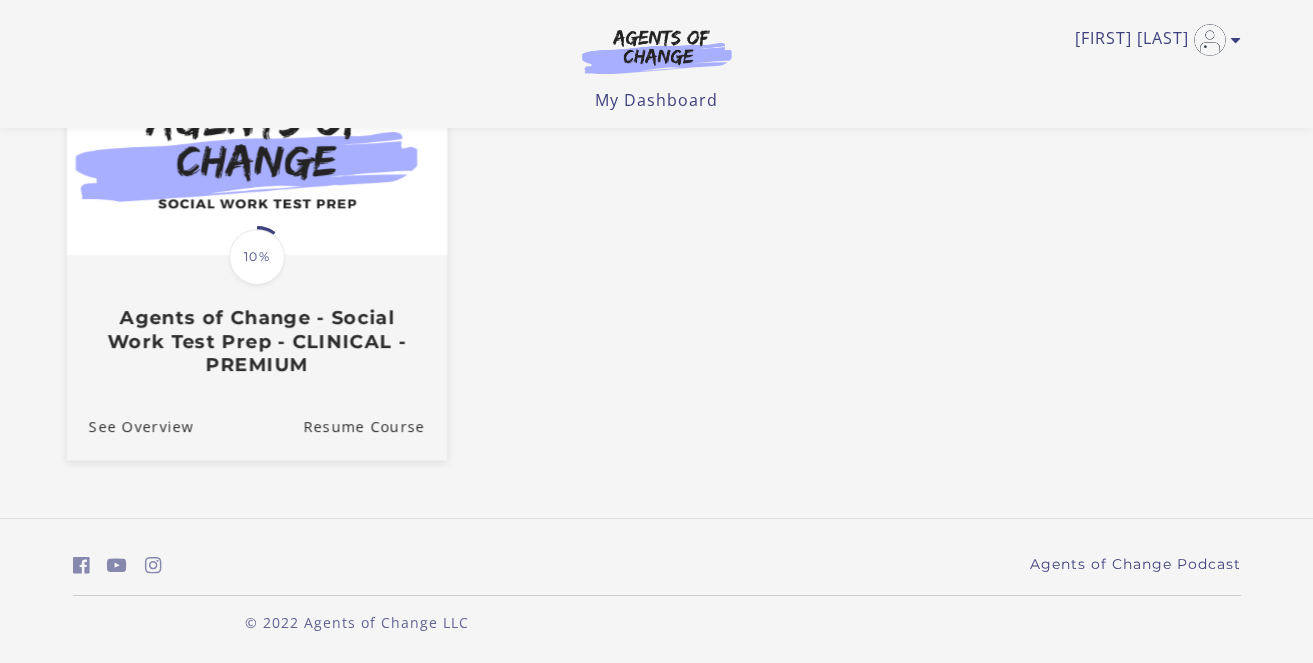 click on "Agents of Change - Social Work Test Prep - CLINICAL - PREMIUM" at bounding box center [256, 342] 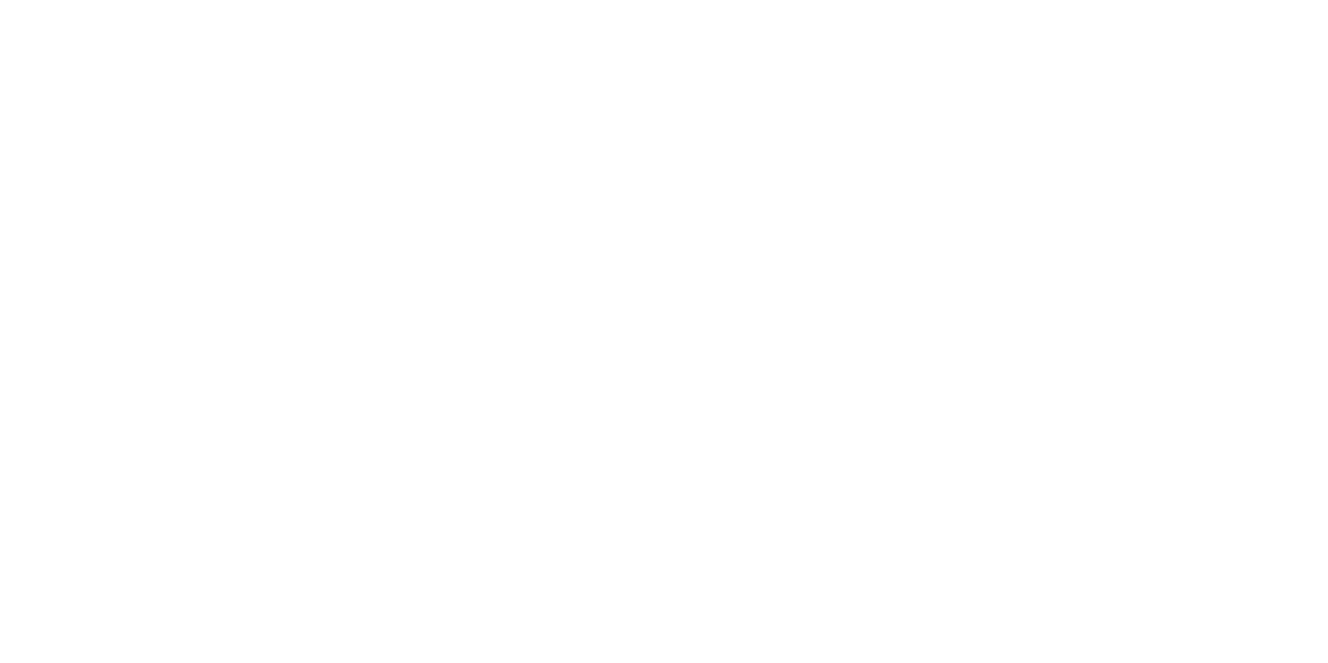 scroll, scrollTop: 0, scrollLeft: 0, axis: both 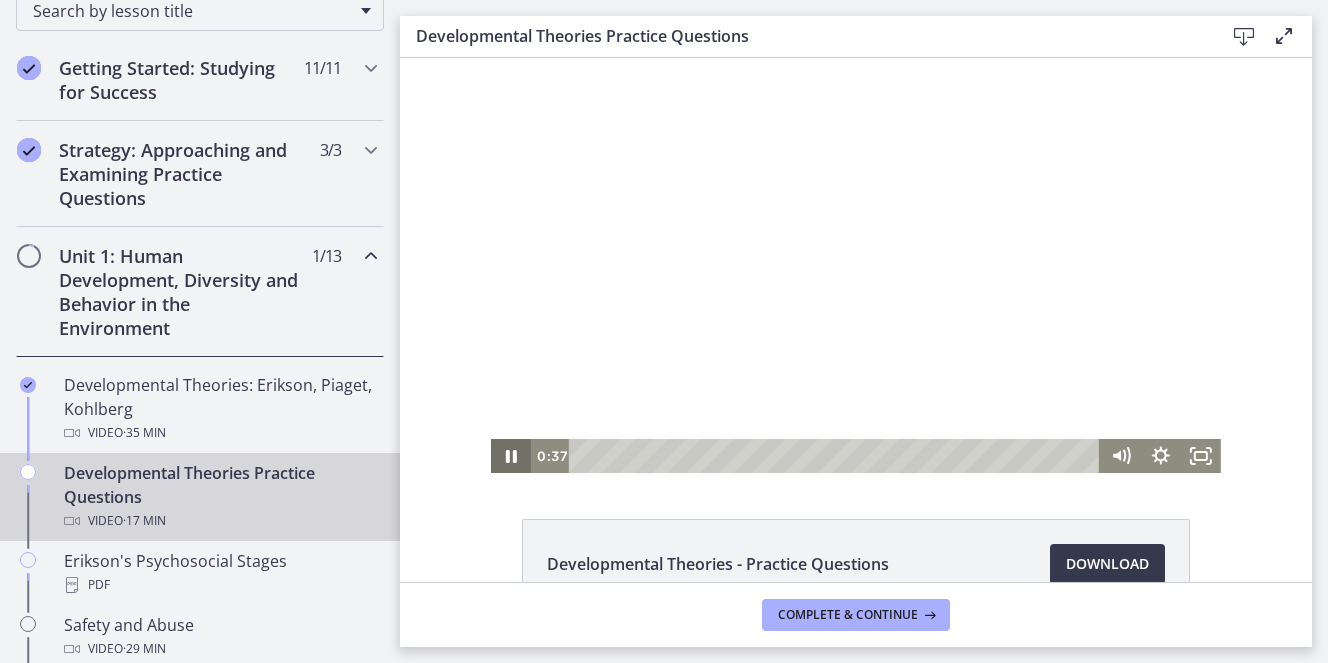 click 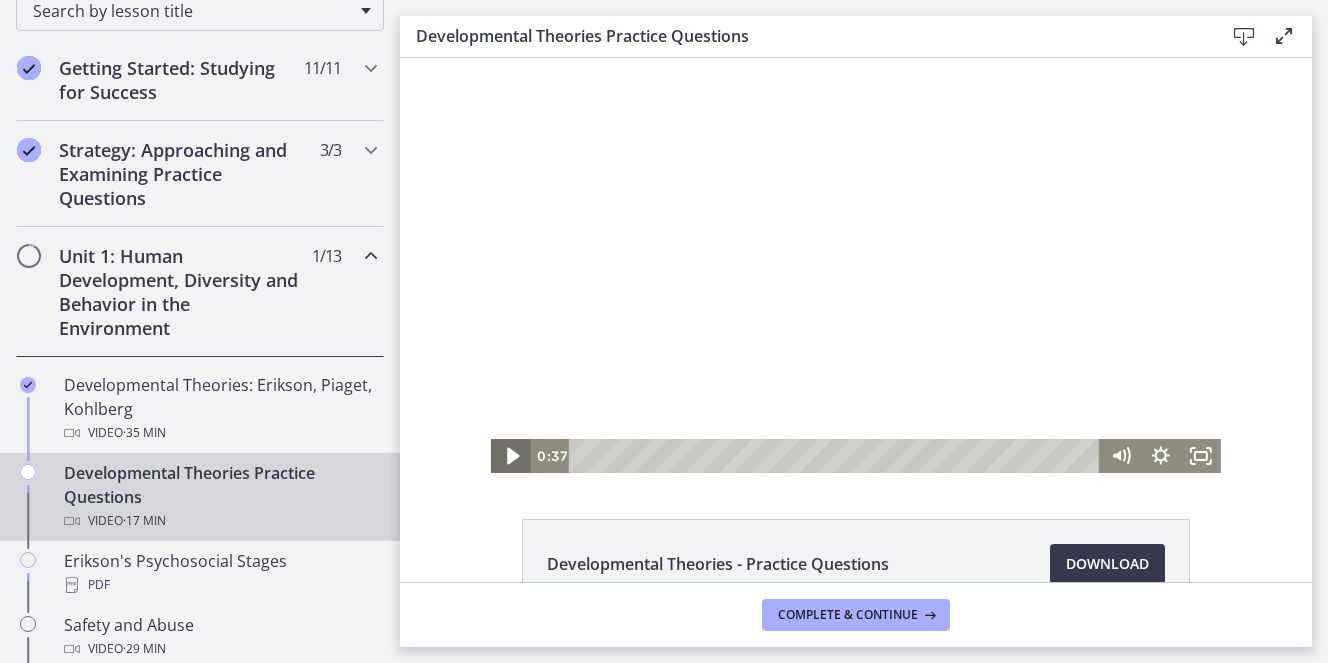 click 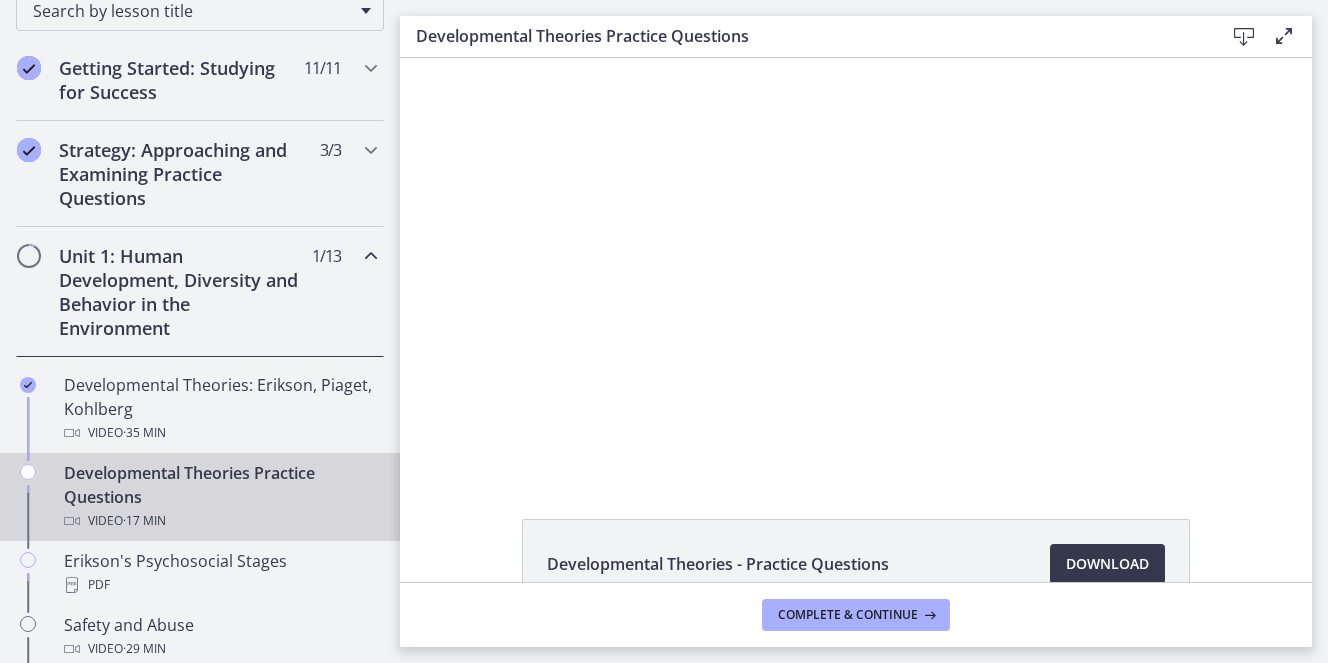 click on "Developmental Theories - Practice Questions
Download
Opens in a new window" at bounding box center [856, 564] 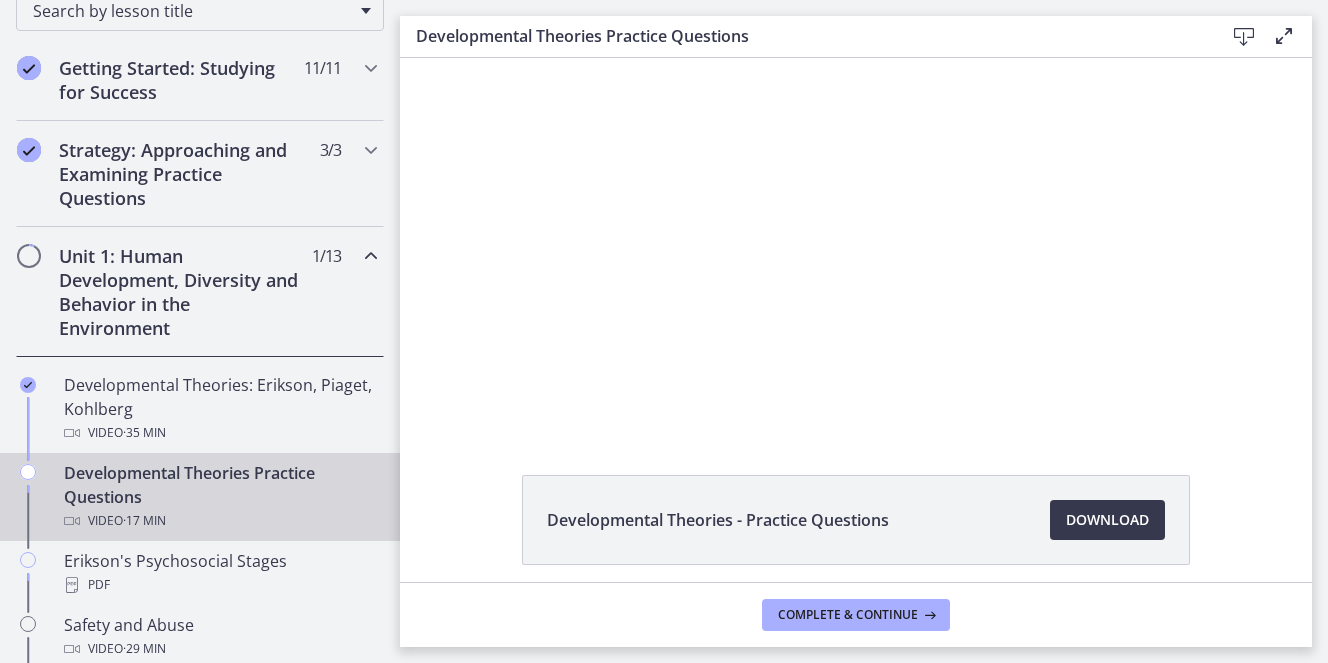 click on "Click for sound
@keyframes VOLUME_SMALL_WAVE_FLASH {
0% { opacity: 0; }
33% { opacity: 1; }
66% { opacity: 1; }
100% { opacity: 0; }
}
@keyframes VOLUME_LARGE_WAVE_FLASH {
0% { opacity: 0; }
33% { opacity: 1; }
66% { opacity: 1; }
100% { opacity: 0; }
}
.volume__small-wave {
animation: VOLUME_SMALL_WAVE_FLASH 2s infinite;
opacity: 0;
}
.volume__large-wave {
animation: VOLUME_LARGE_WAVE_FLASH 2s infinite .3s;
opacity: 0;
}
[TIME] [TIME]" at bounding box center [856, 221] 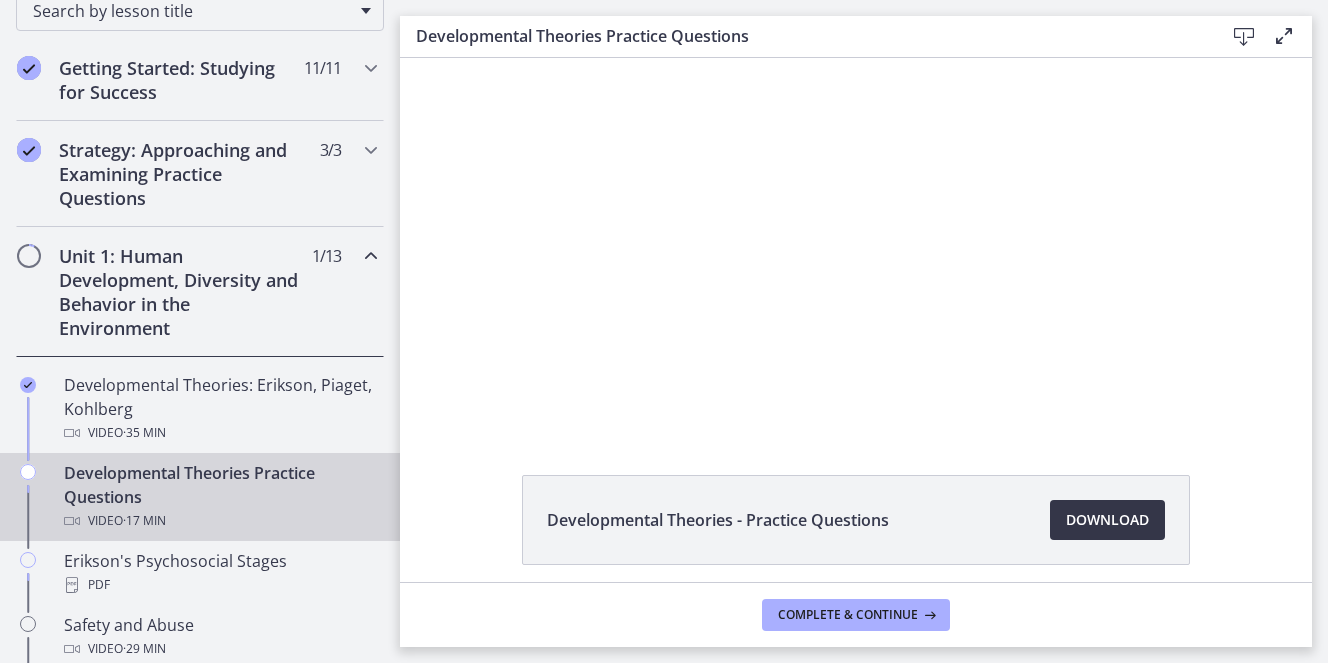 click on "Download
Opens in a new window" at bounding box center [1107, 520] 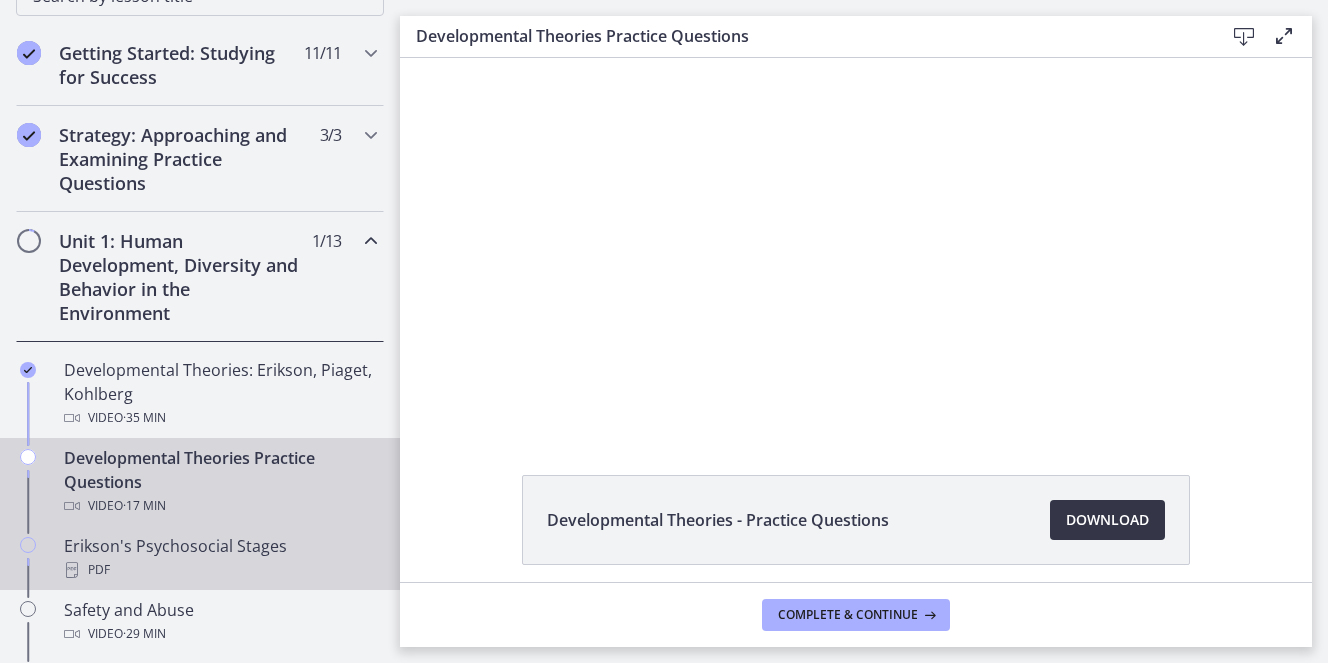 scroll, scrollTop: 363, scrollLeft: 0, axis: vertical 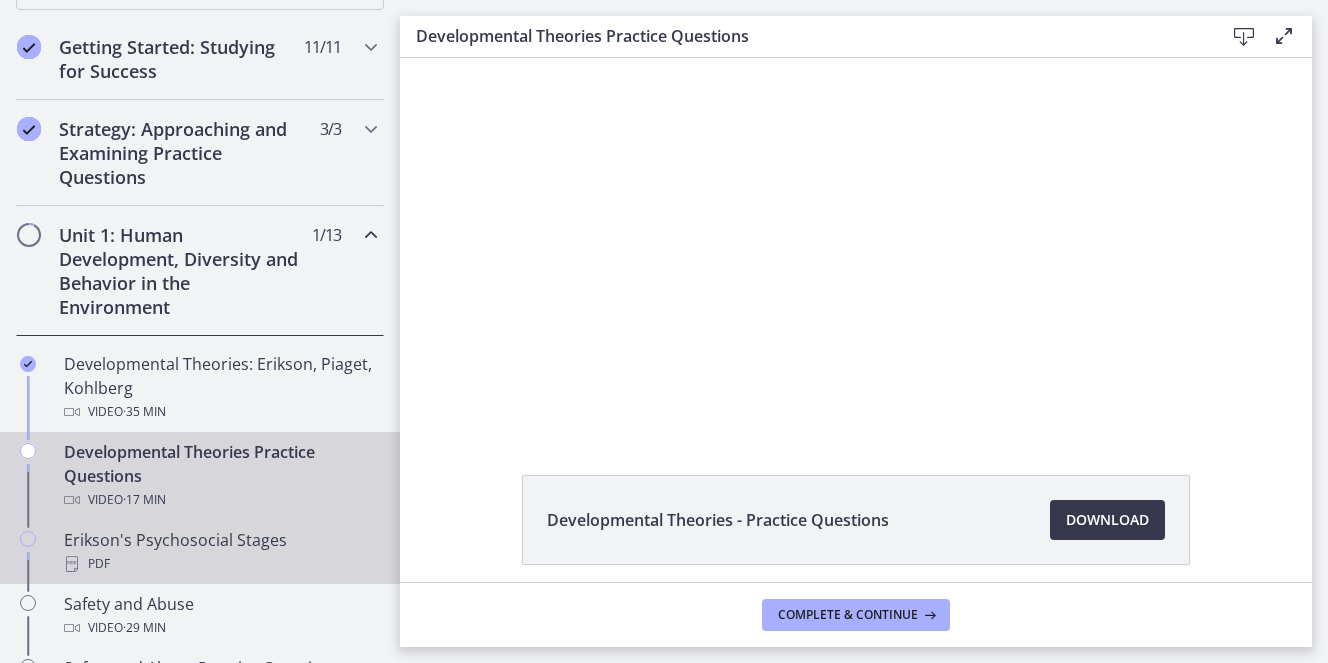 click on "Erikson's Psychosocial Stages
PDF" at bounding box center (220, 552) 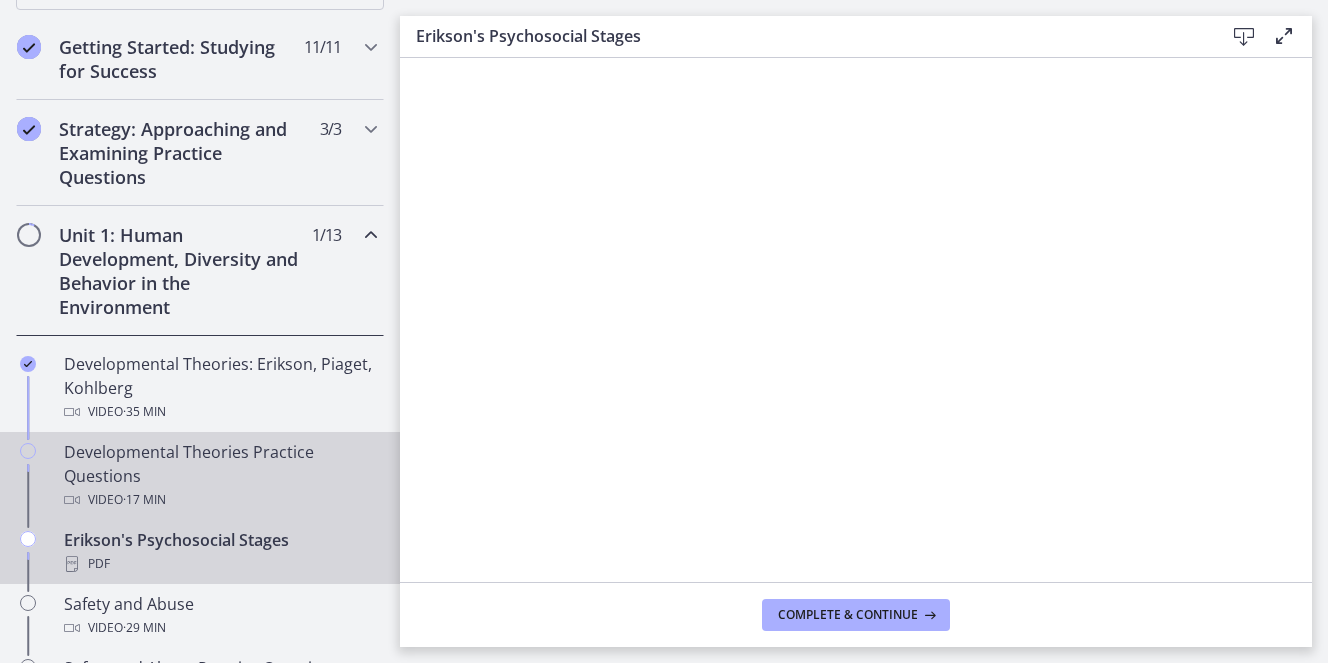 click on "Developmental Theories Practice Questions
Video
·  17 min" at bounding box center [220, 476] 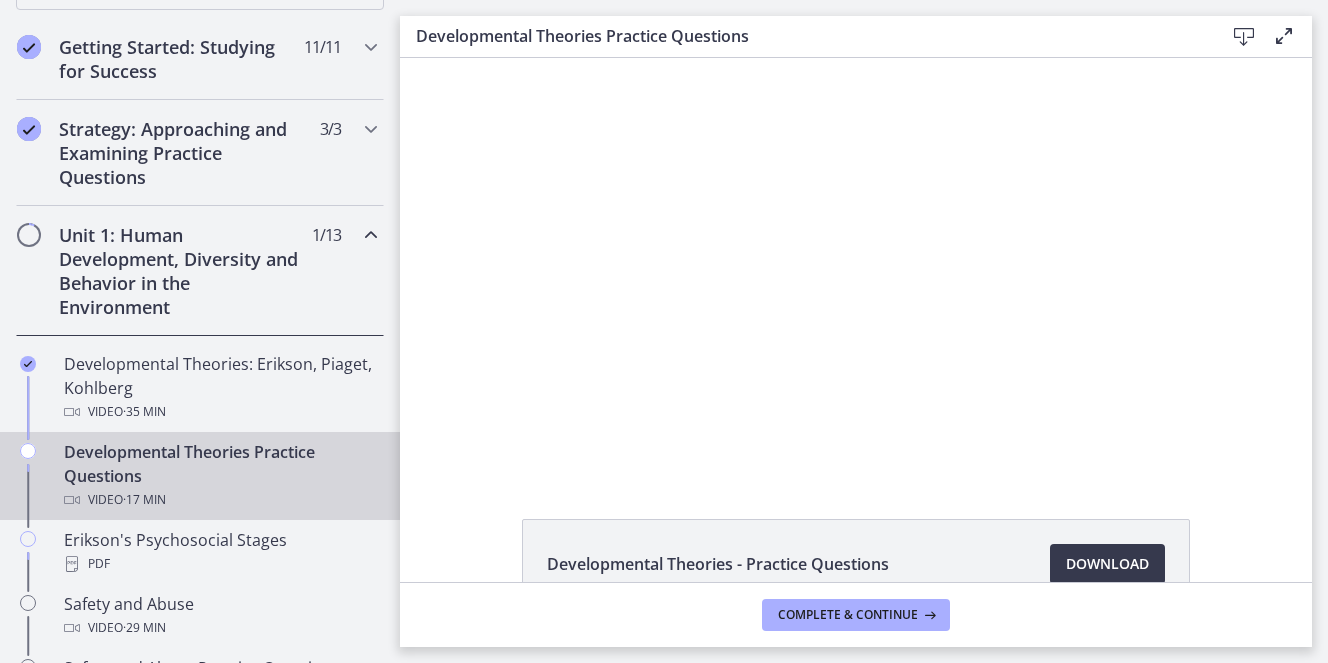 scroll, scrollTop: 0, scrollLeft: 0, axis: both 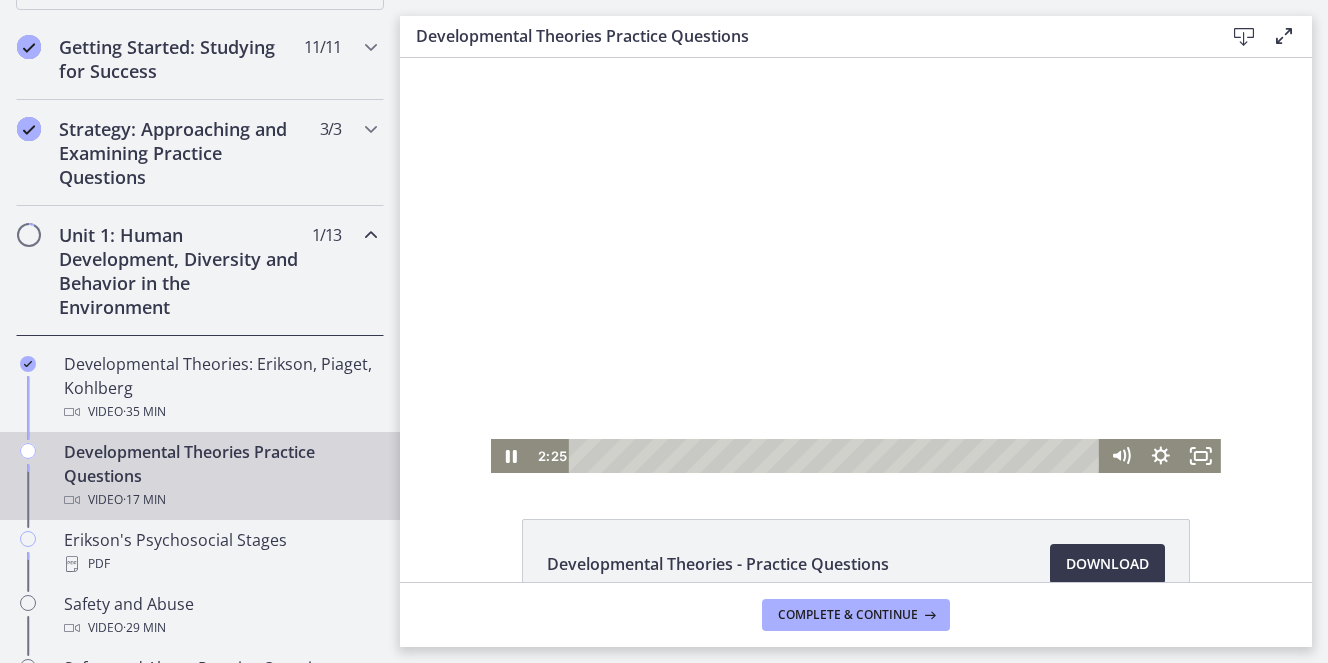 click at bounding box center [856, 265] 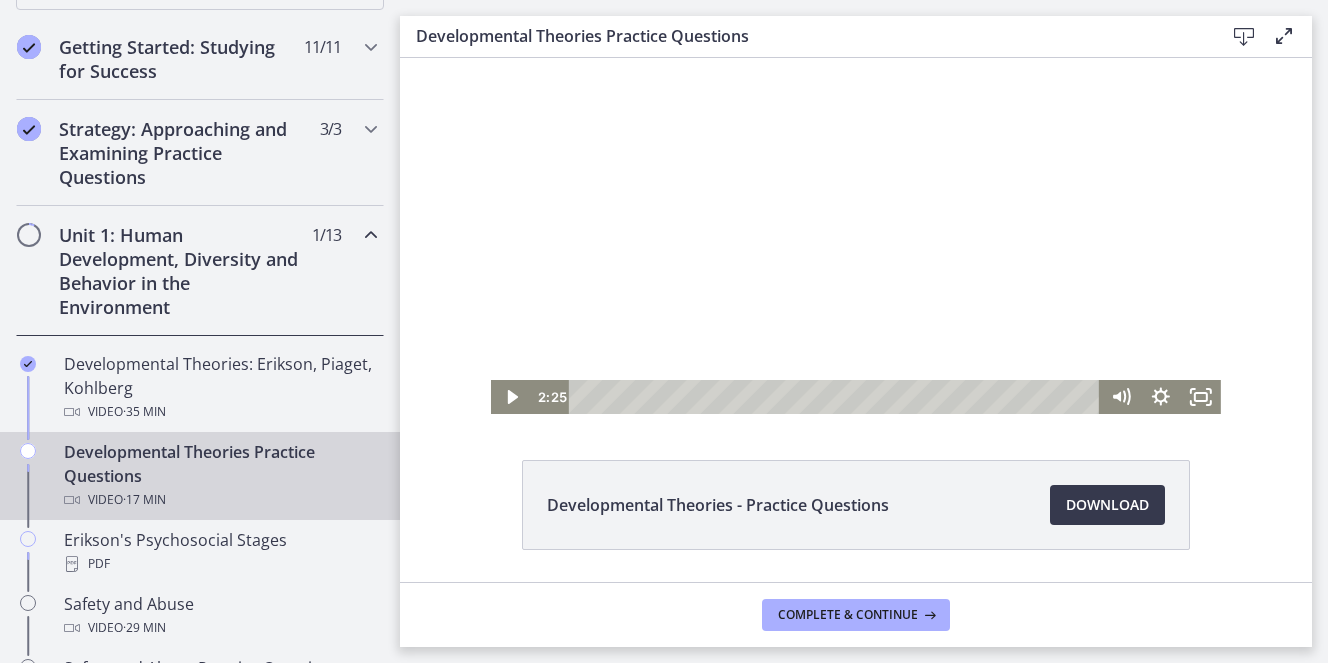 scroll, scrollTop: 86, scrollLeft: 0, axis: vertical 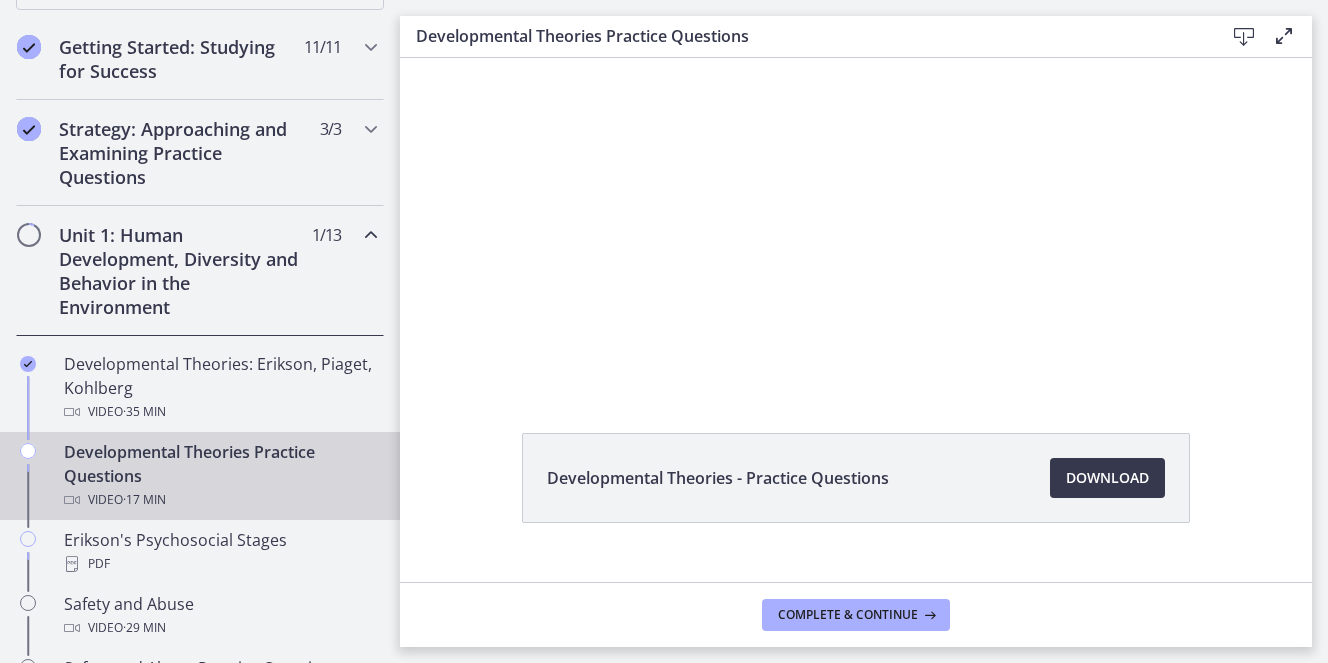 click on "Developmental Theories - Practice Questions
Download
Opens in a new window" at bounding box center (856, 526) 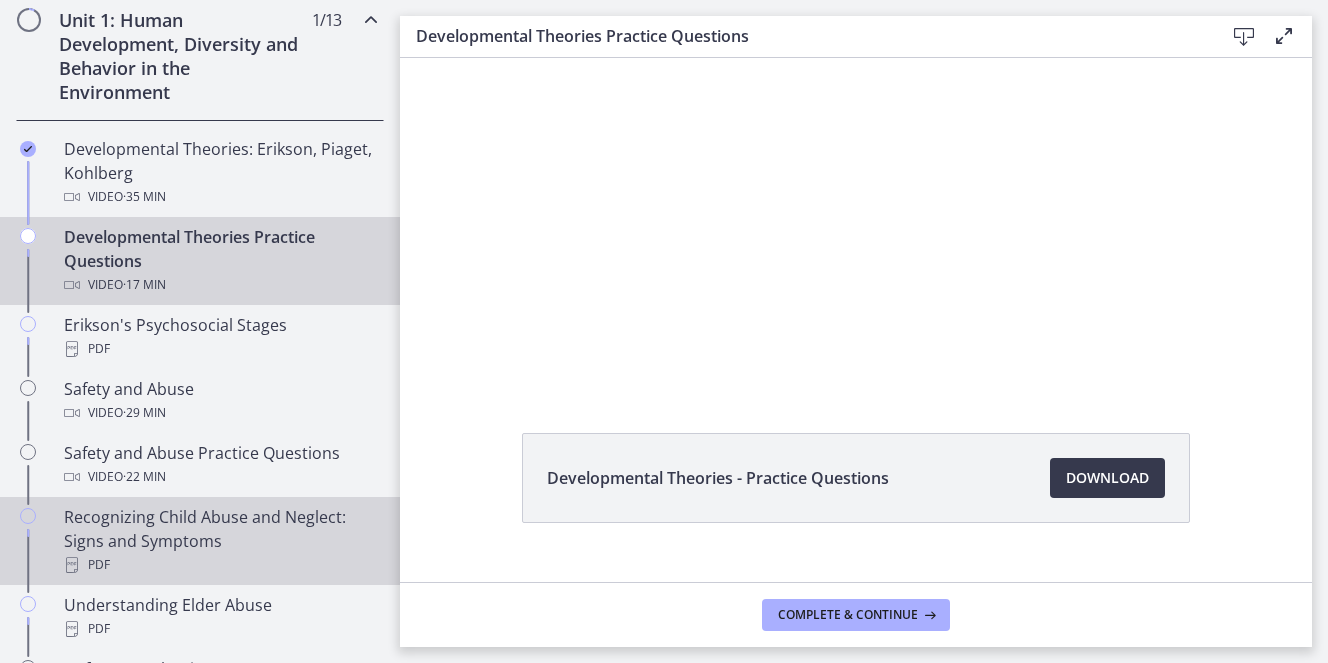 scroll, scrollTop: 602, scrollLeft: 0, axis: vertical 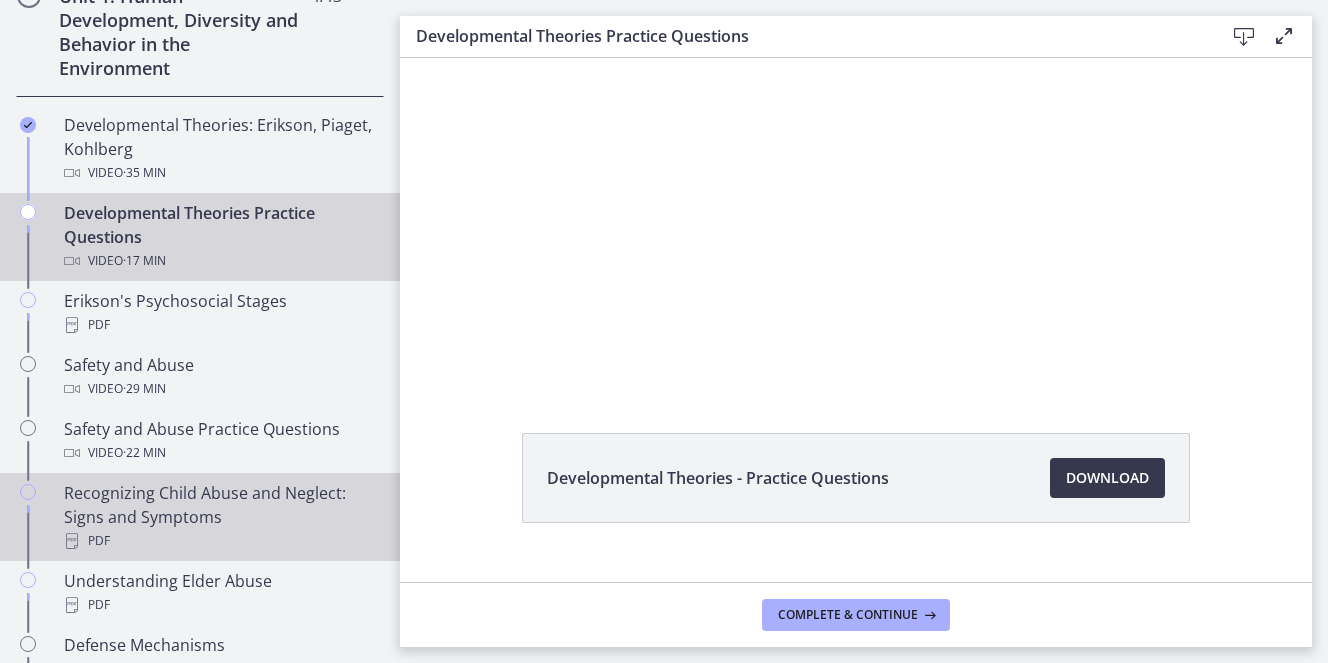 click on "Recognizing Child Abuse and Neglect: Signs and Symptoms
PDF" at bounding box center [220, 517] 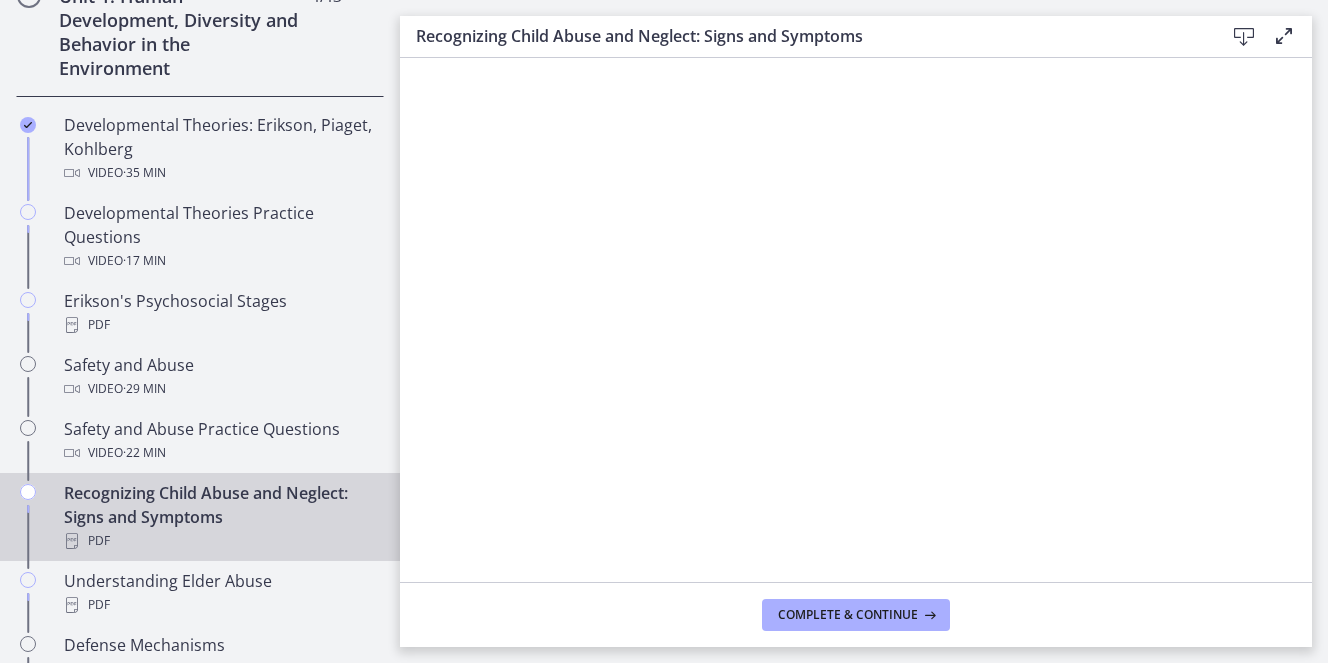 scroll, scrollTop: 0, scrollLeft: 0, axis: both 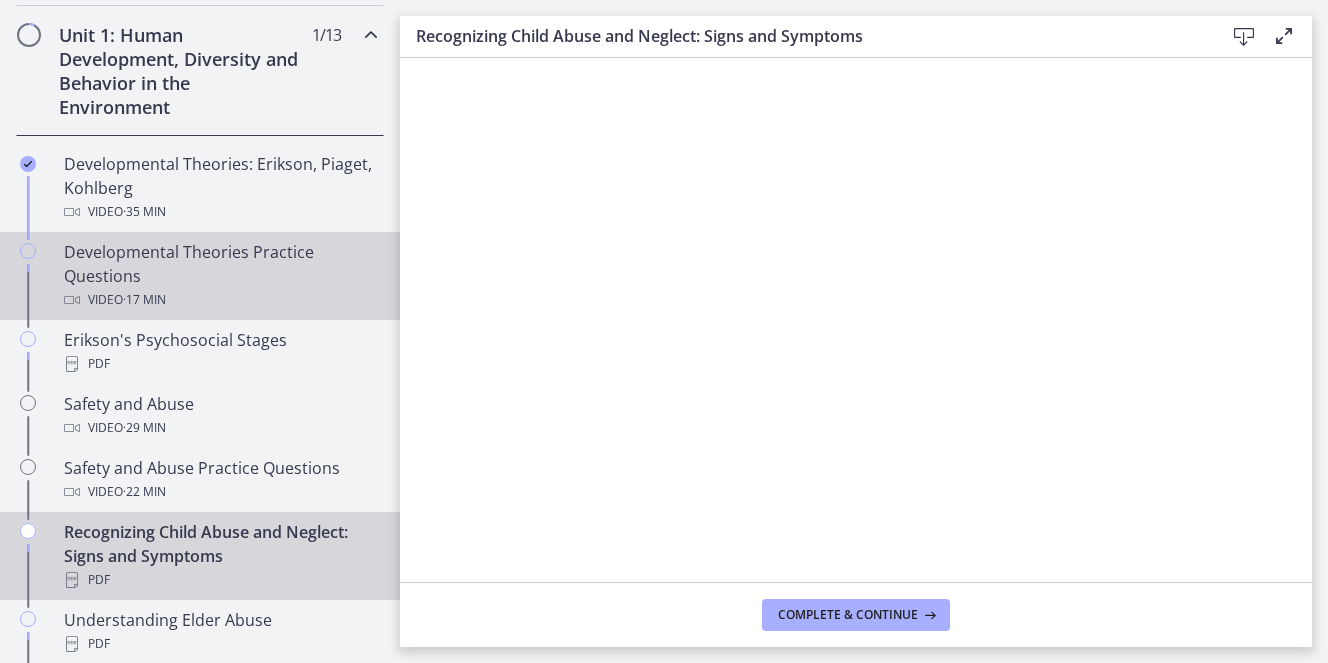 click on "Developmental Theories Practice Questions
Video
·  17 min" at bounding box center (220, 276) 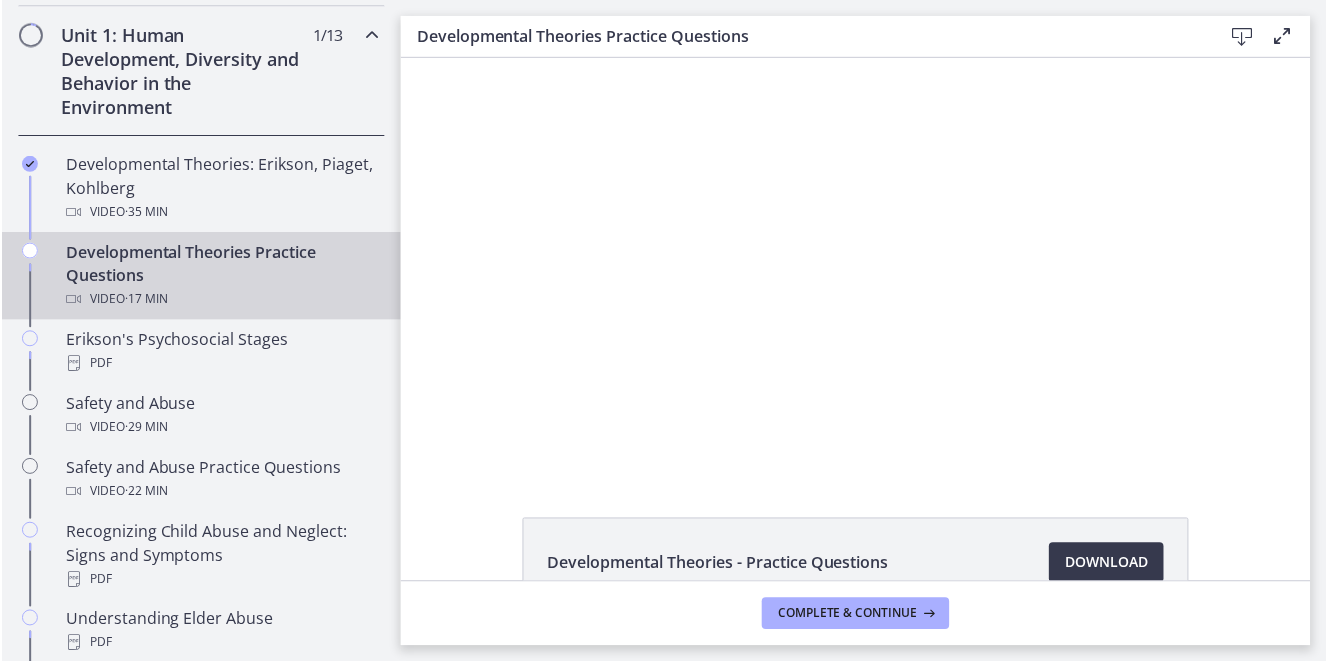 scroll, scrollTop: 0, scrollLeft: 0, axis: both 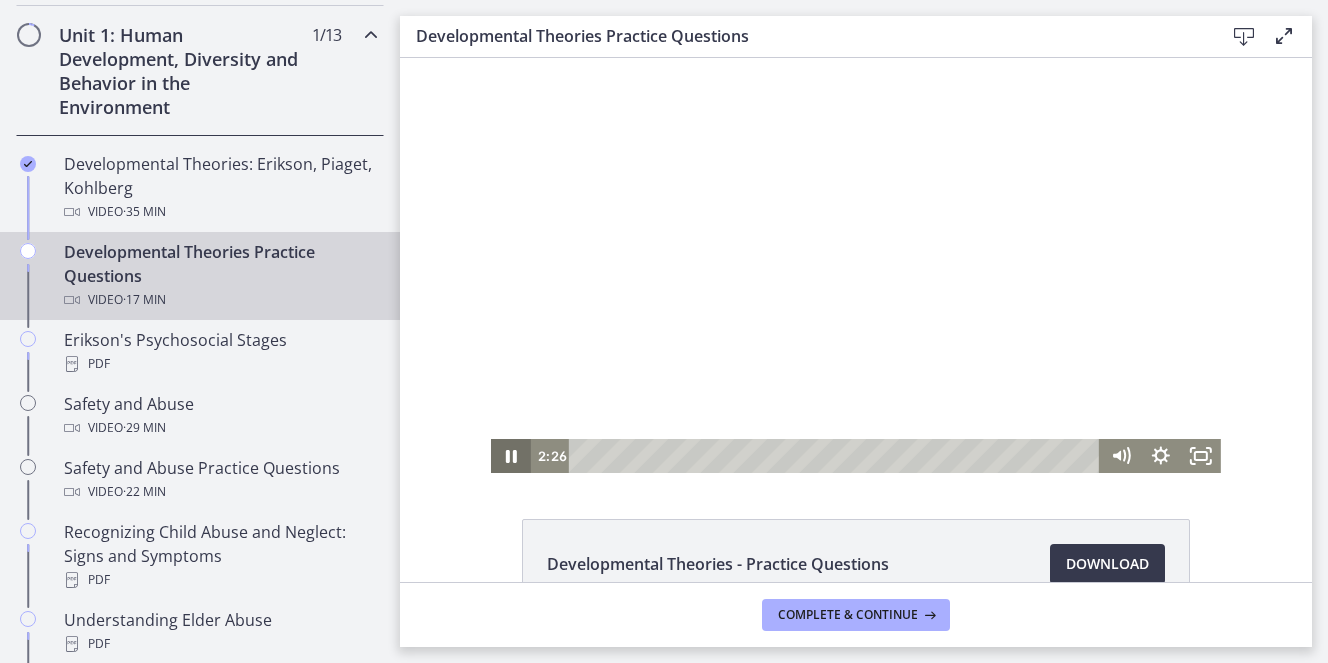 click 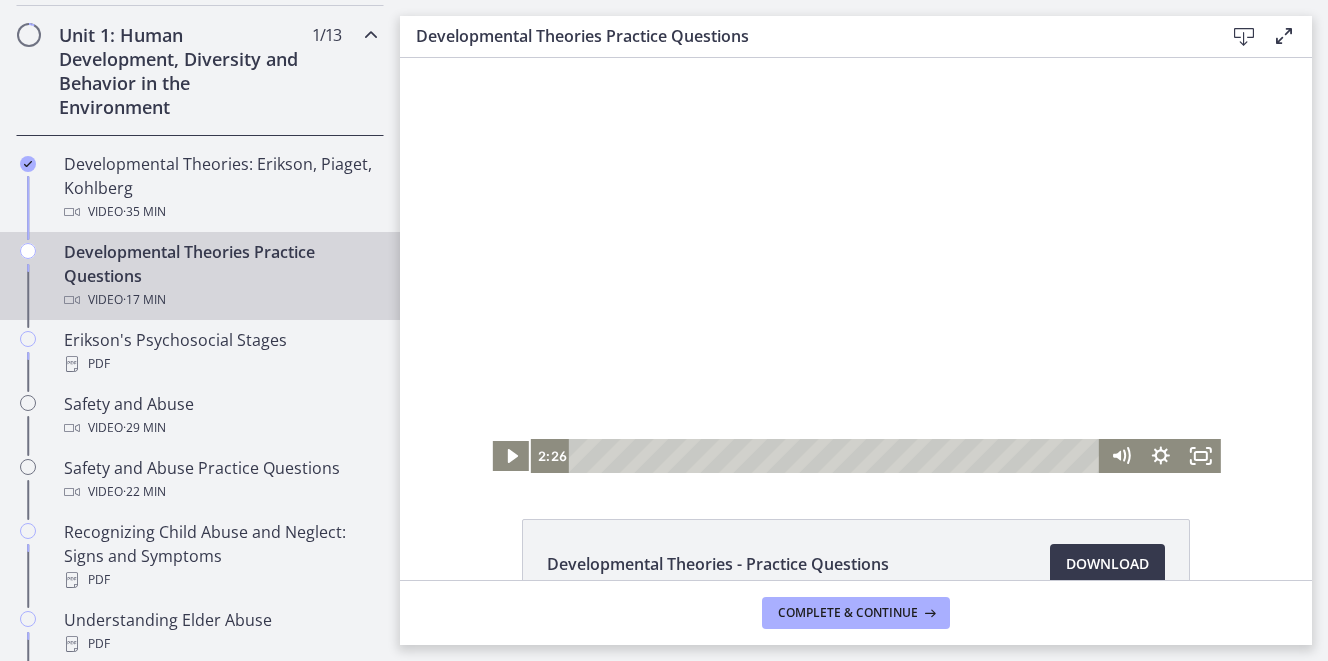 click at bounding box center [856, 265] 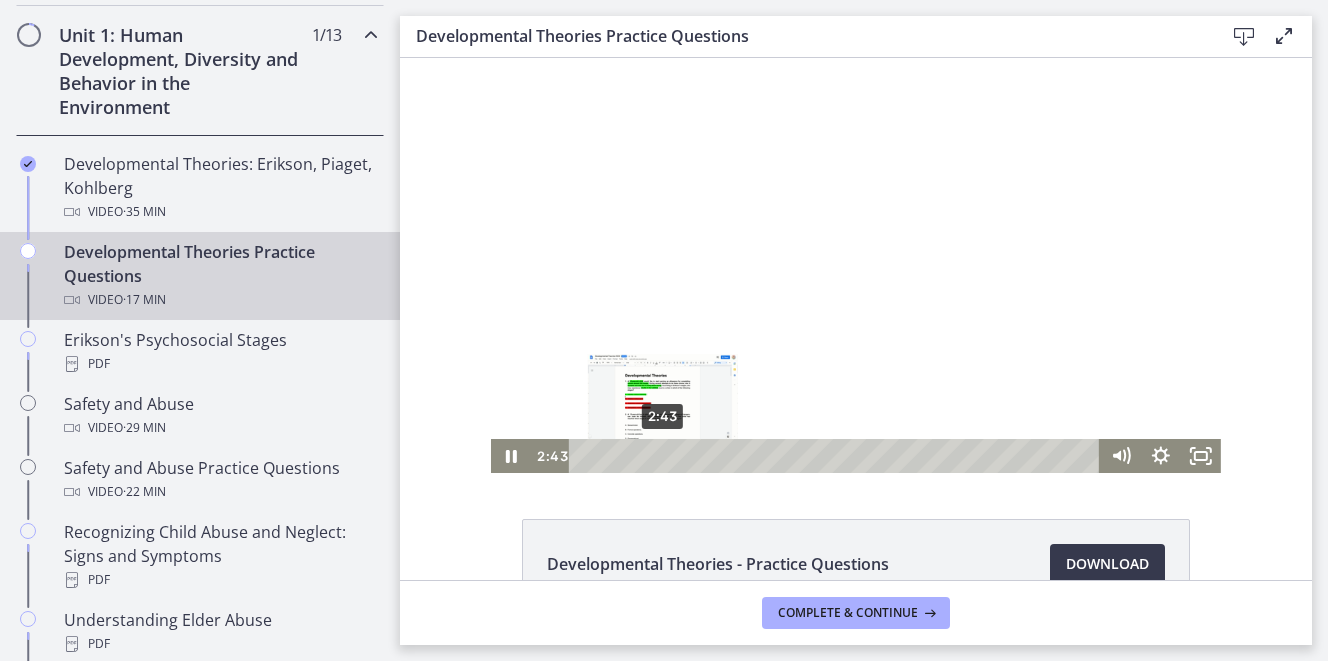 click on "2:43" at bounding box center [837, 456] 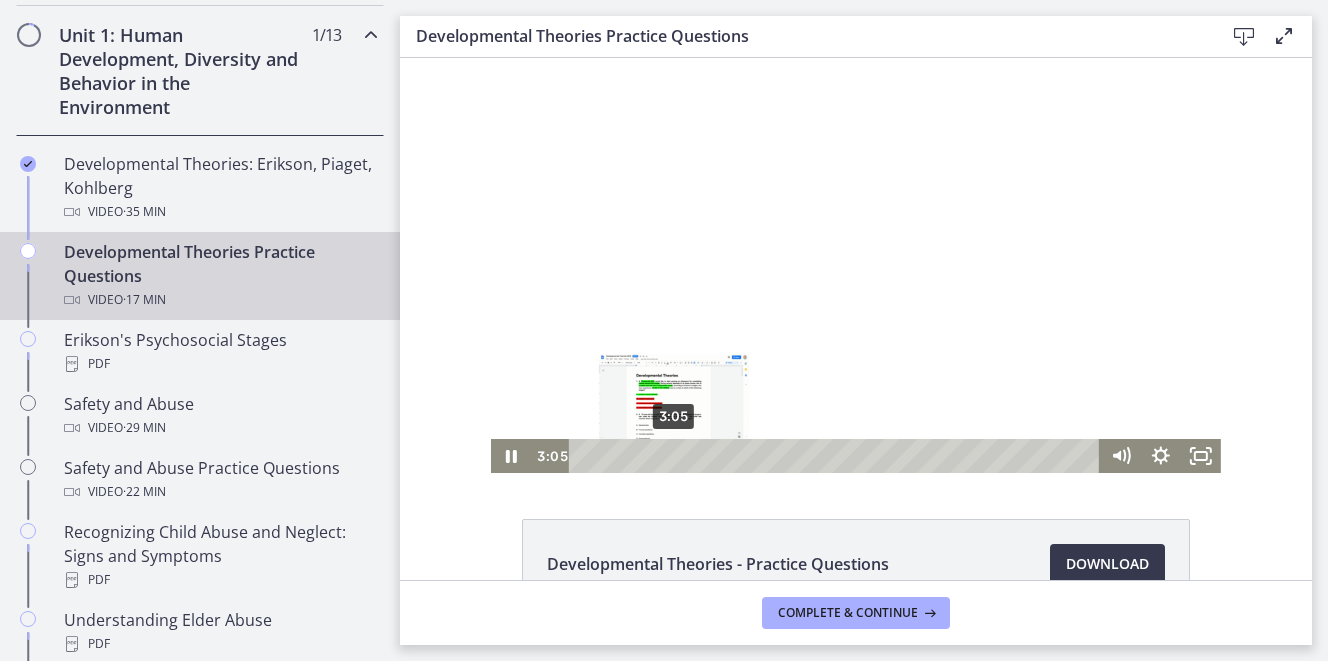click on "3:05" at bounding box center [837, 456] 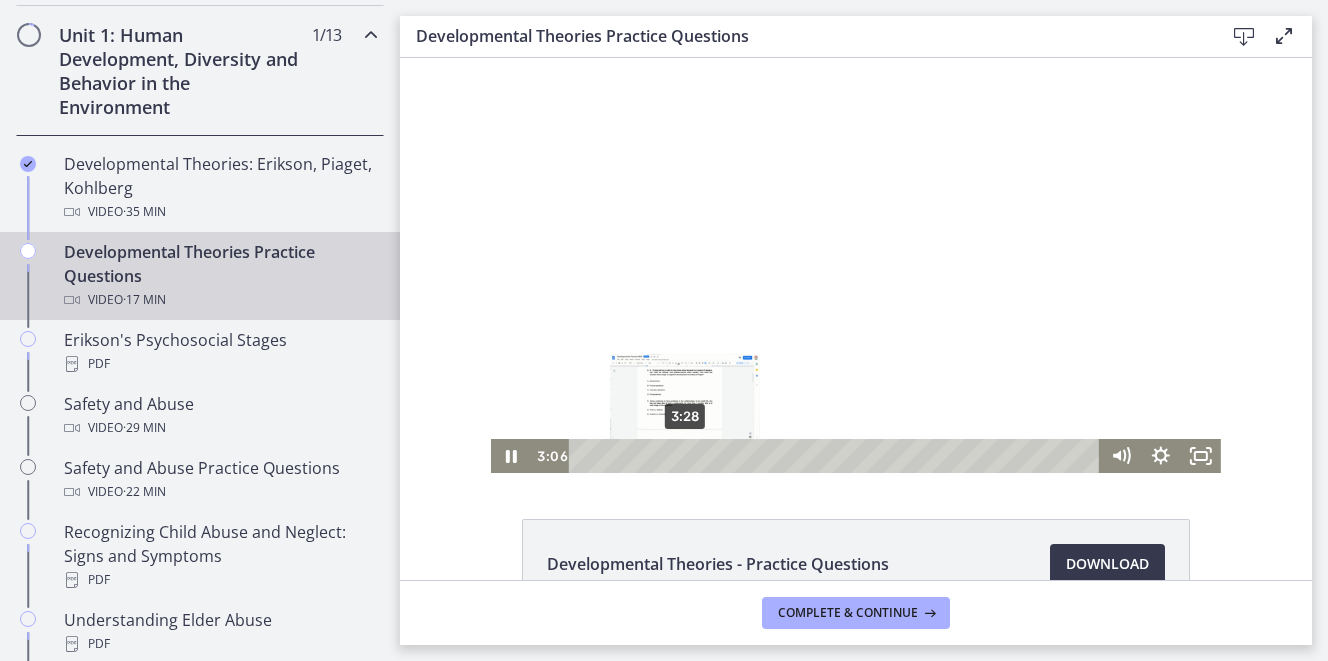 click on "3:28" at bounding box center [837, 456] 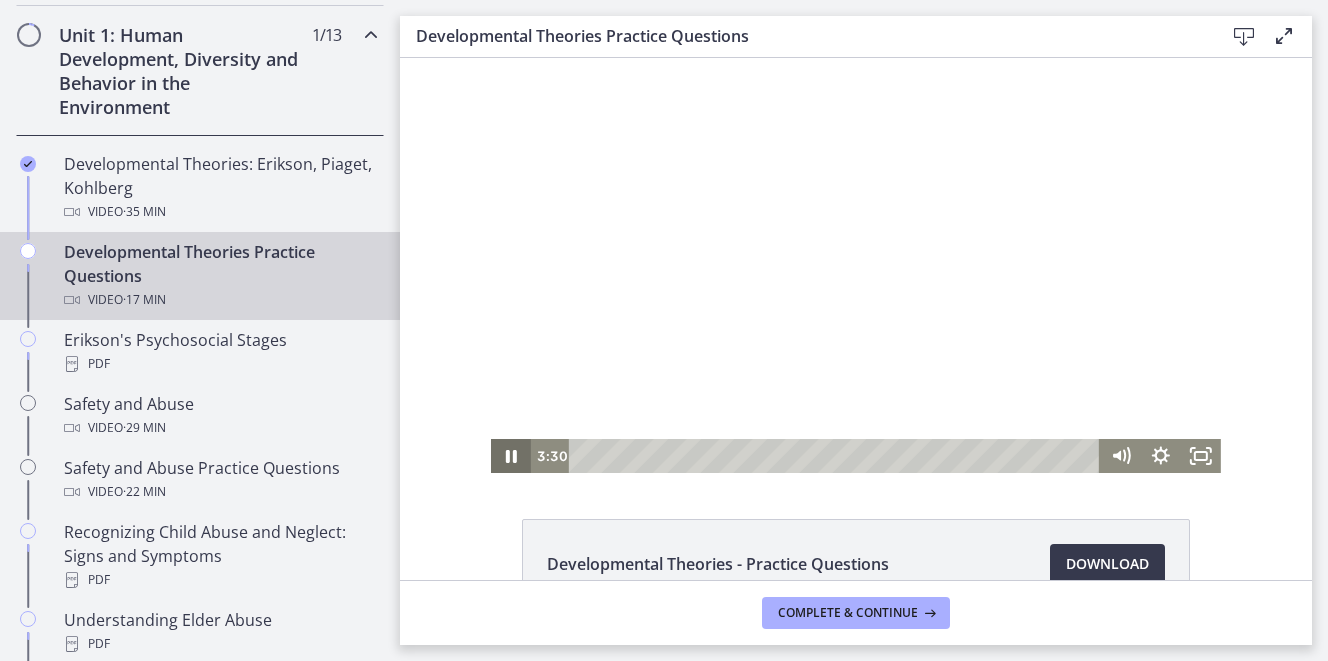 click 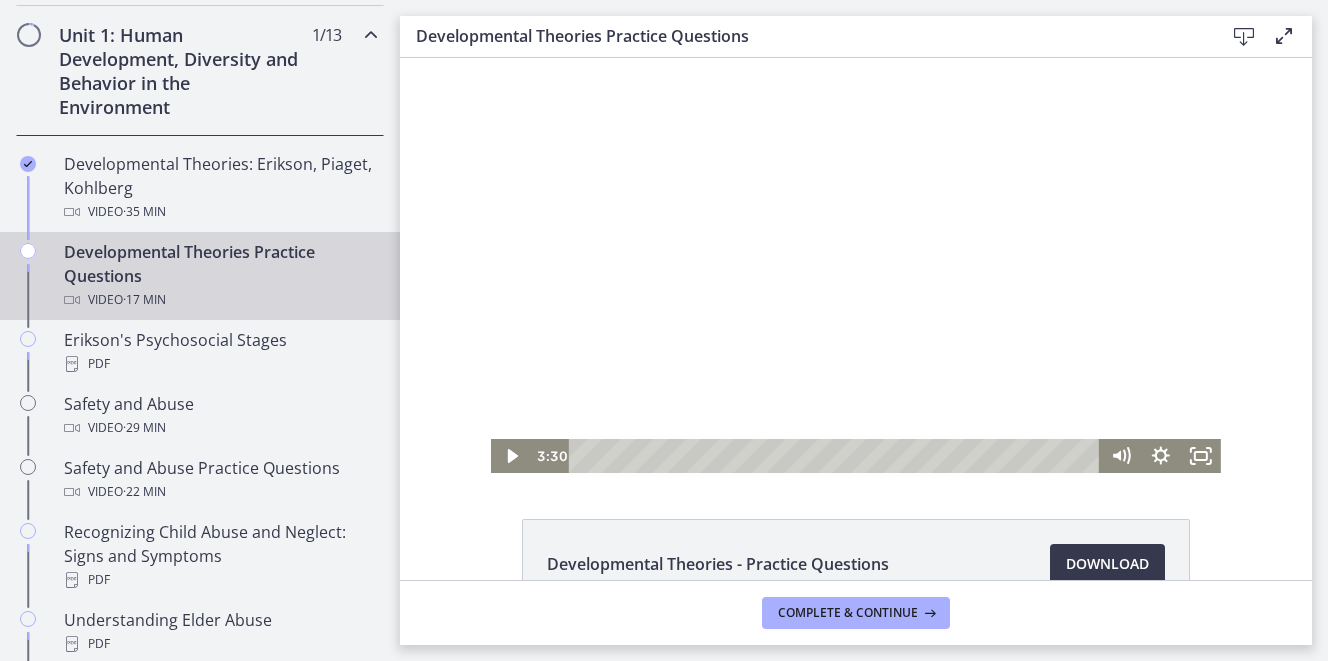 click at bounding box center (856, 265) 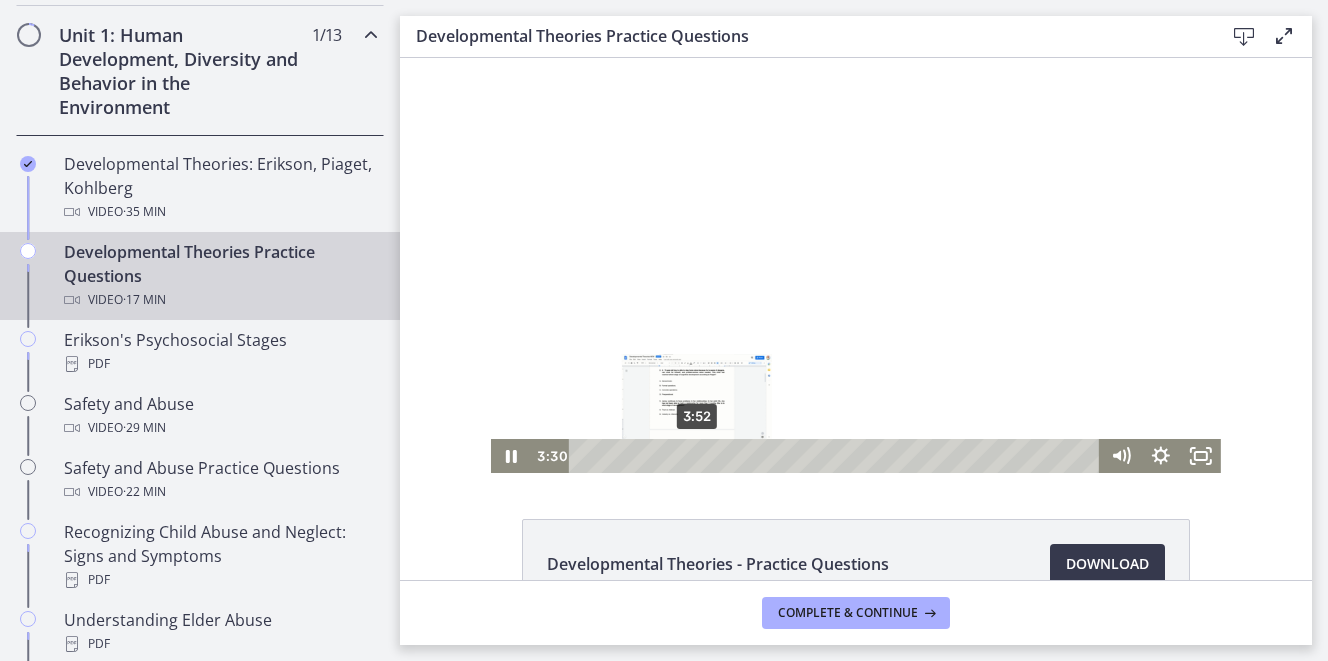 click on "3:52" at bounding box center (837, 456) 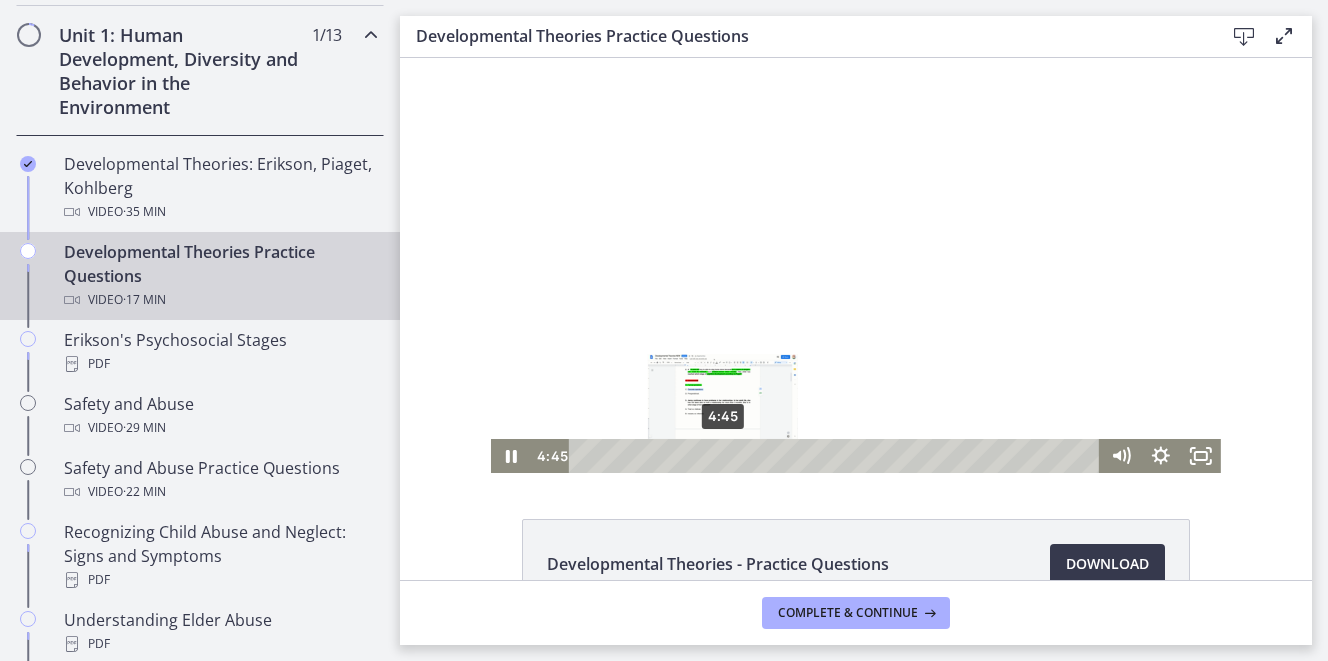 click on "4:45" at bounding box center (837, 456) 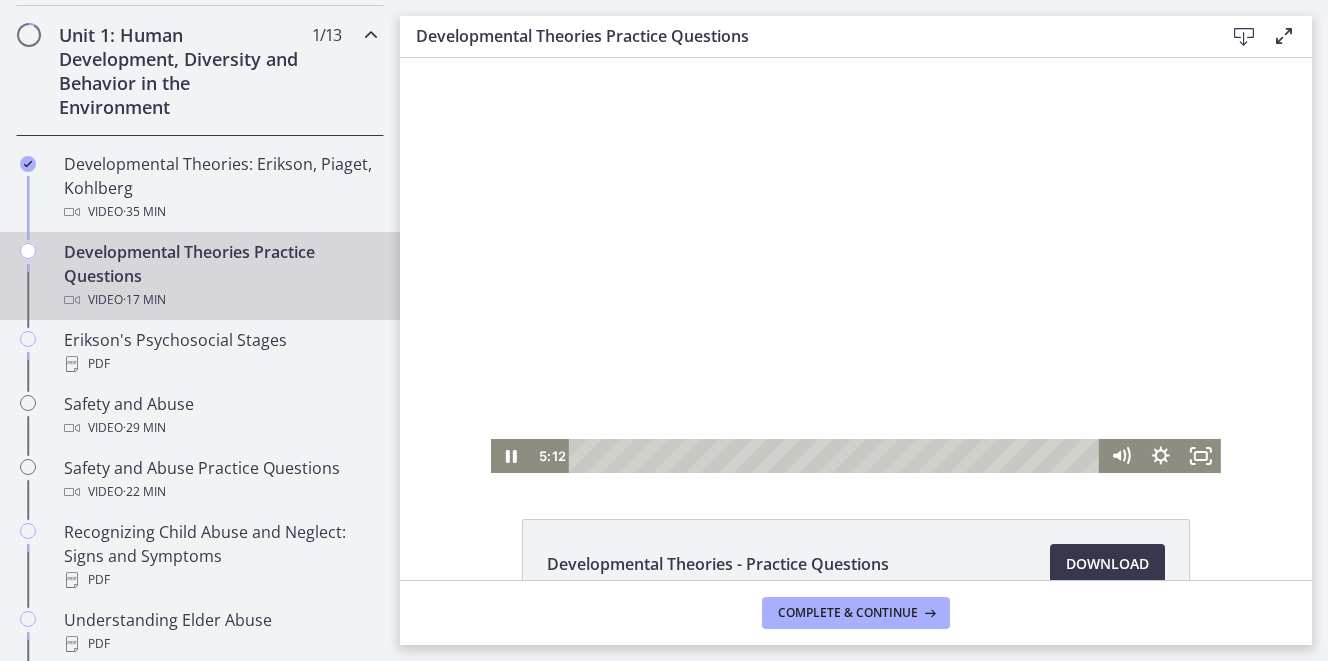click at bounding box center (856, 265) 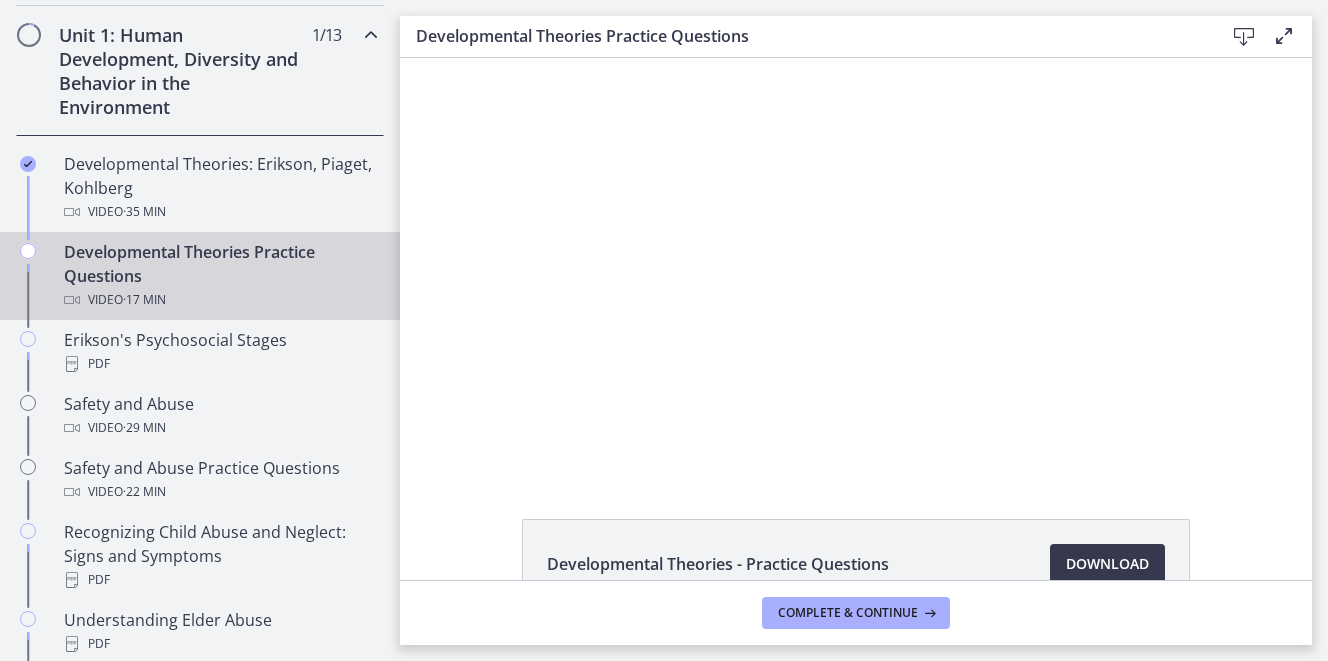 click at bounding box center [856, 265] 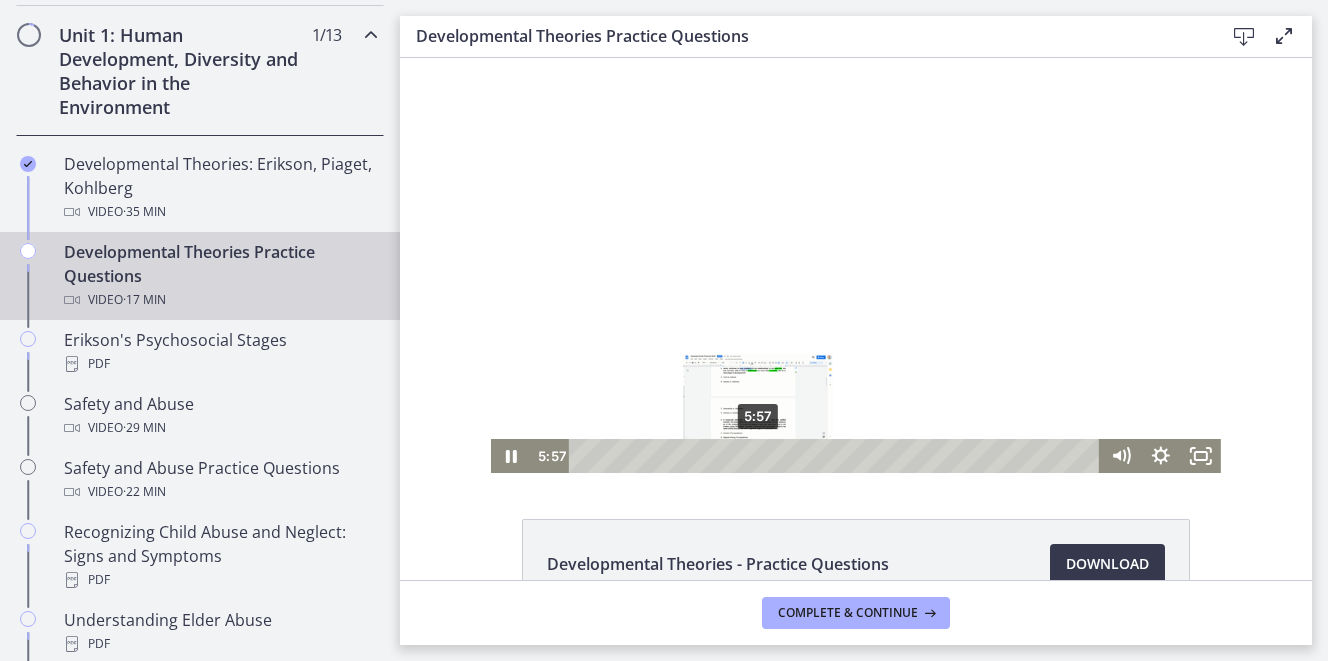 click on "5:57" at bounding box center [837, 456] 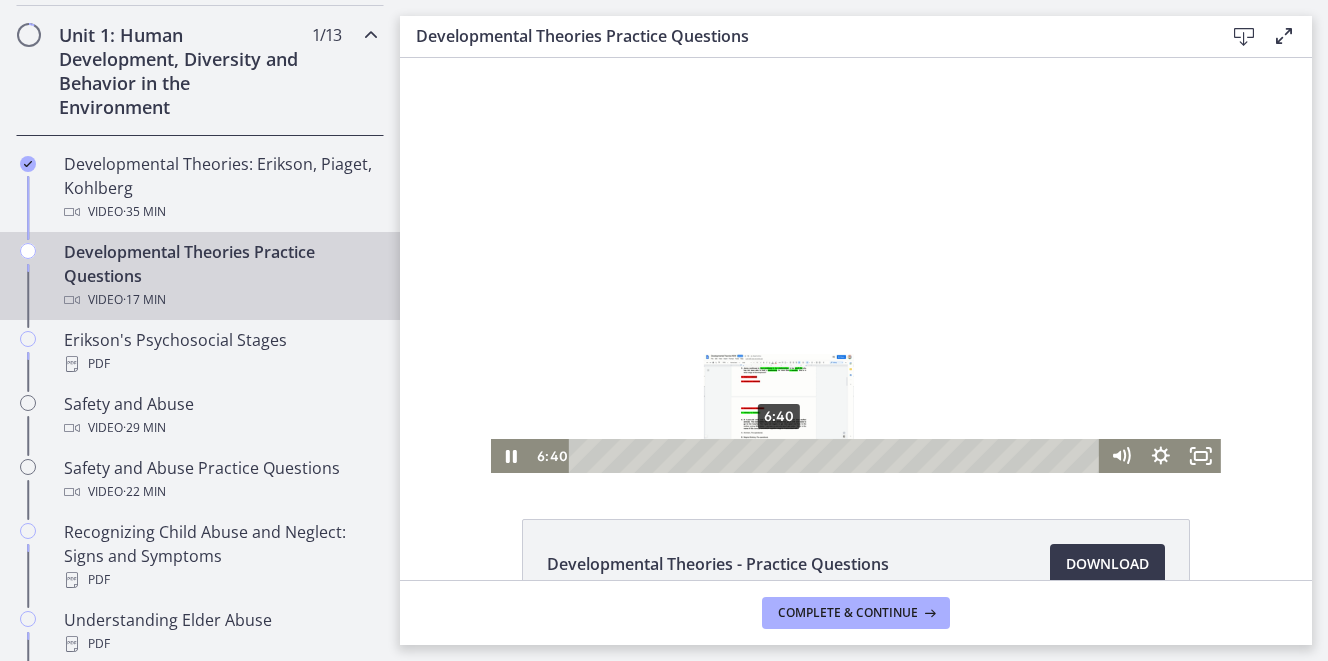 click on "6:40" at bounding box center (837, 456) 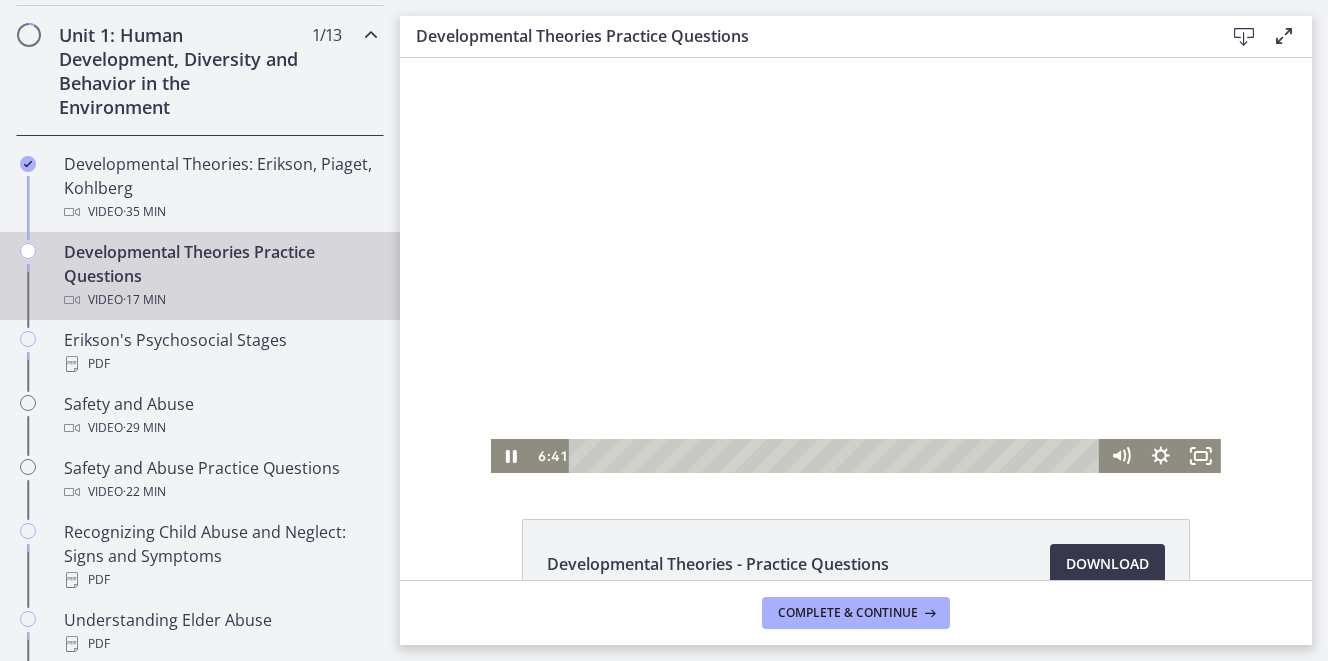click at bounding box center [856, 265] 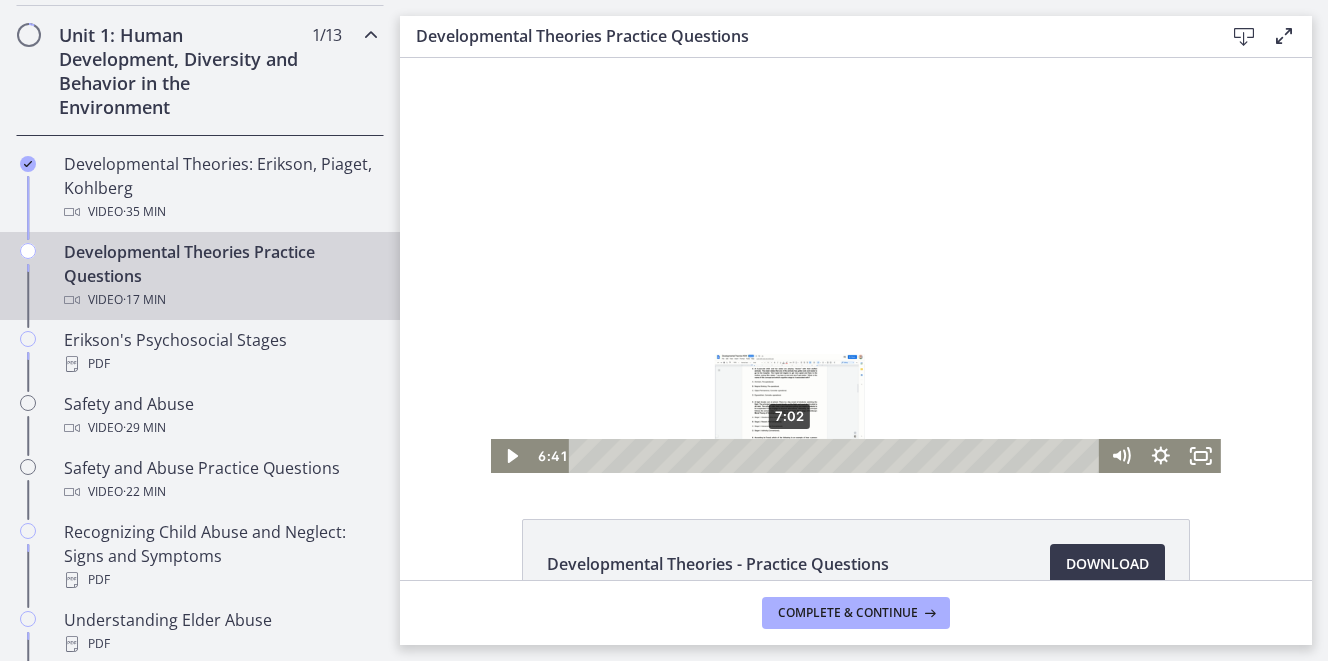 click on "7:02" at bounding box center [837, 456] 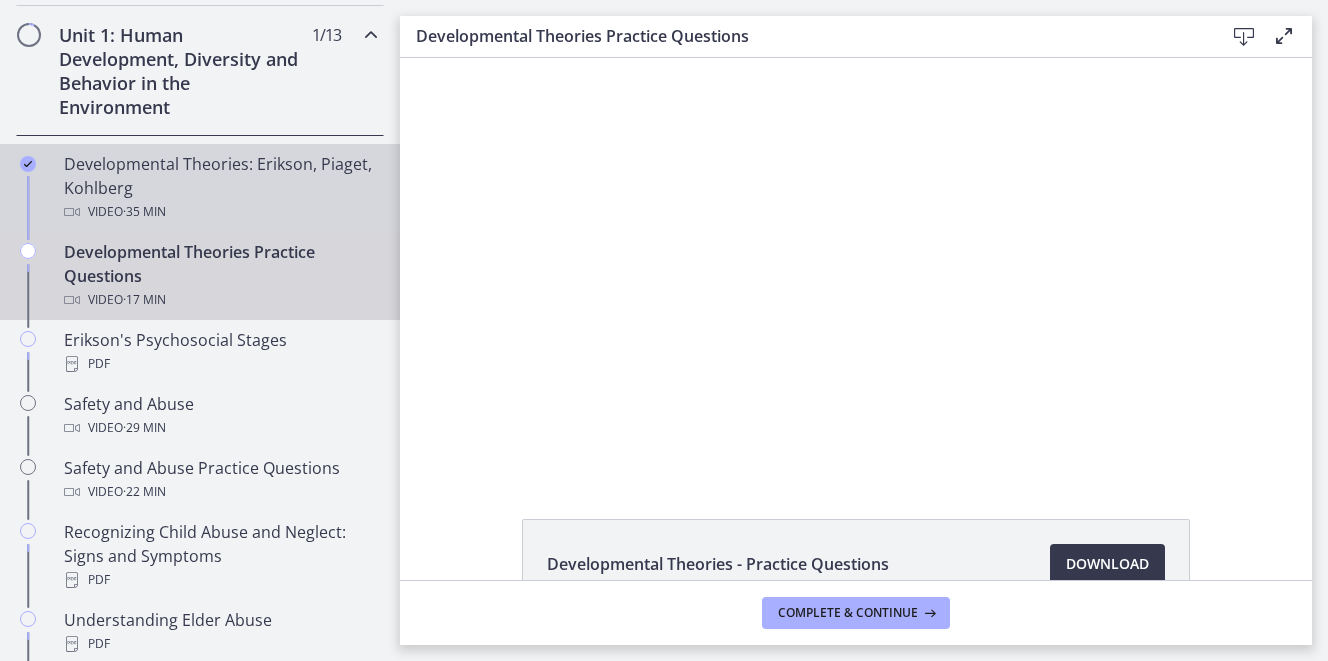 click on "Developmental Theories: Erikson, Piaget, Kohlberg
Video
·  35 min" at bounding box center [220, 188] 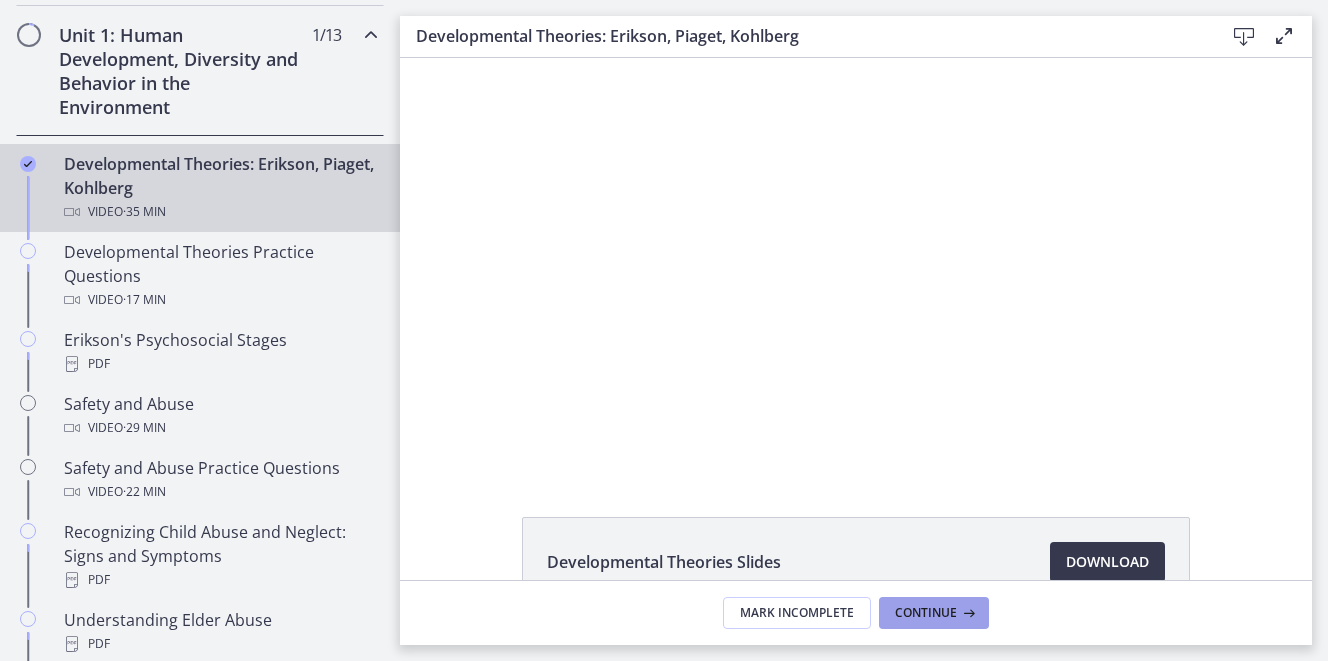 scroll, scrollTop: 0, scrollLeft: 0, axis: both 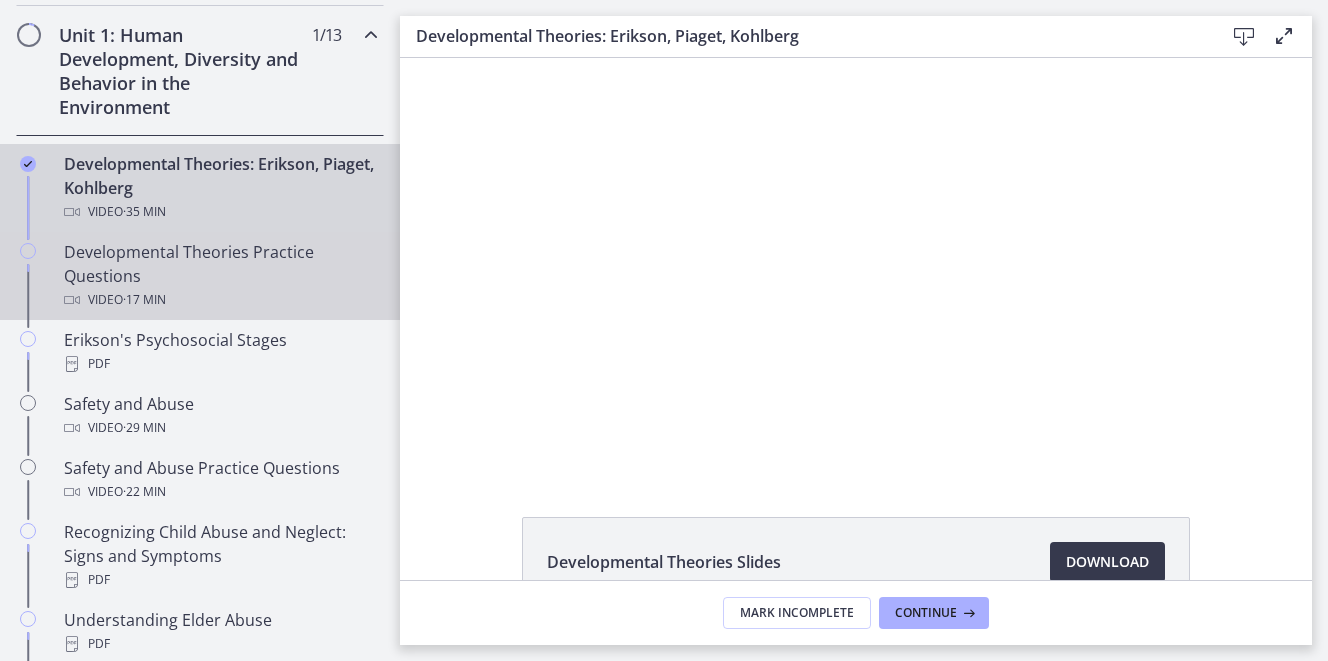 click on "Video
·  17 min" at bounding box center (220, 300) 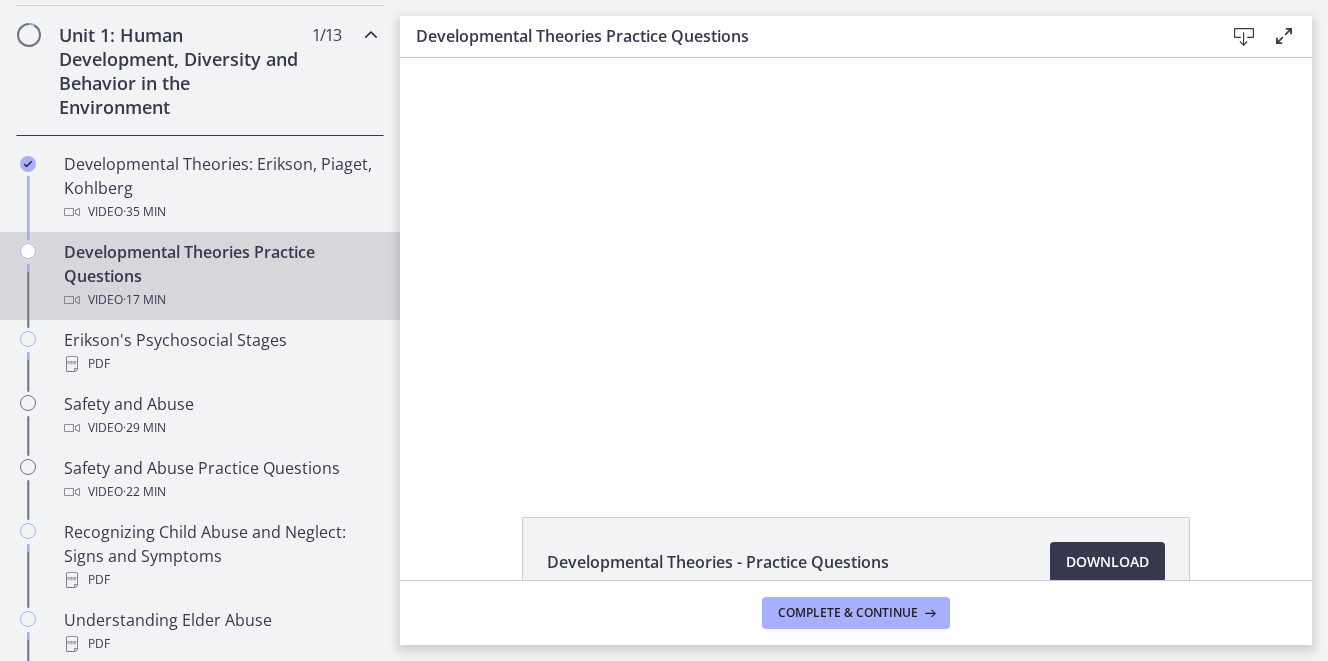 scroll, scrollTop: 0, scrollLeft: 0, axis: both 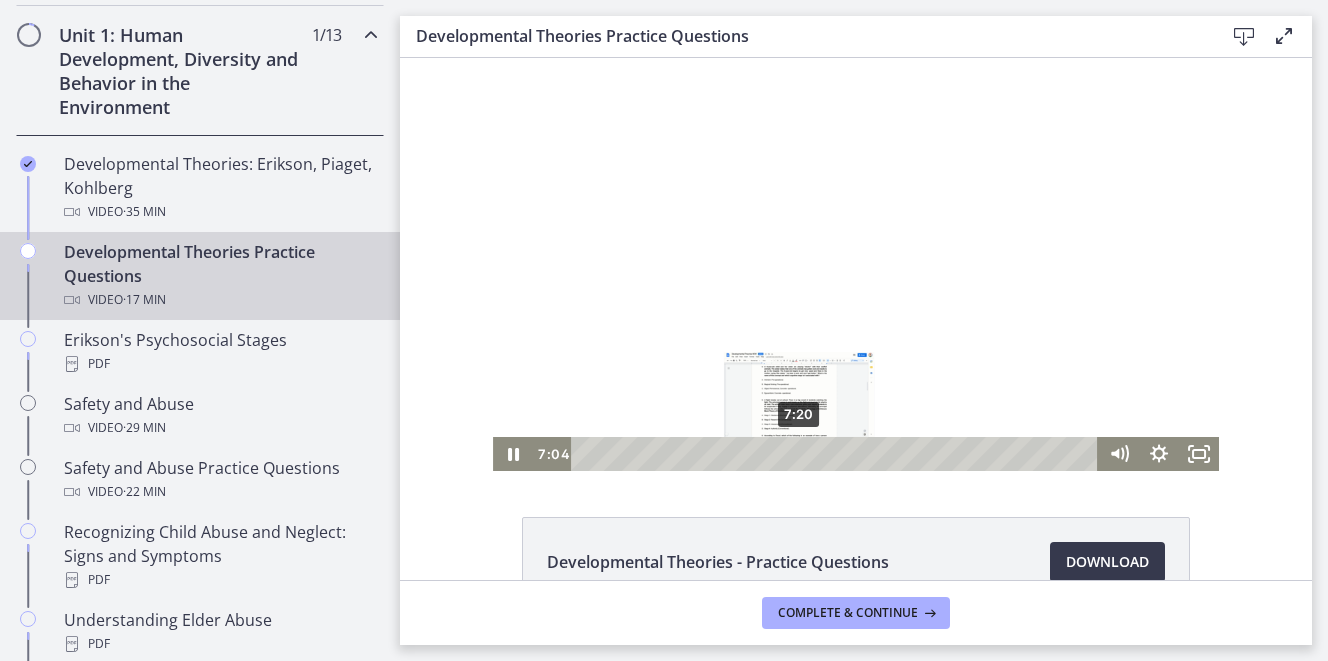 click on "7:20" at bounding box center (837, 454) 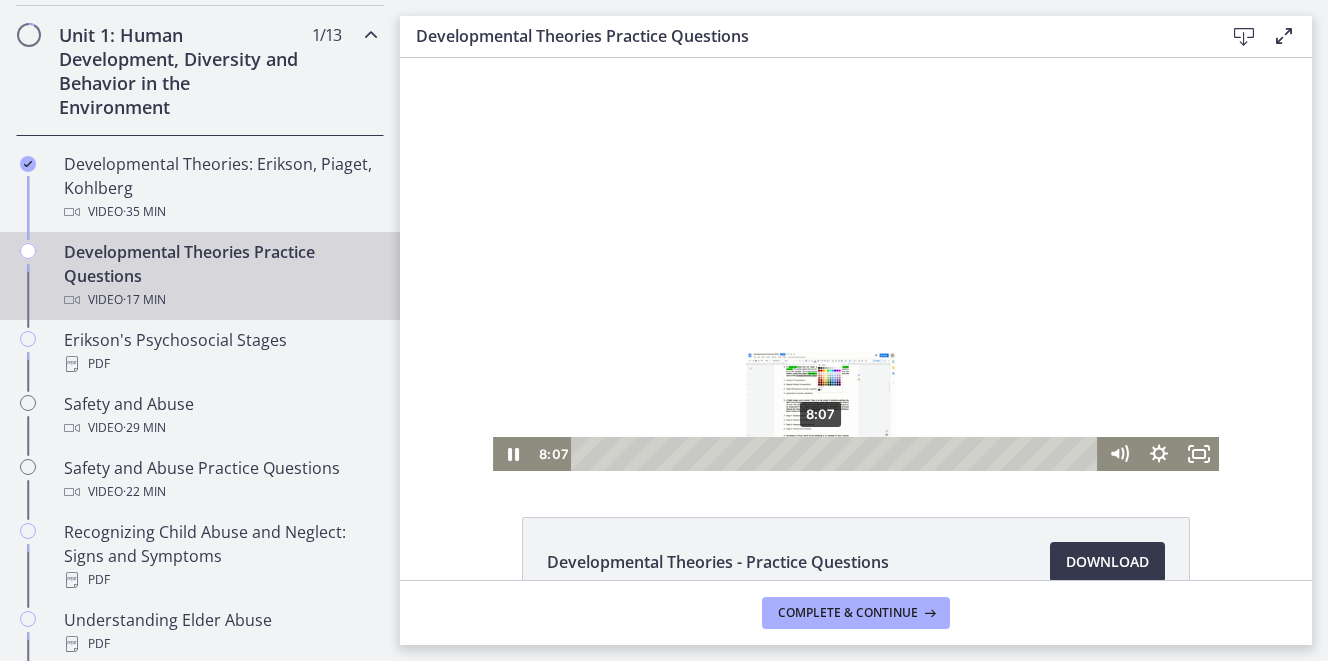 click on "8:07" at bounding box center (837, 454) 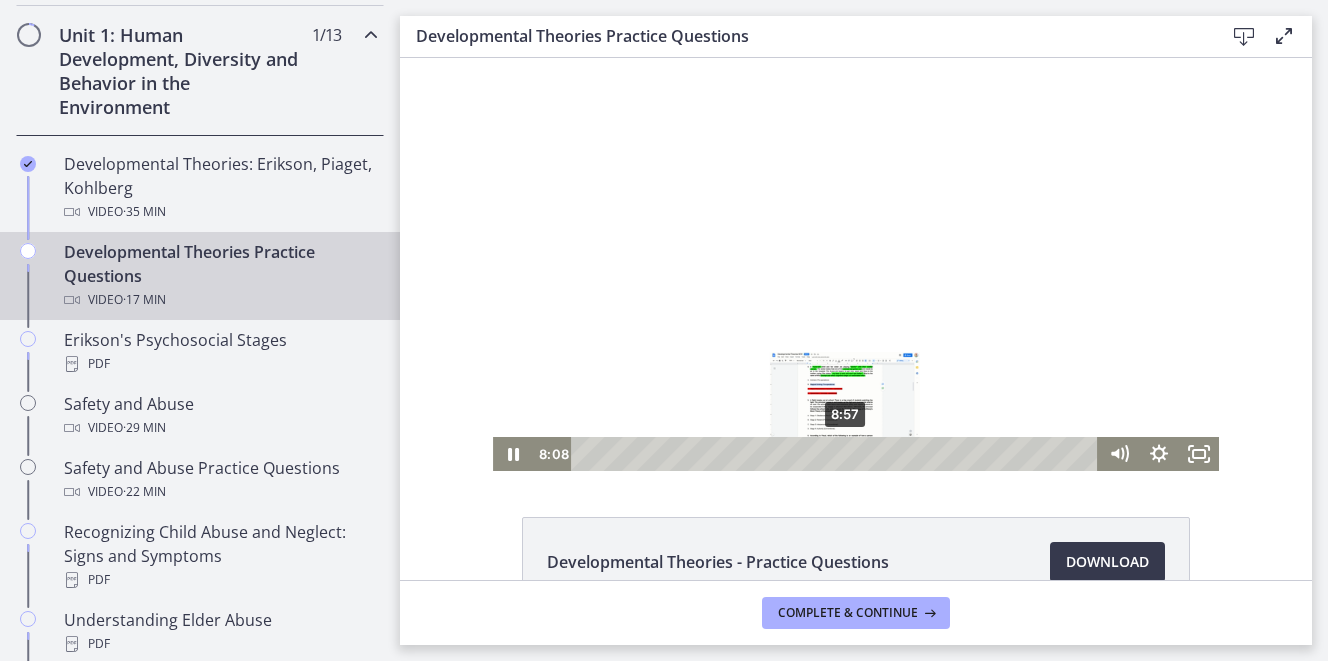 click on "8:57" at bounding box center [837, 454] 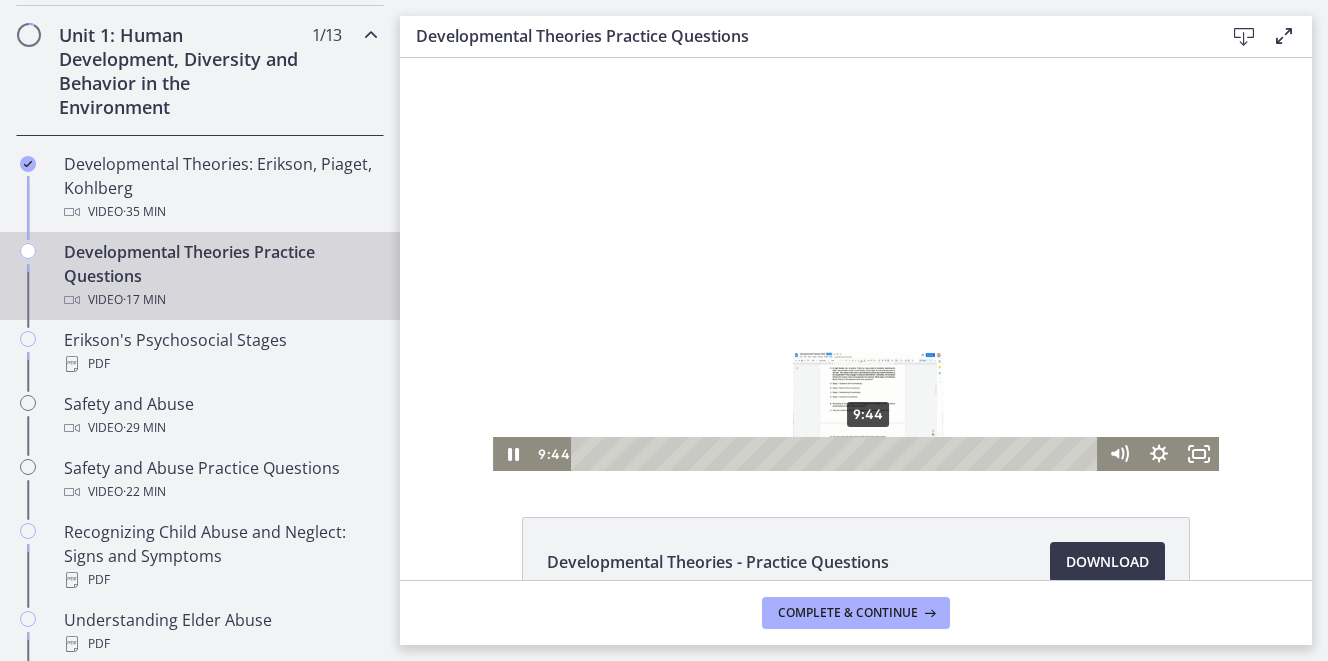 click on "9:44" at bounding box center [837, 454] 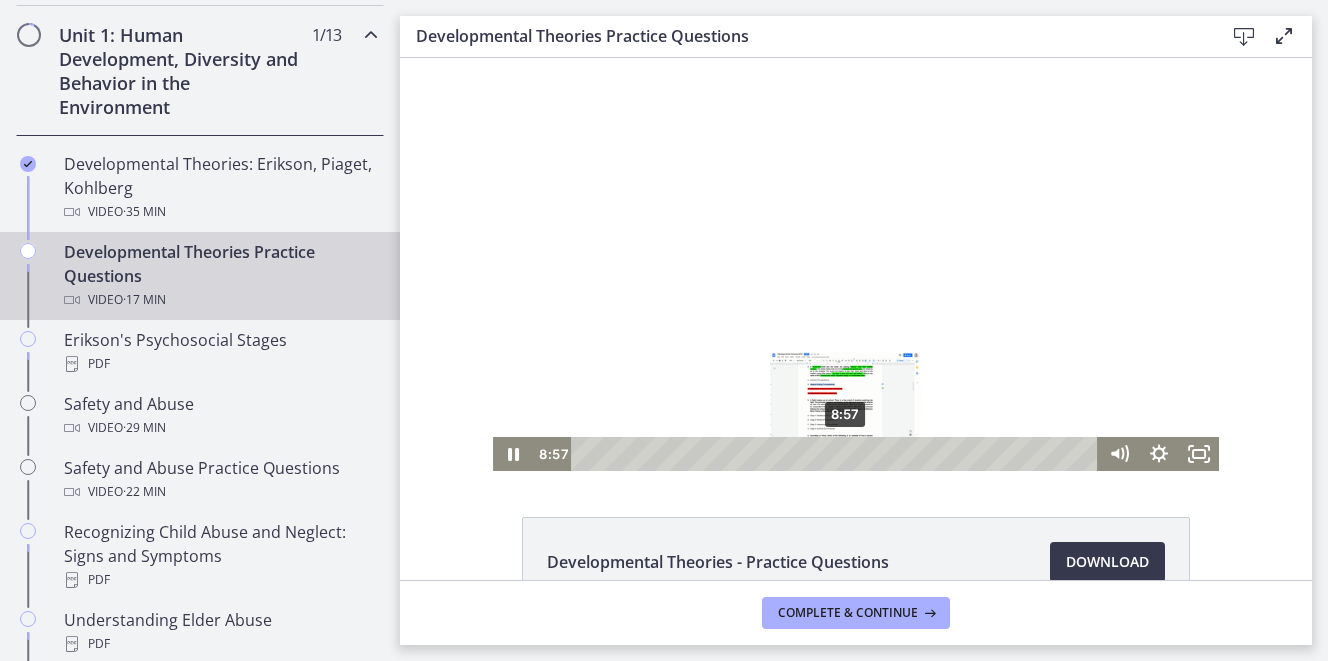 click on "8:57" at bounding box center (837, 454) 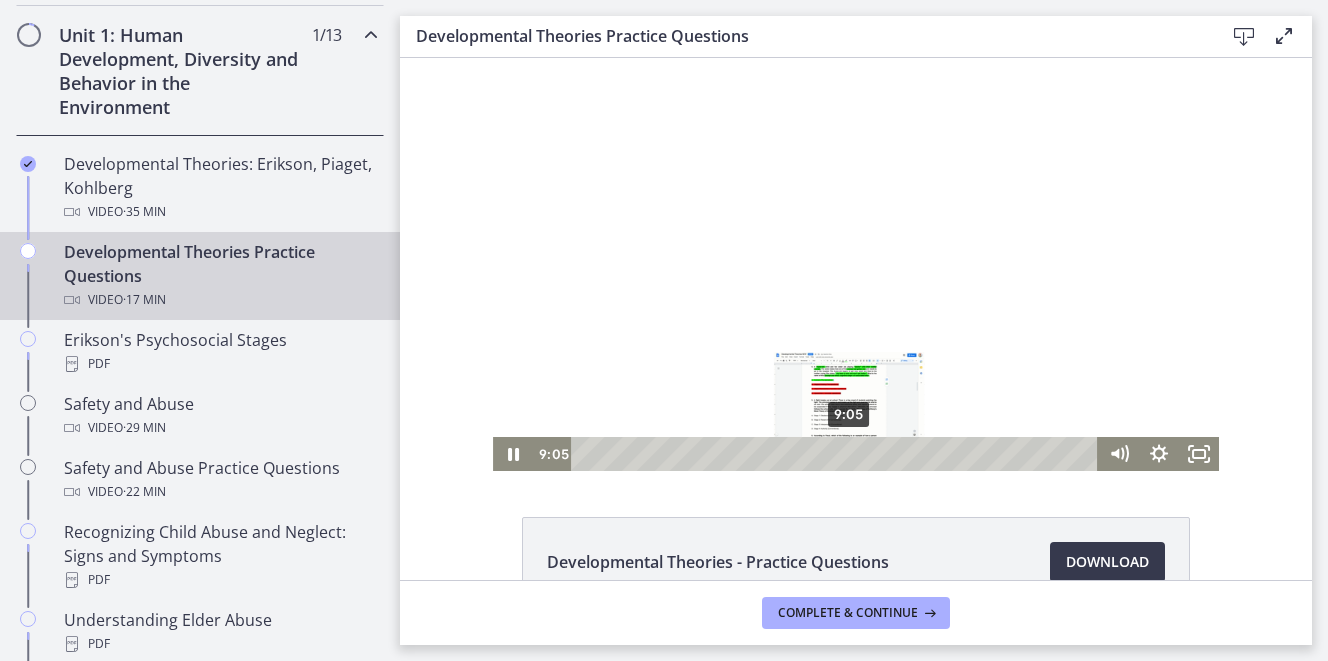 click at bounding box center (849, 453) 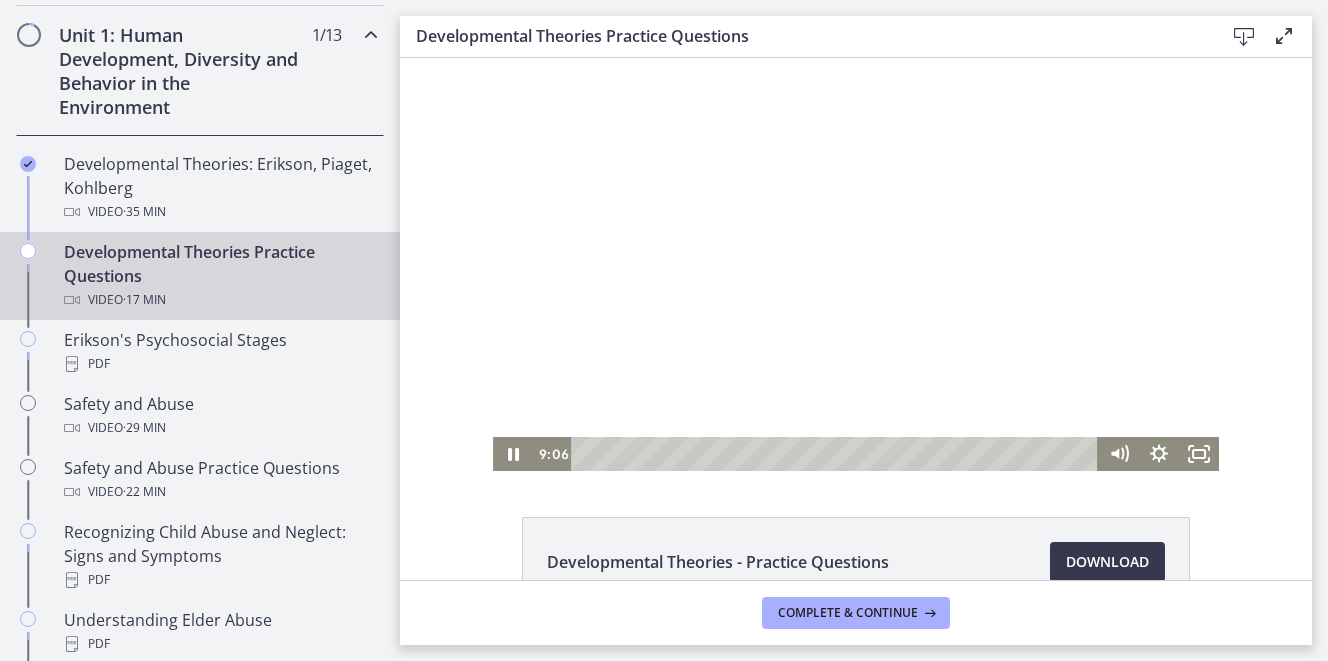 click at bounding box center (856, 264) 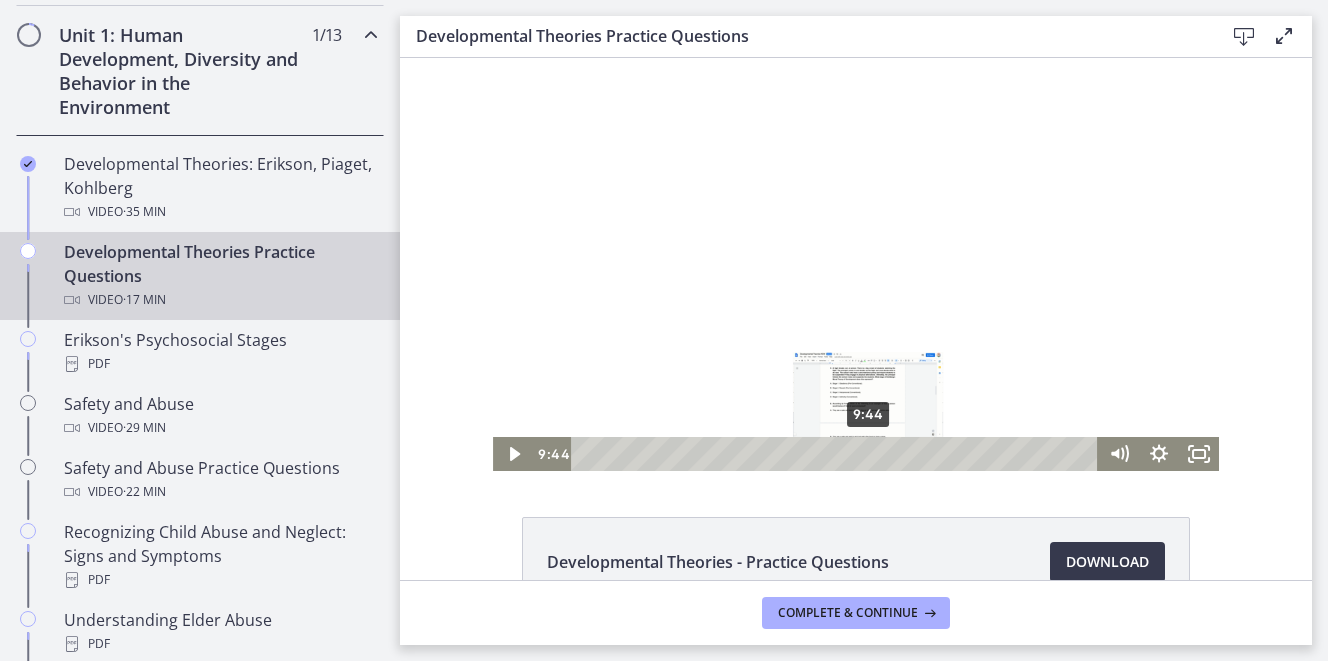 click on "9:44" at bounding box center [837, 454] 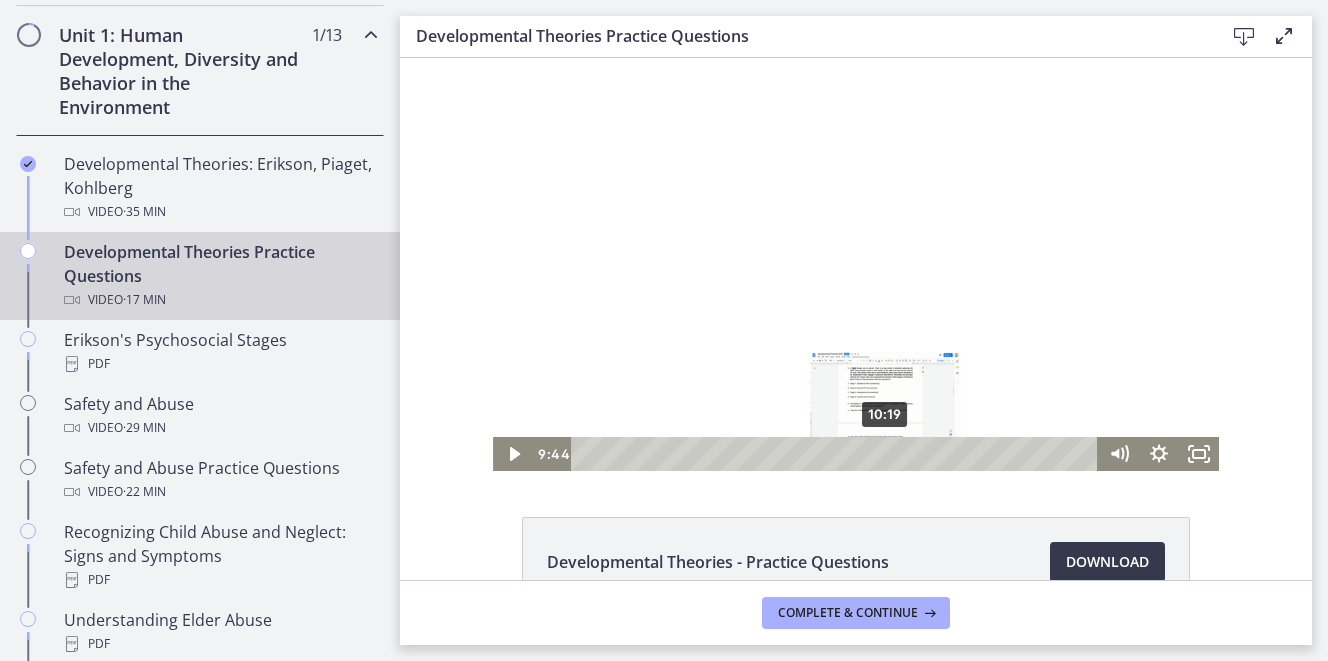 click on "10:19" at bounding box center [837, 454] 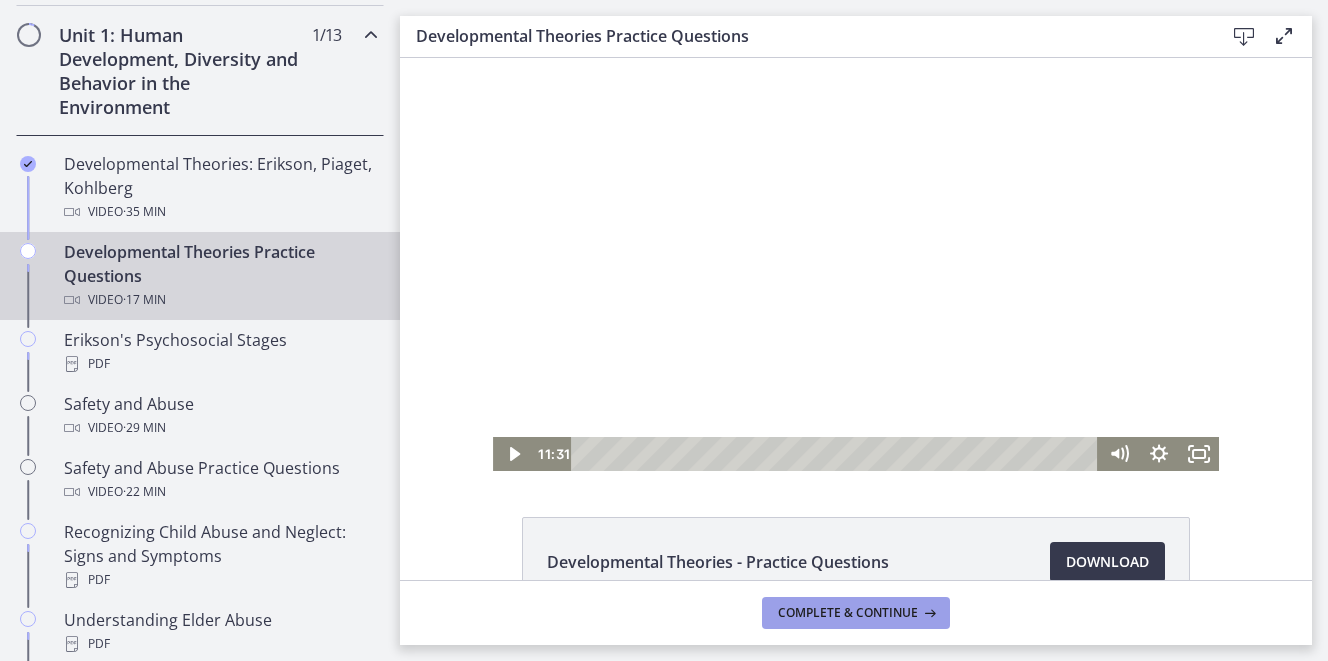 click on "Complete & continue" at bounding box center (848, 613) 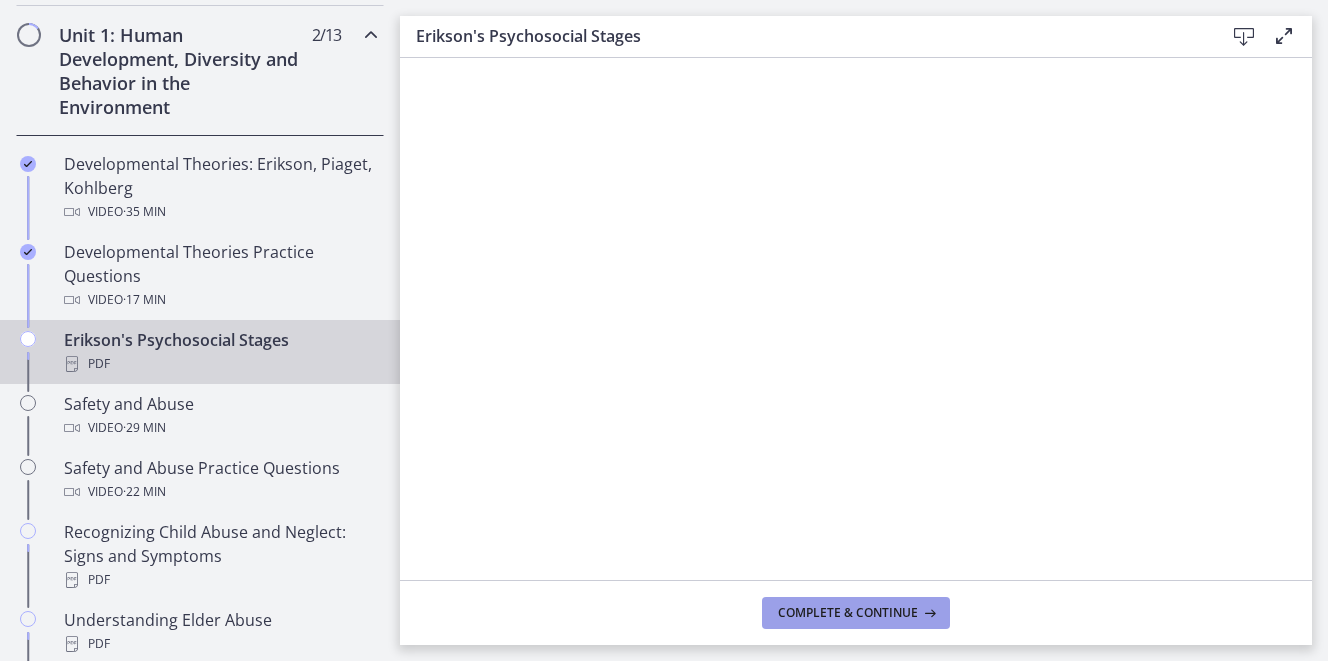 click on "Complete & continue" at bounding box center [848, 613] 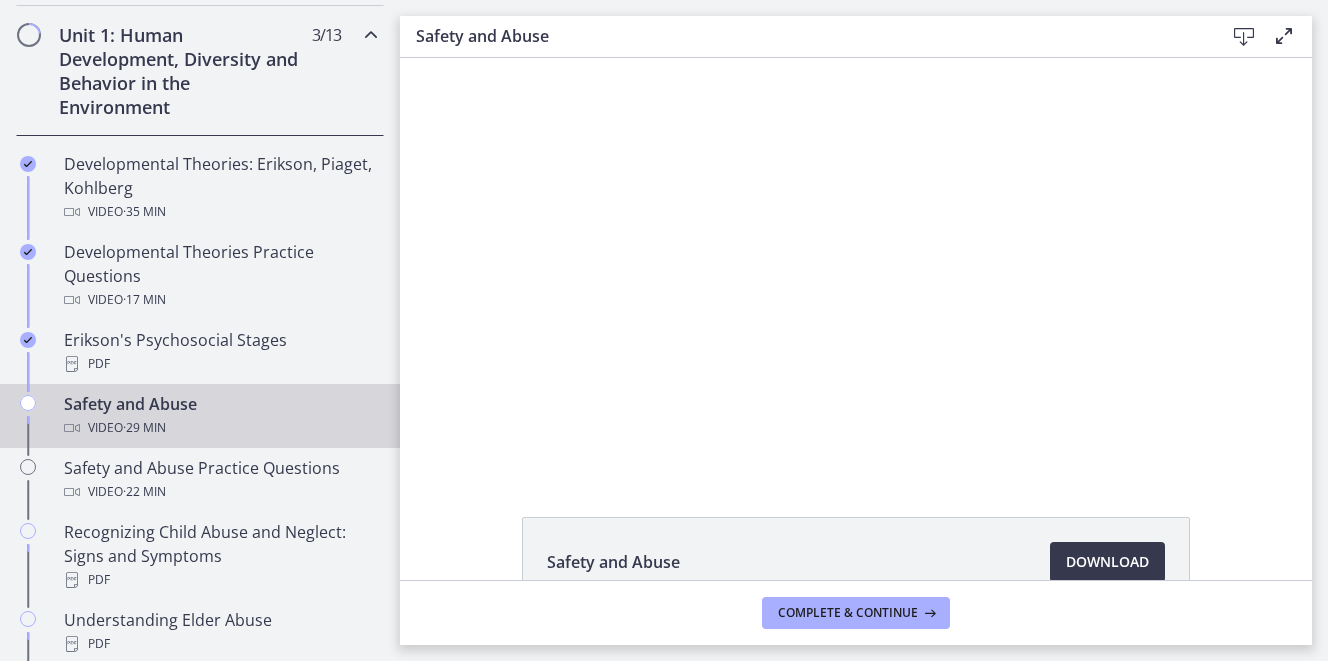 scroll, scrollTop: 0, scrollLeft: 0, axis: both 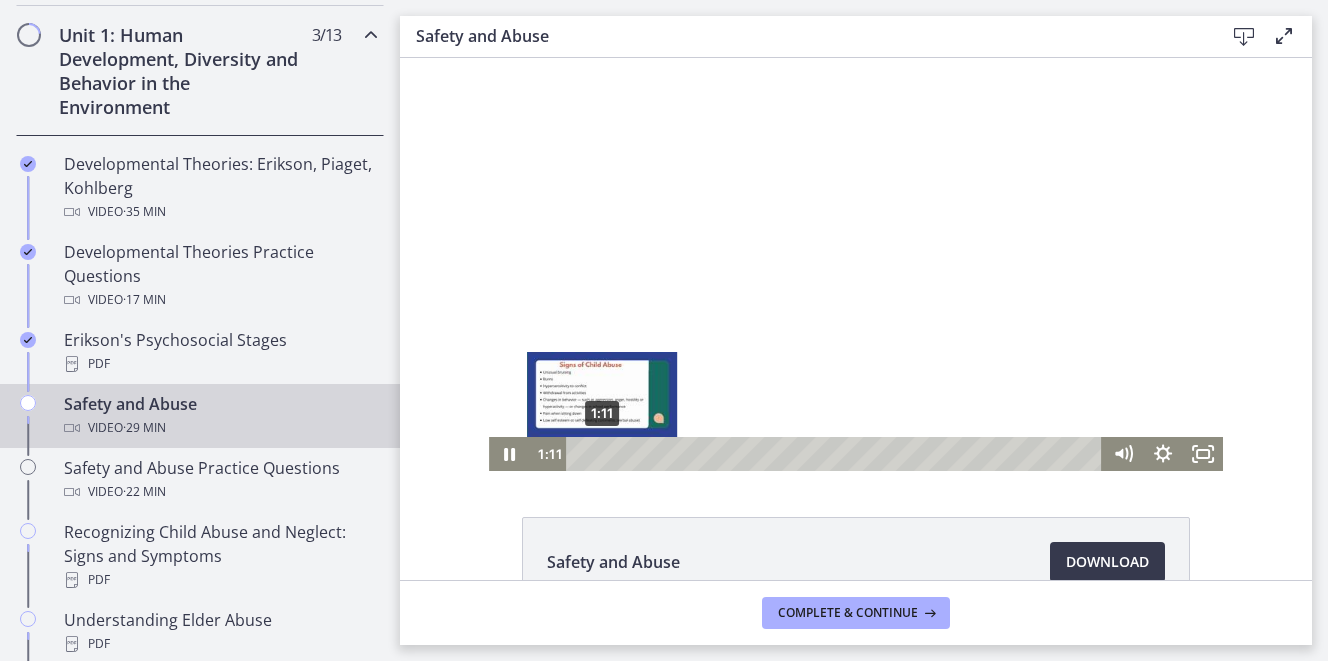 click on "1:11" at bounding box center [838, 454] 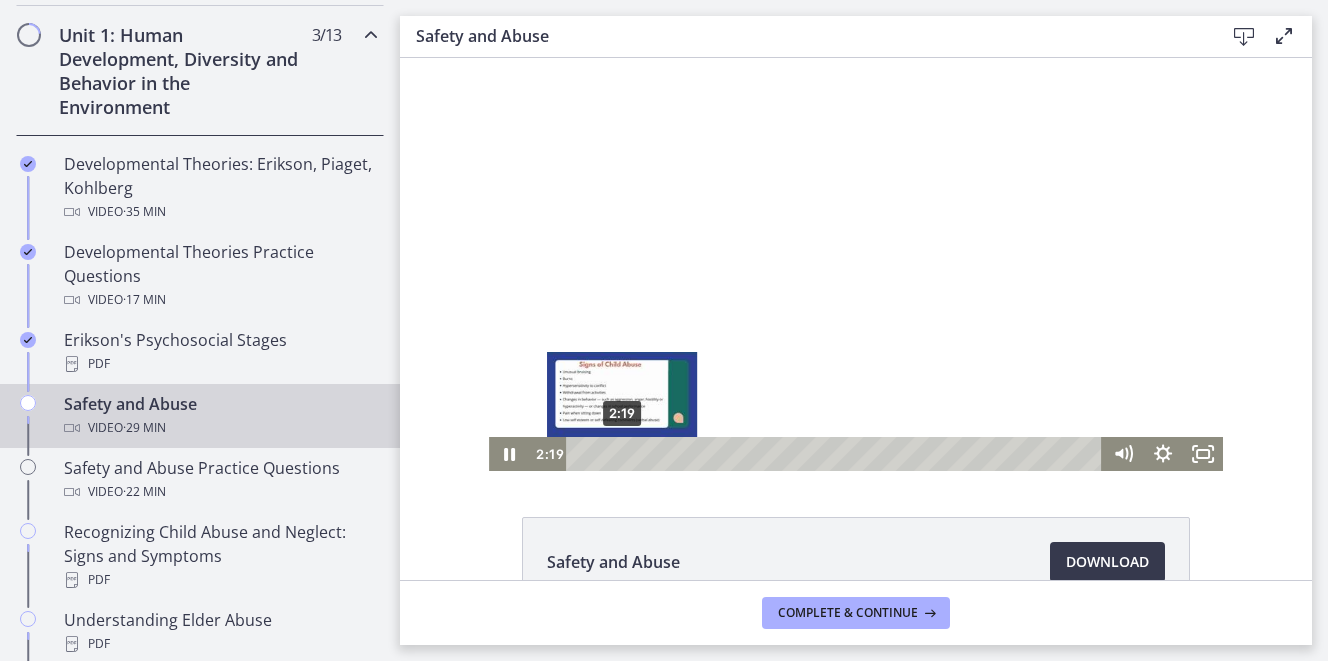click on "2:19" at bounding box center (838, 454) 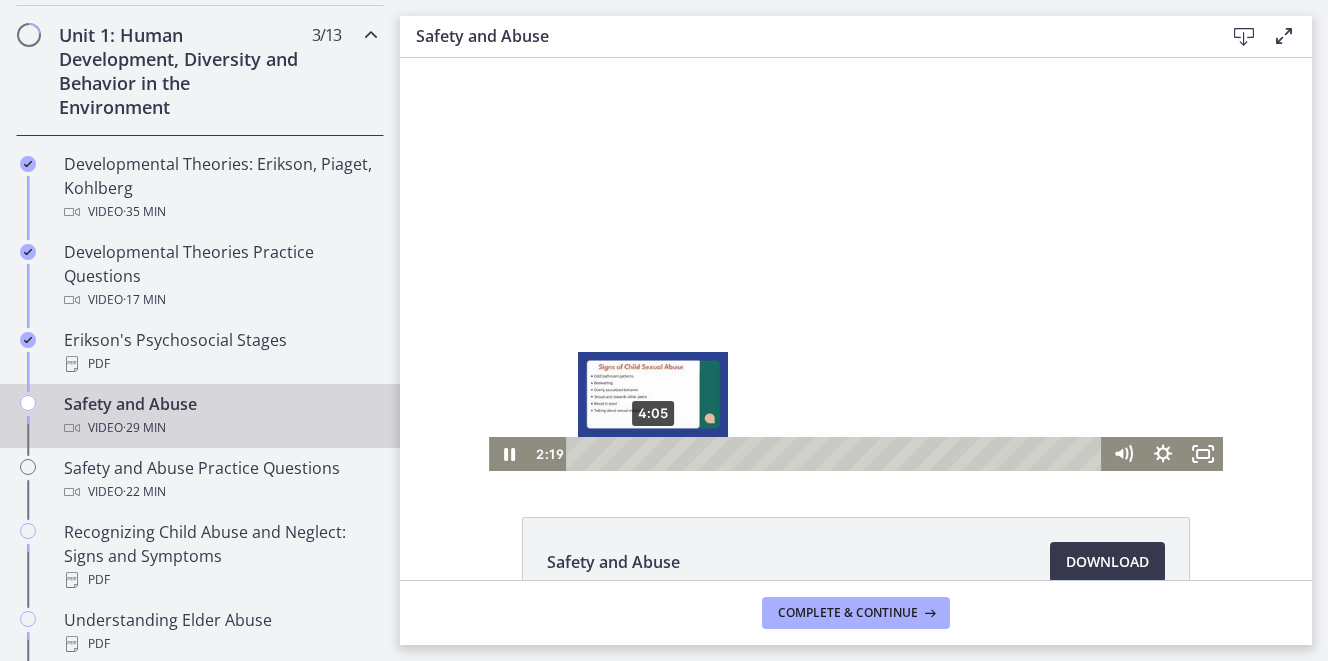 click on "4:05" at bounding box center [838, 454] 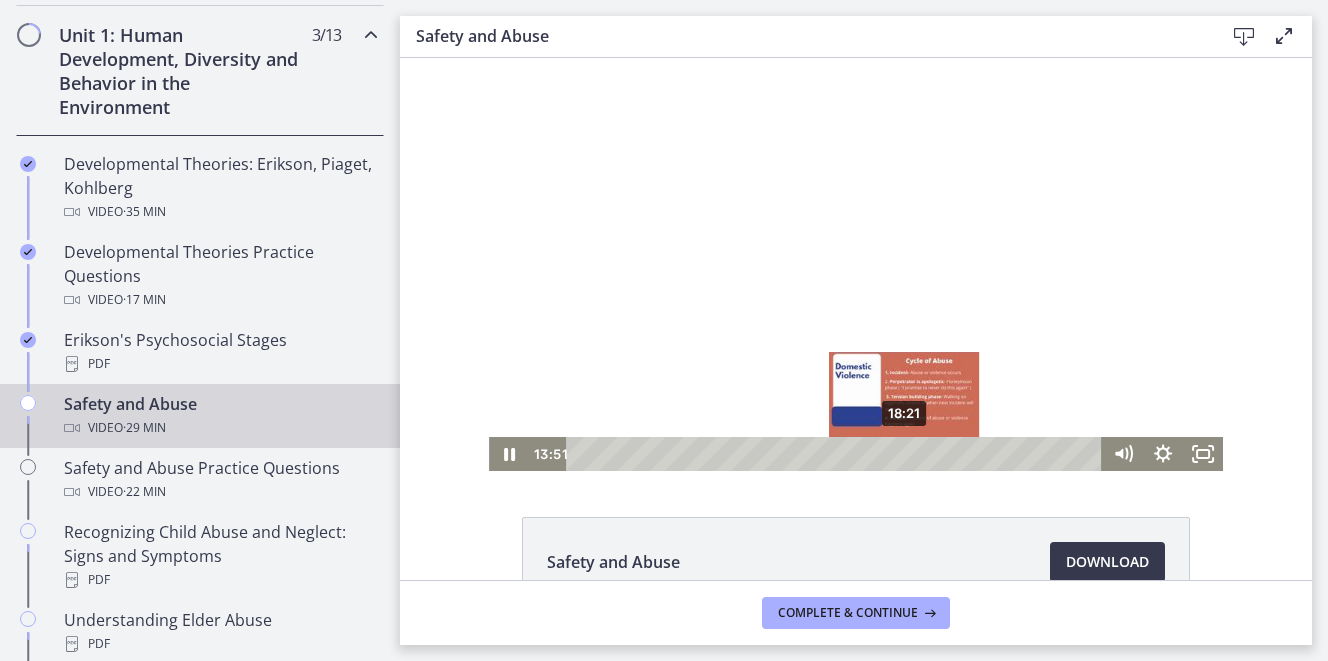 click on "18:21" at bounding box center [838, 454] 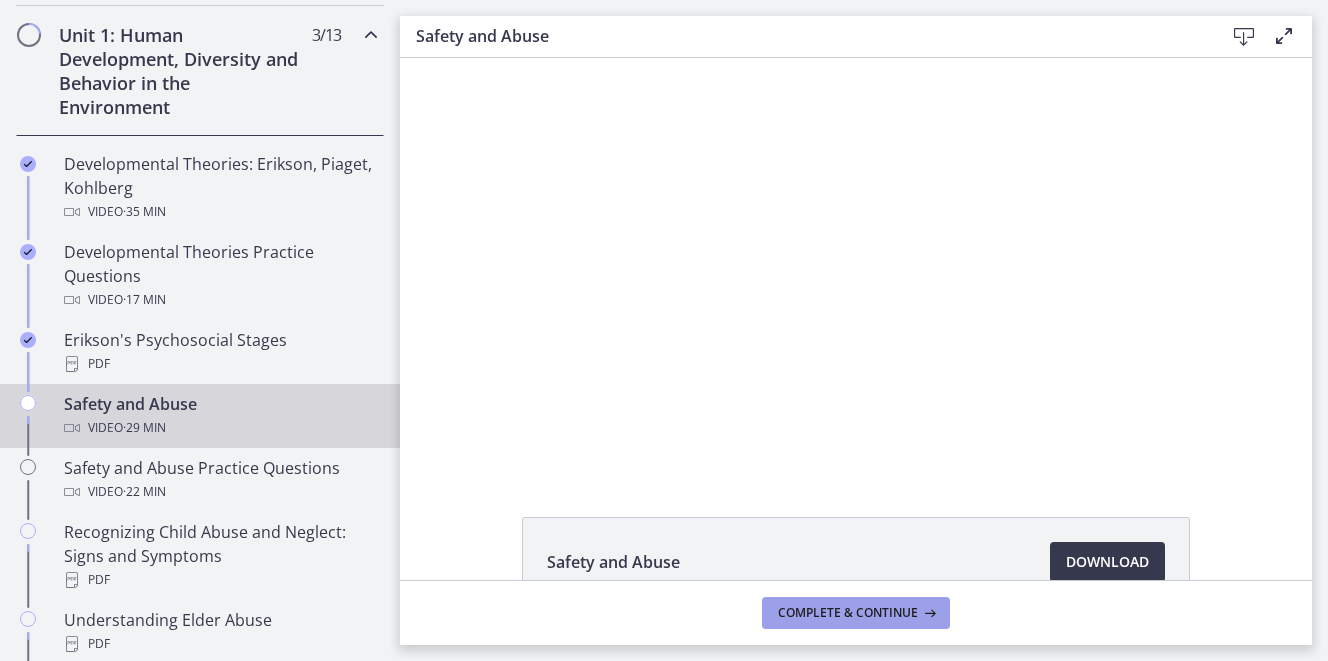 click on "Complete & continue" at bounding box center [848, 613] 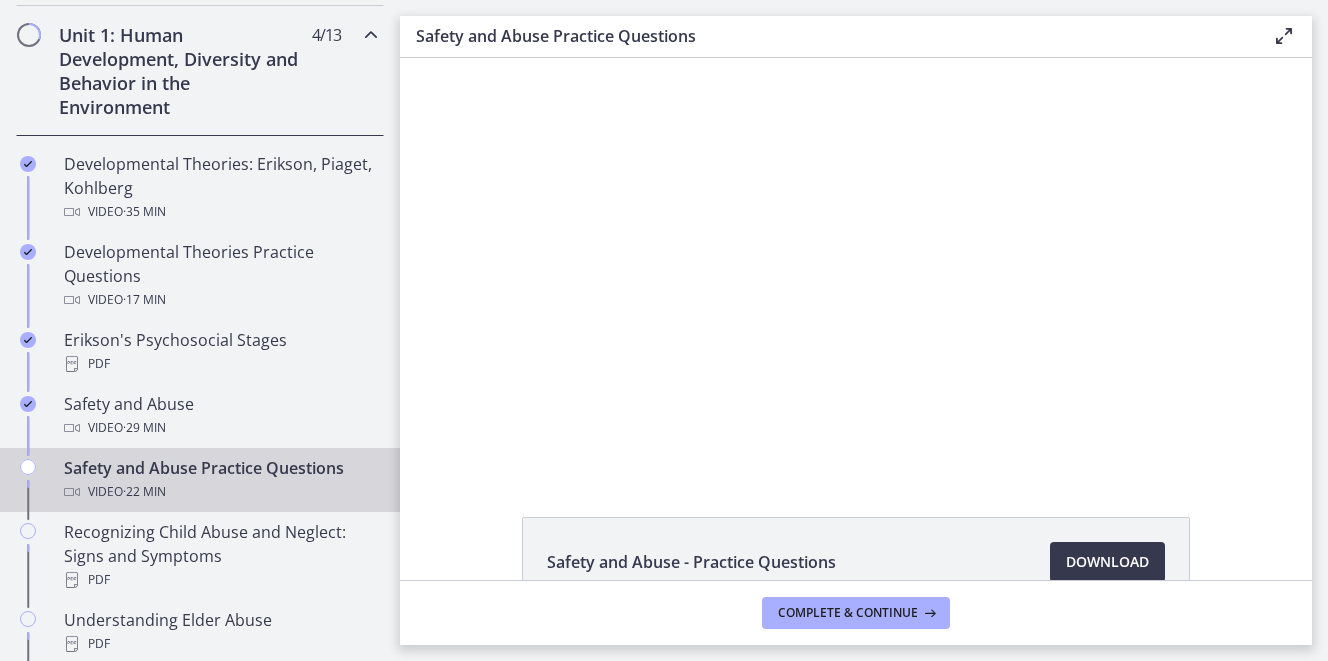 scroll, scrollTop: 0, scrollLeft: 0, axis: both 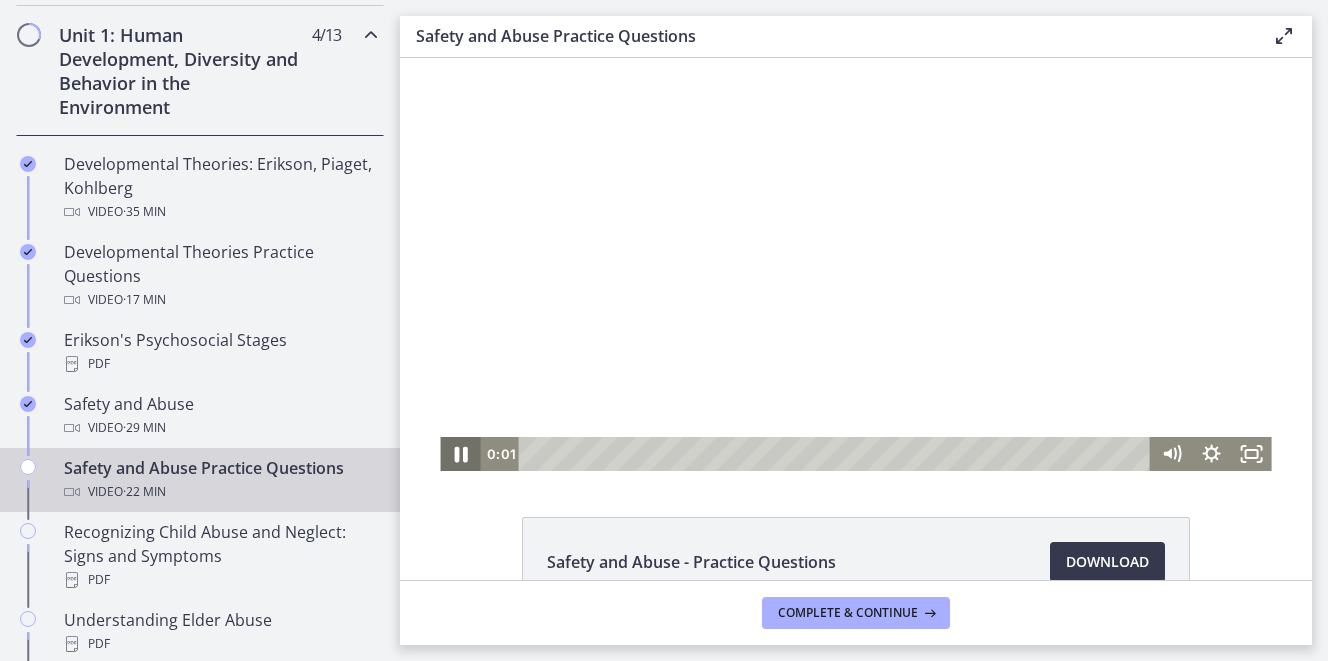 click 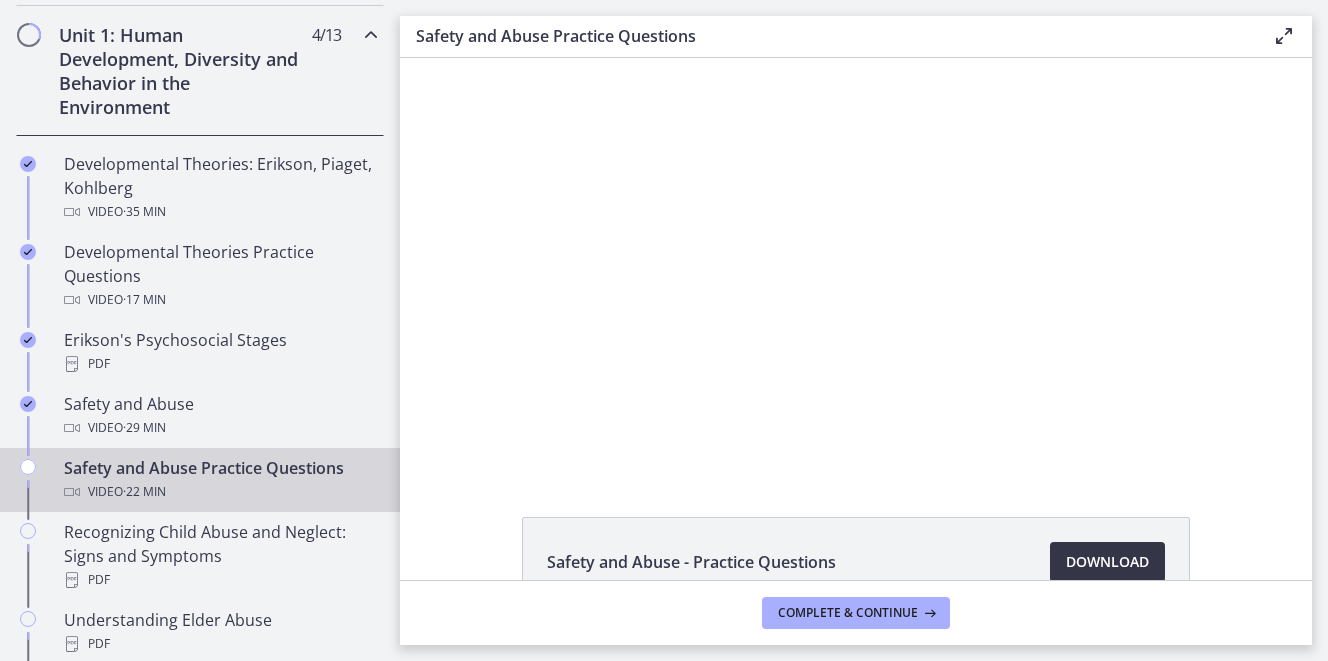 click on "Download
Opens in a new window" at bounding box center (1107, 562) 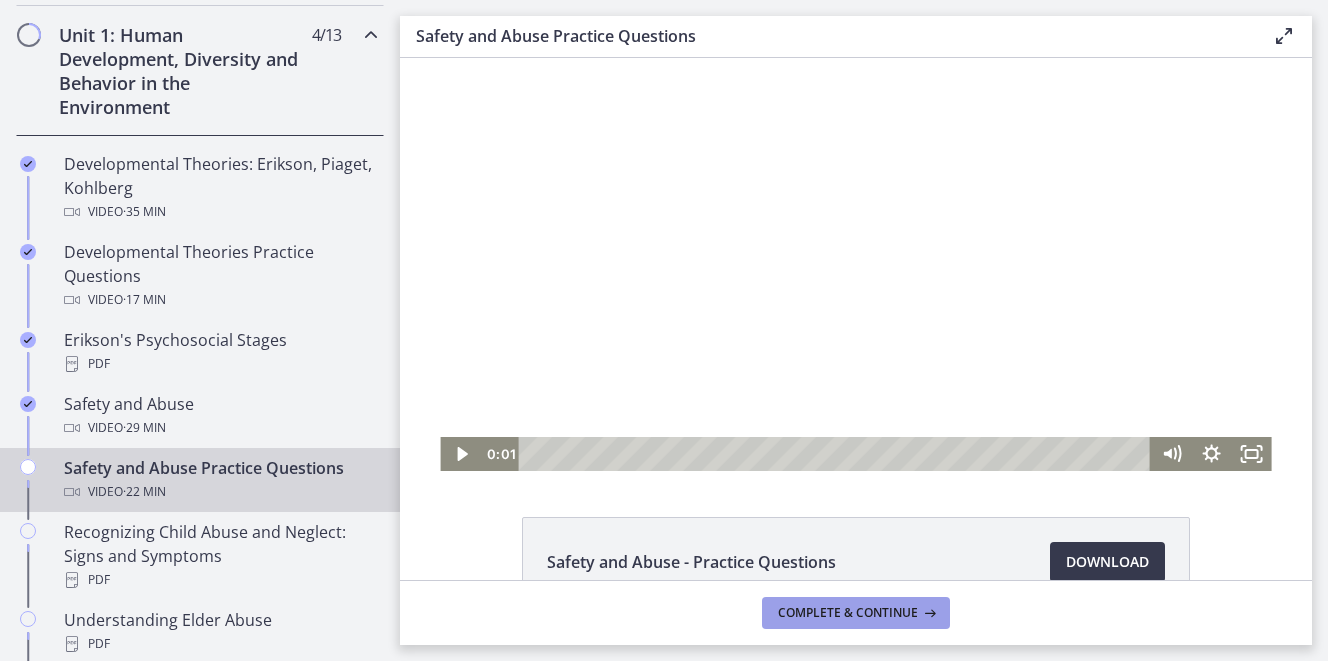 click on "Complete & continue" at bounding box center (848, 613) 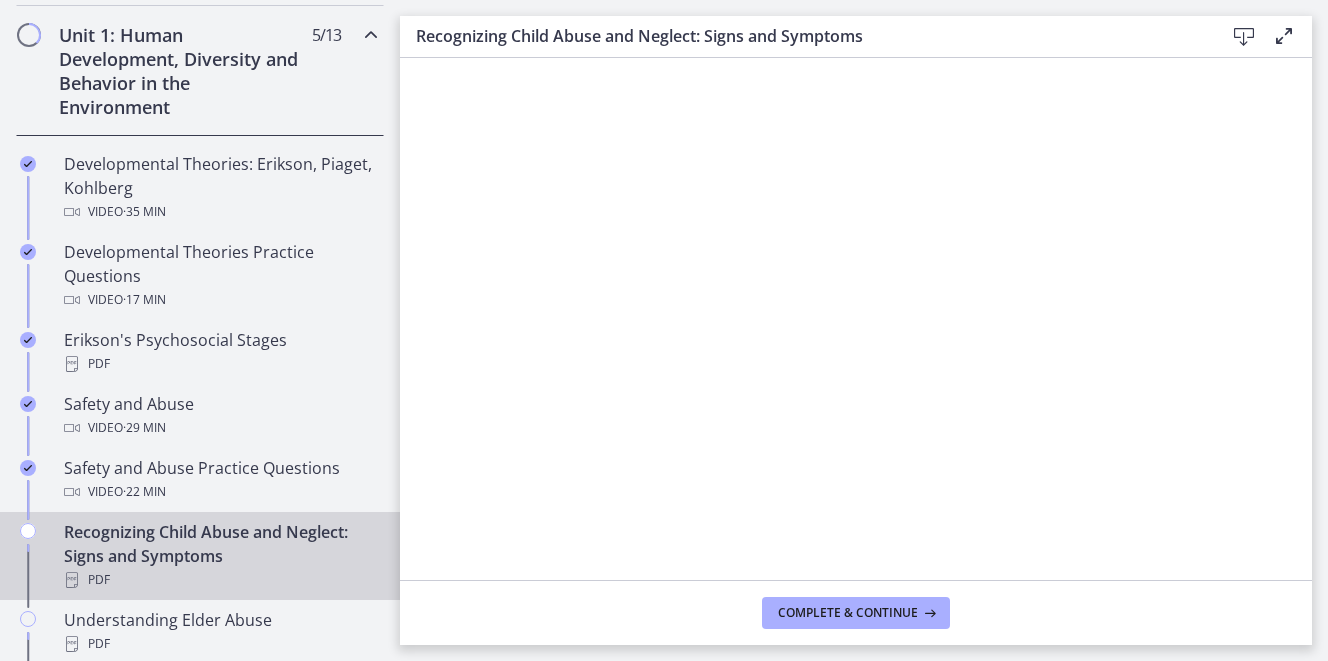 click at bounding box center (1244, 37) 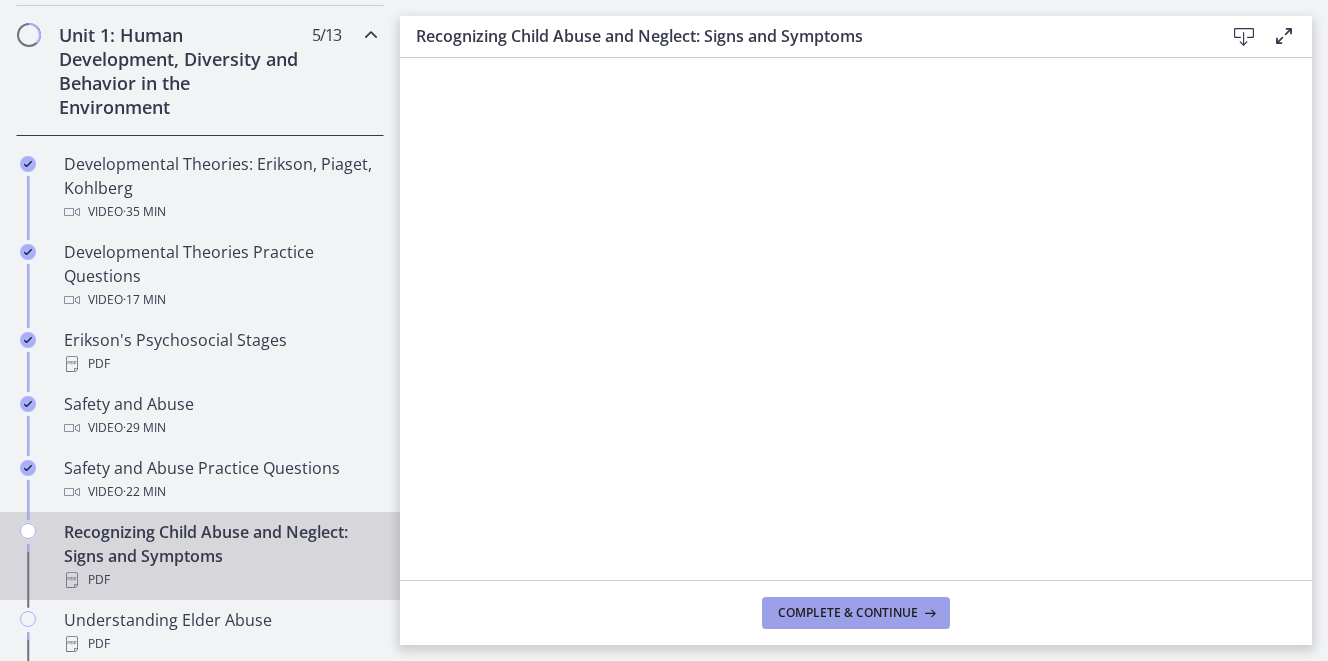 click on "Complete & continue" at bounding box center (848, 613) 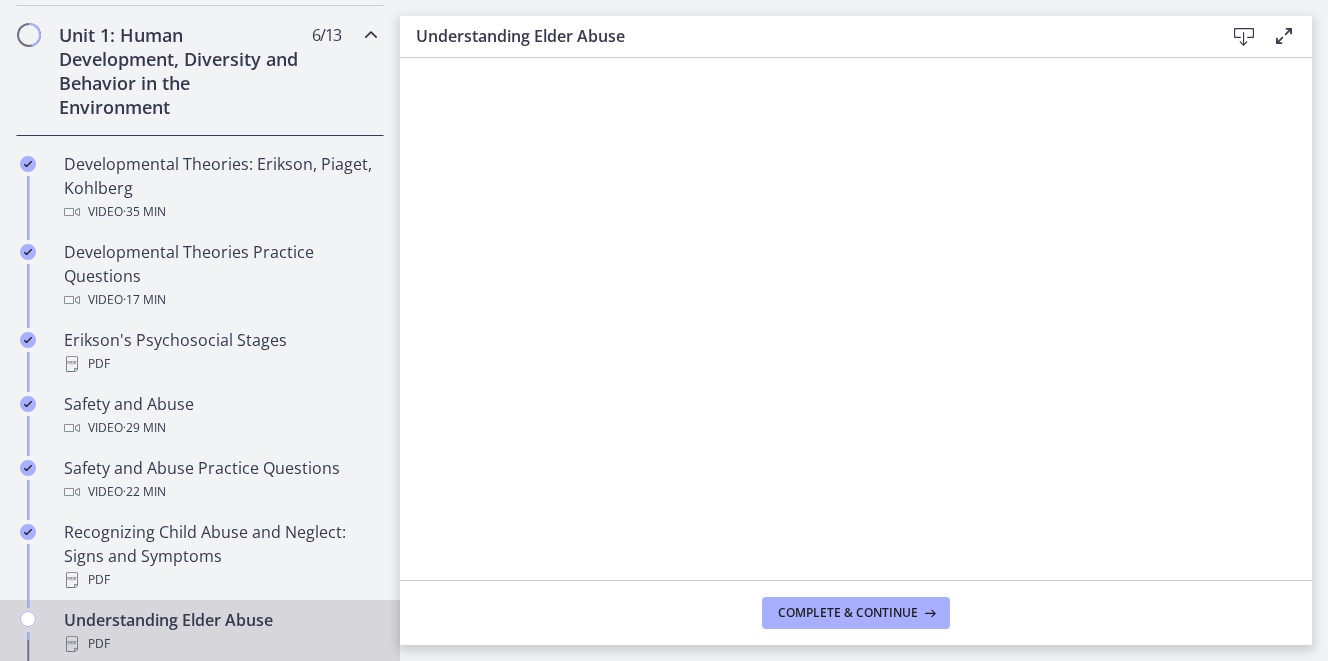 click at bounding box center (1244, 37) 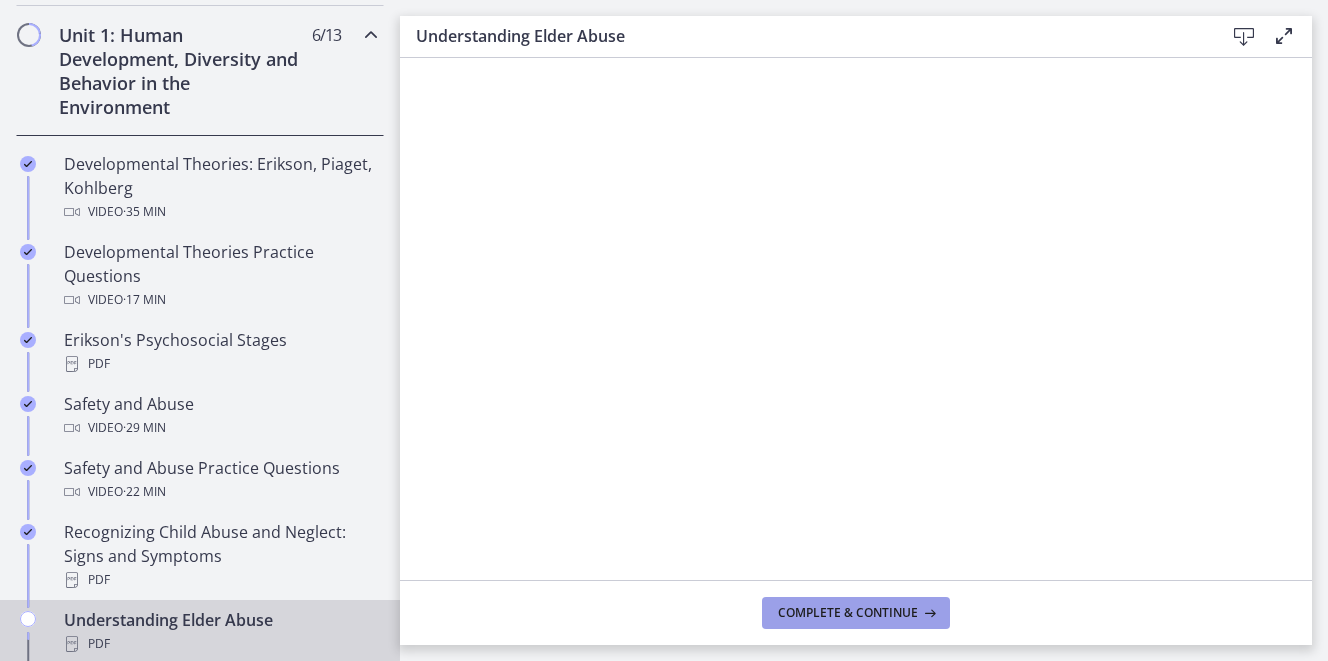 click on "Complete & continue" at bounding box center (848, 613) 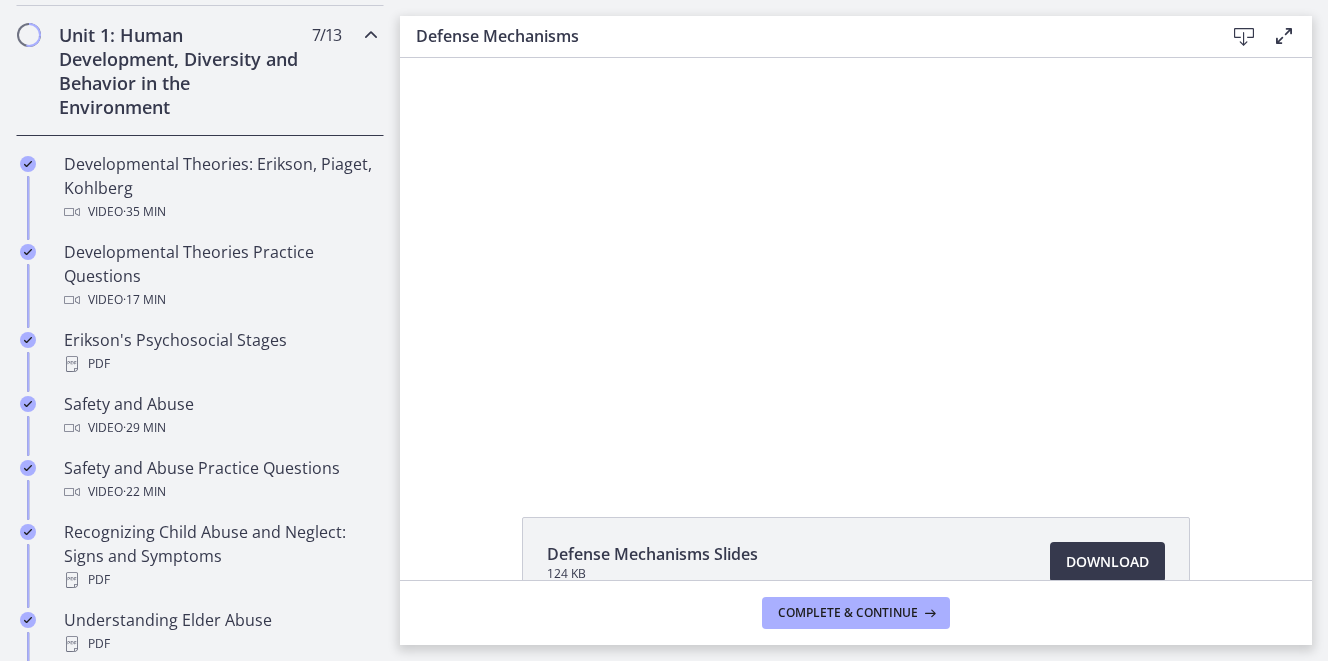scroll, scrollTop: 0, scrollLeft: 0, axis: both 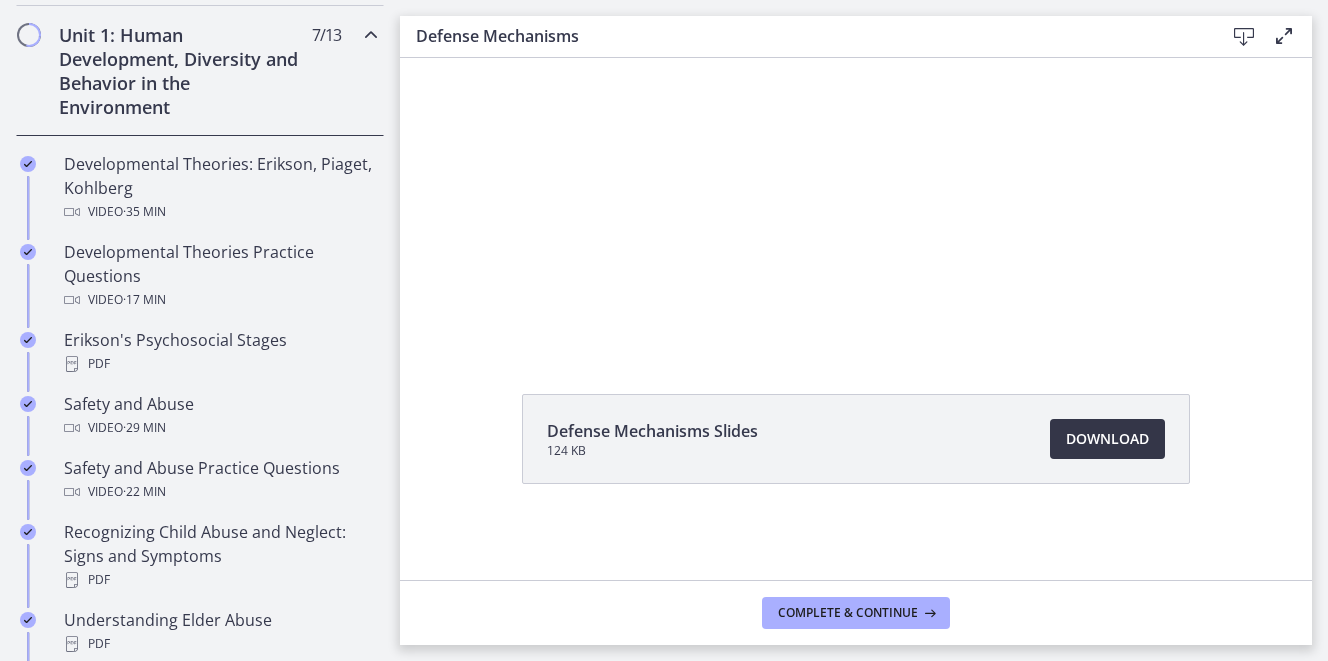 click on "Download
Opens in a new window" at bounding box center (1107, 439) 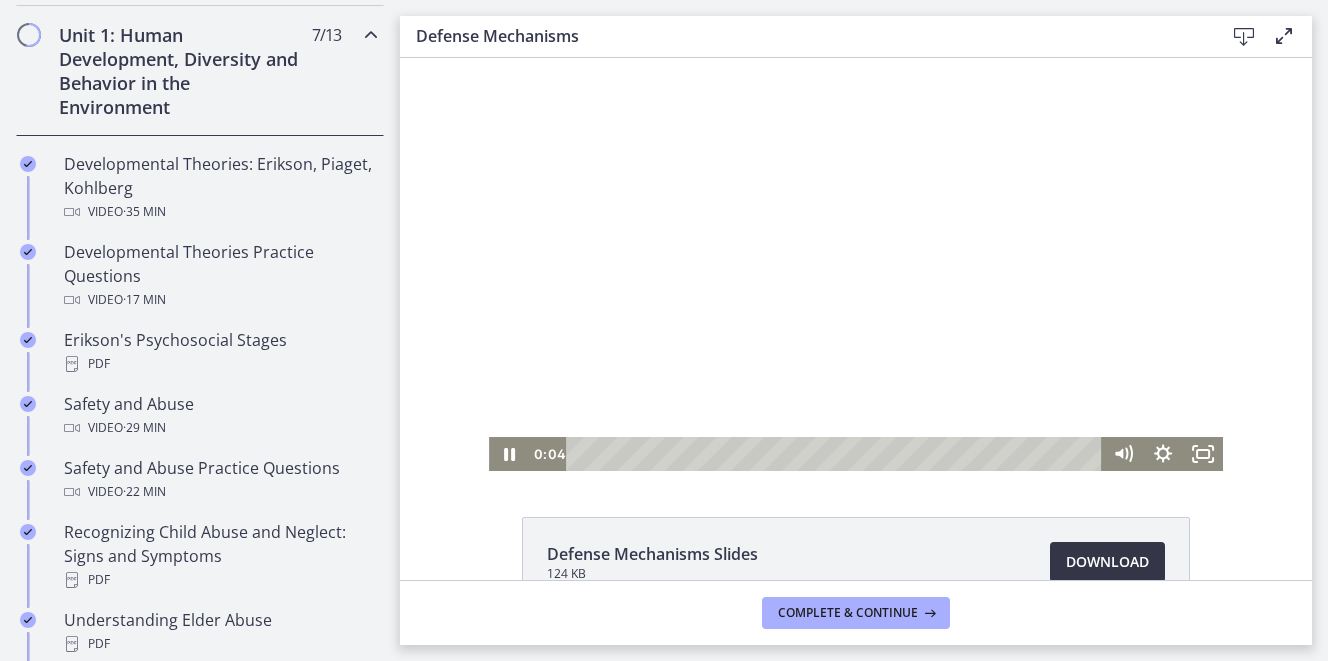 scroll, scrollTop: 1, scrollLeft: 0, axis: vertical 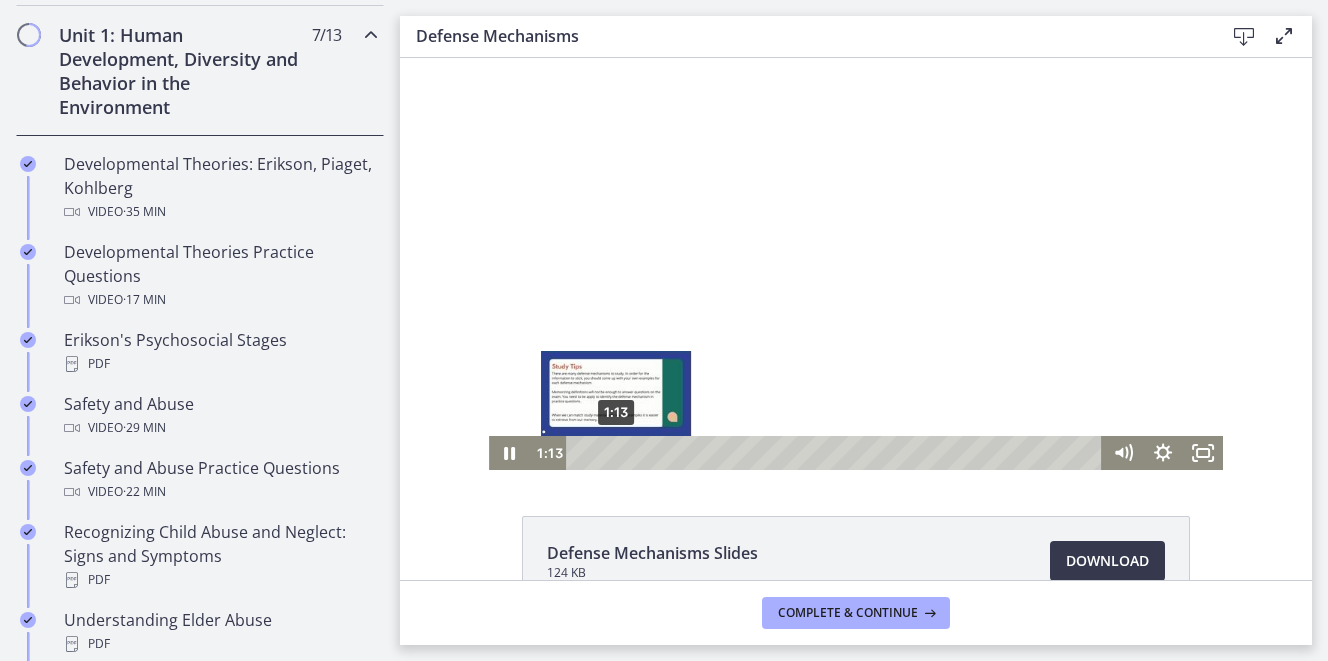 click on "1:13" at bounding box center (838, 453) 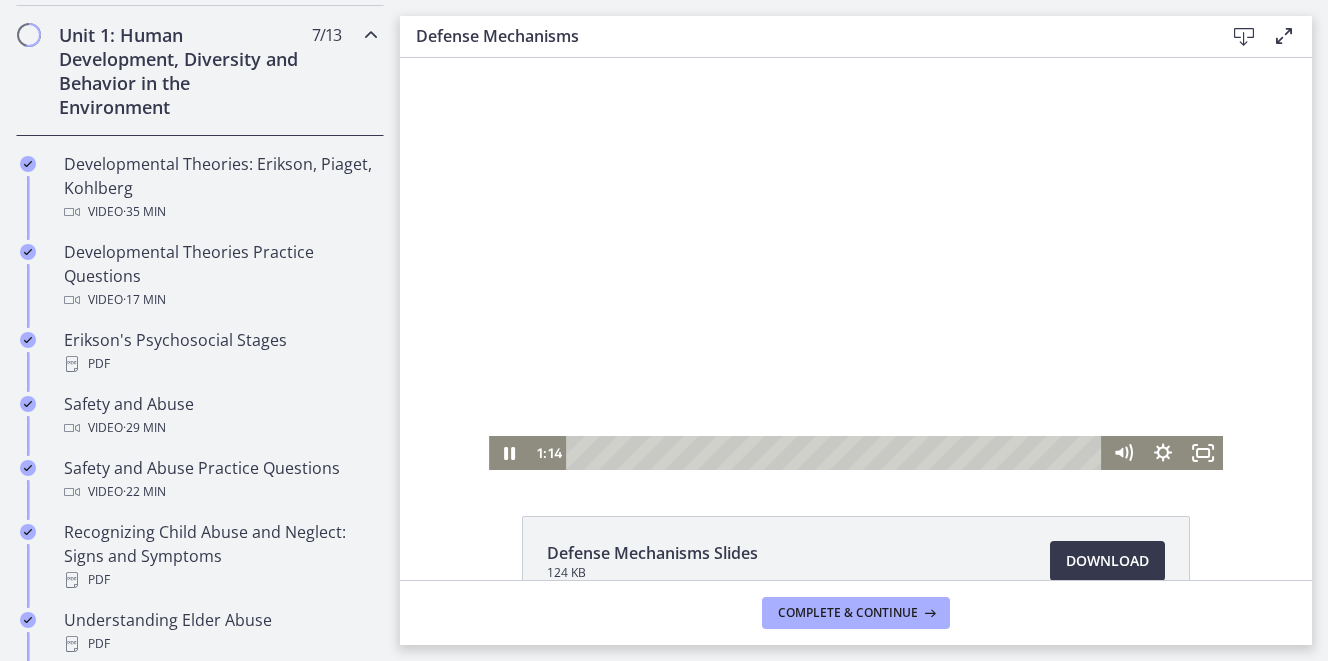 click at bounding box center [856, 263] 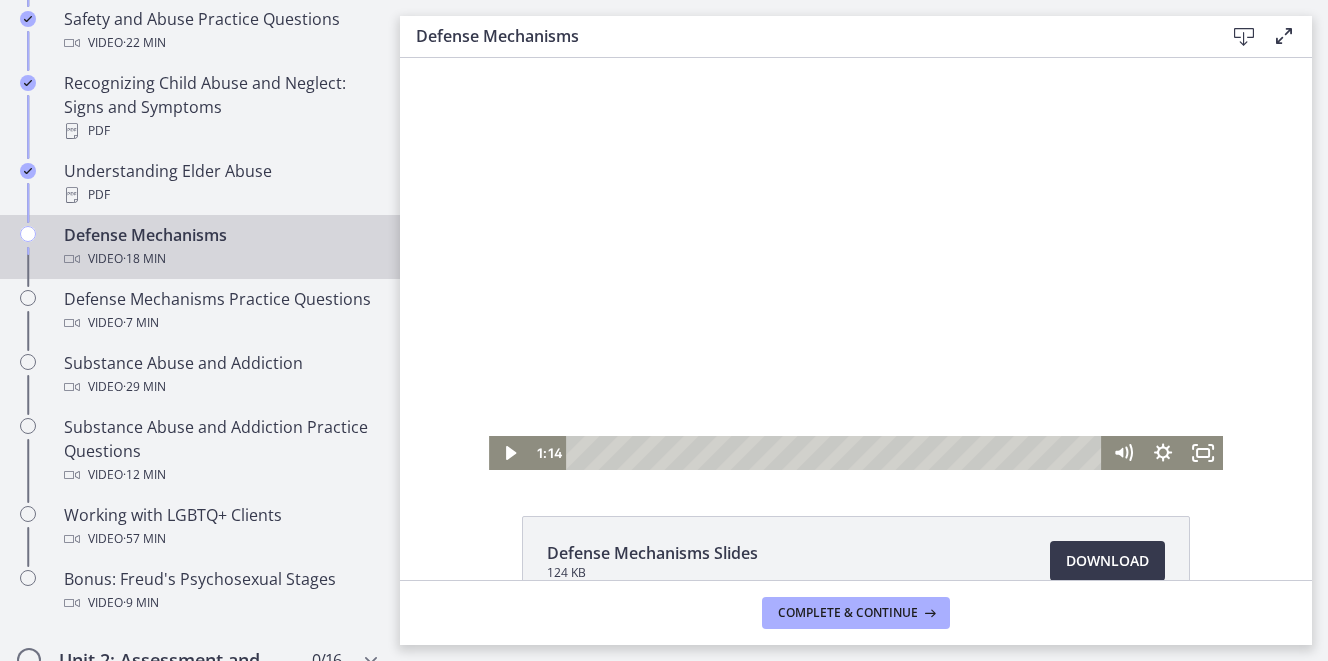 scroll, scrollTop: 1014, scrollLeft: 0, axis: vertical 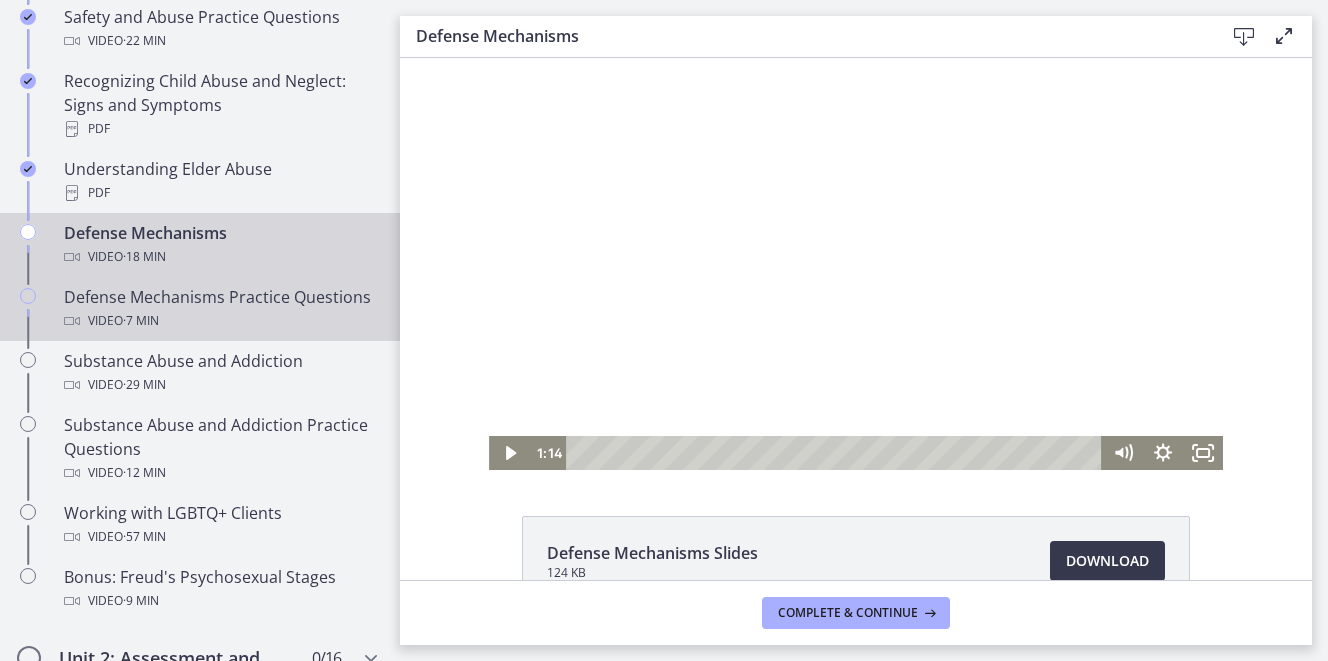 click on "Video
·  7 min" at bounding box center (220, 321) 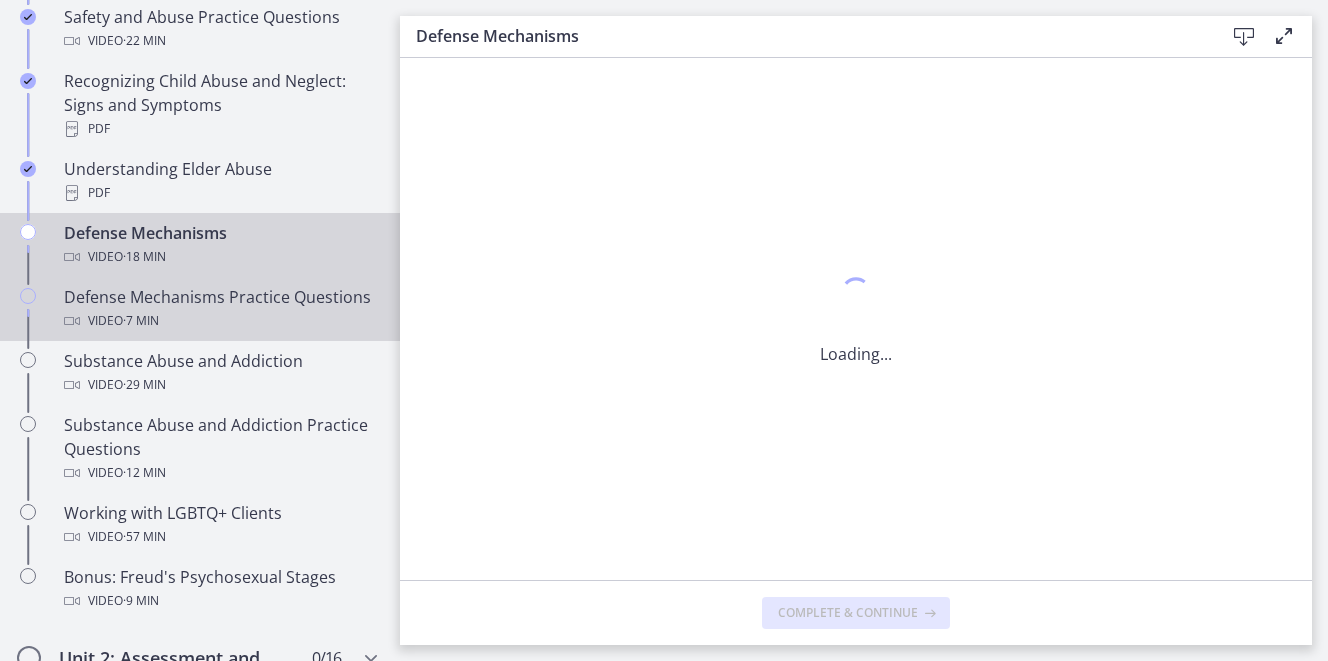 scroll, scrollTop: 0, scrollLeft: 0, axis: both 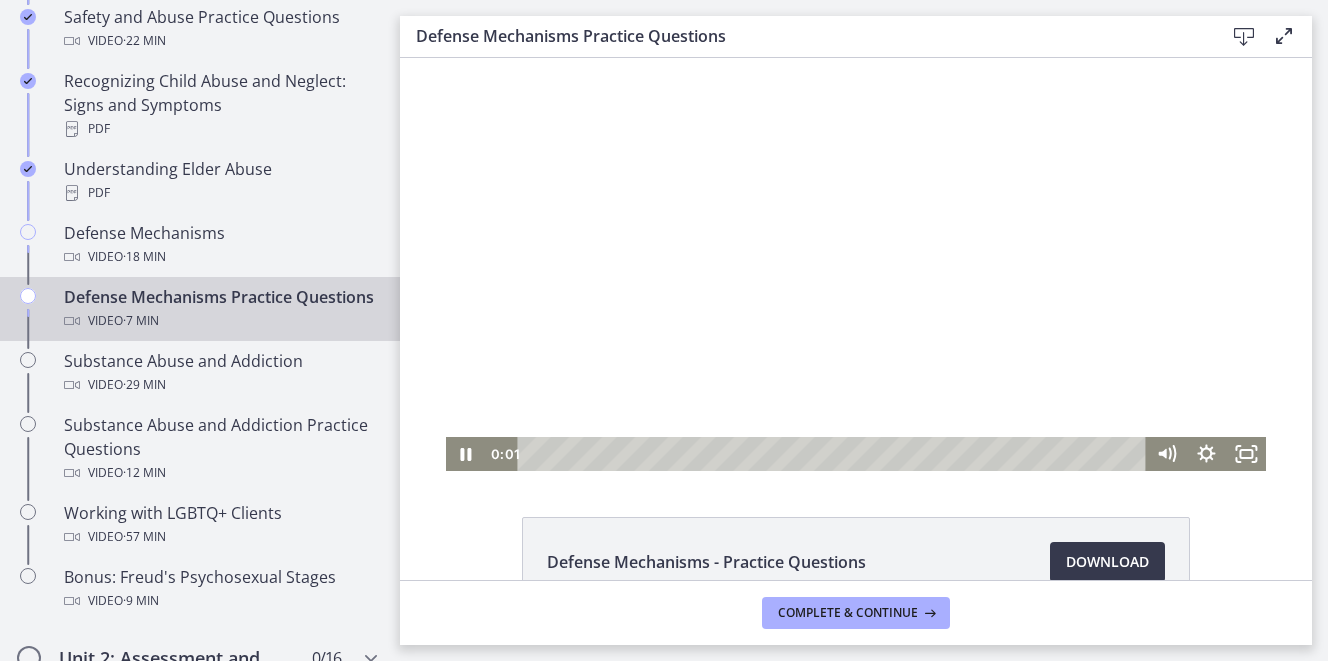 click at bounding box center (856, 264) 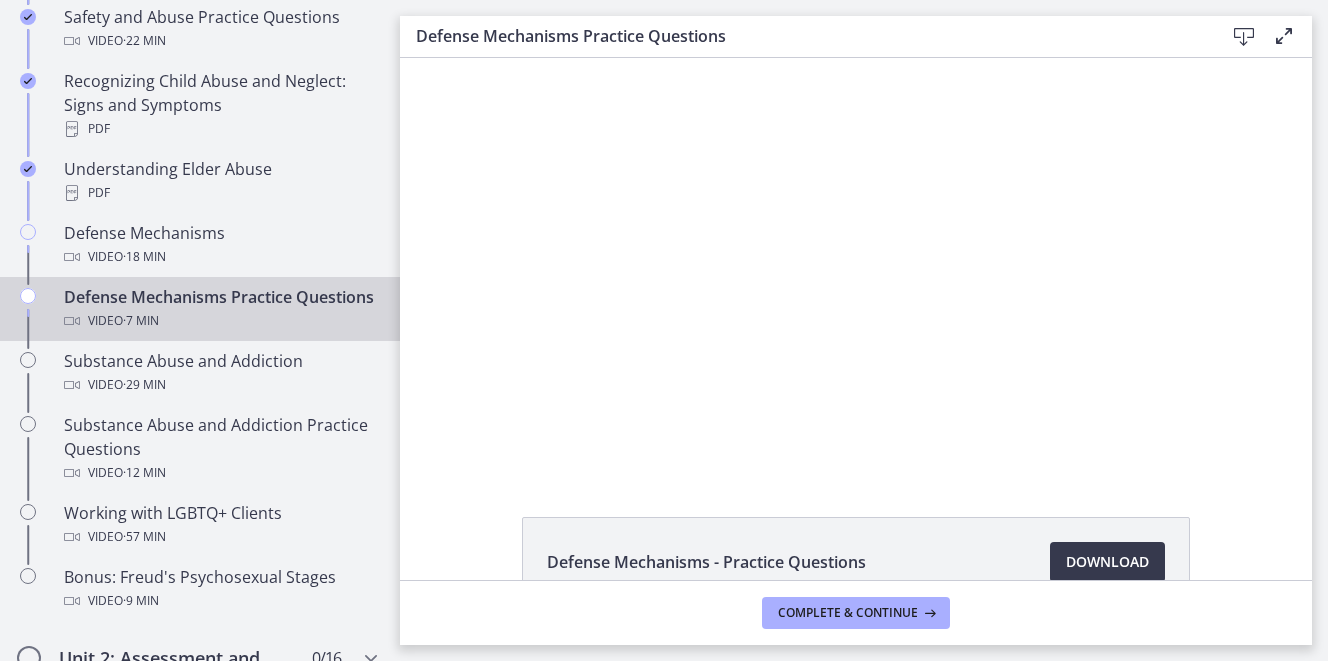 click on "Defense Mechanisms - Practice Questions
Download
Opens in a new window" at bounding box center (856, 562) 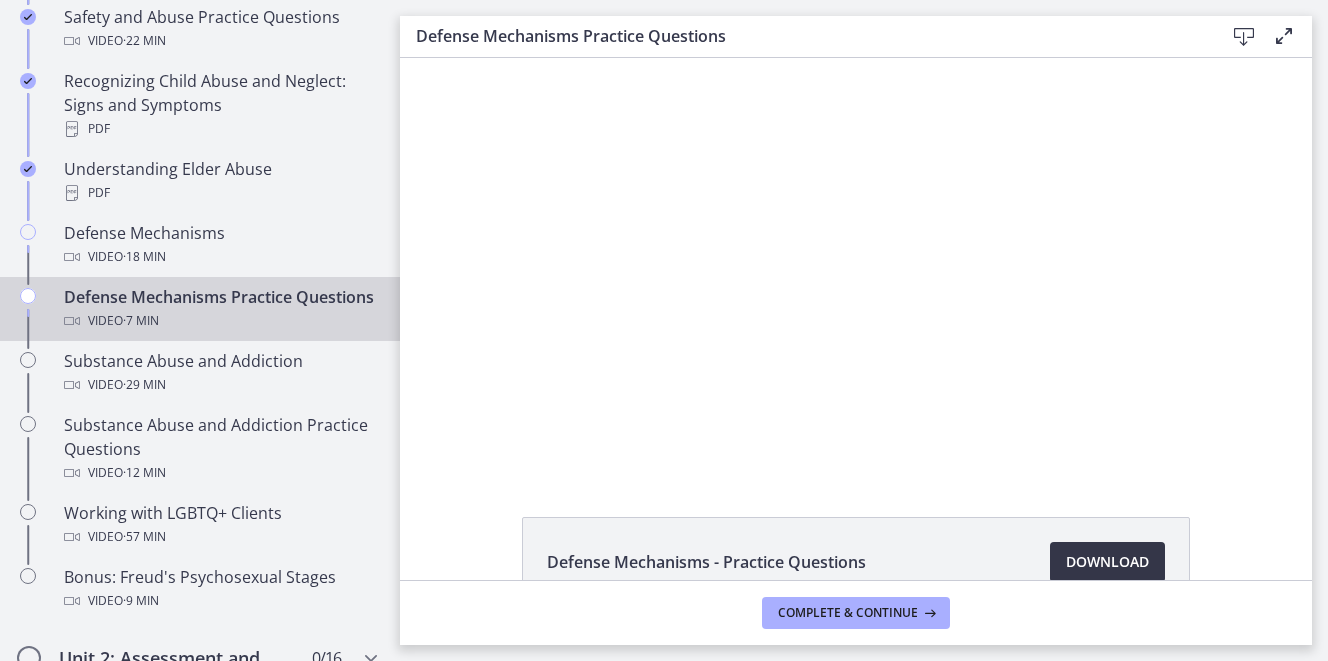 click on "Download
Opens in a new window" at bounding box center (1107, 562) 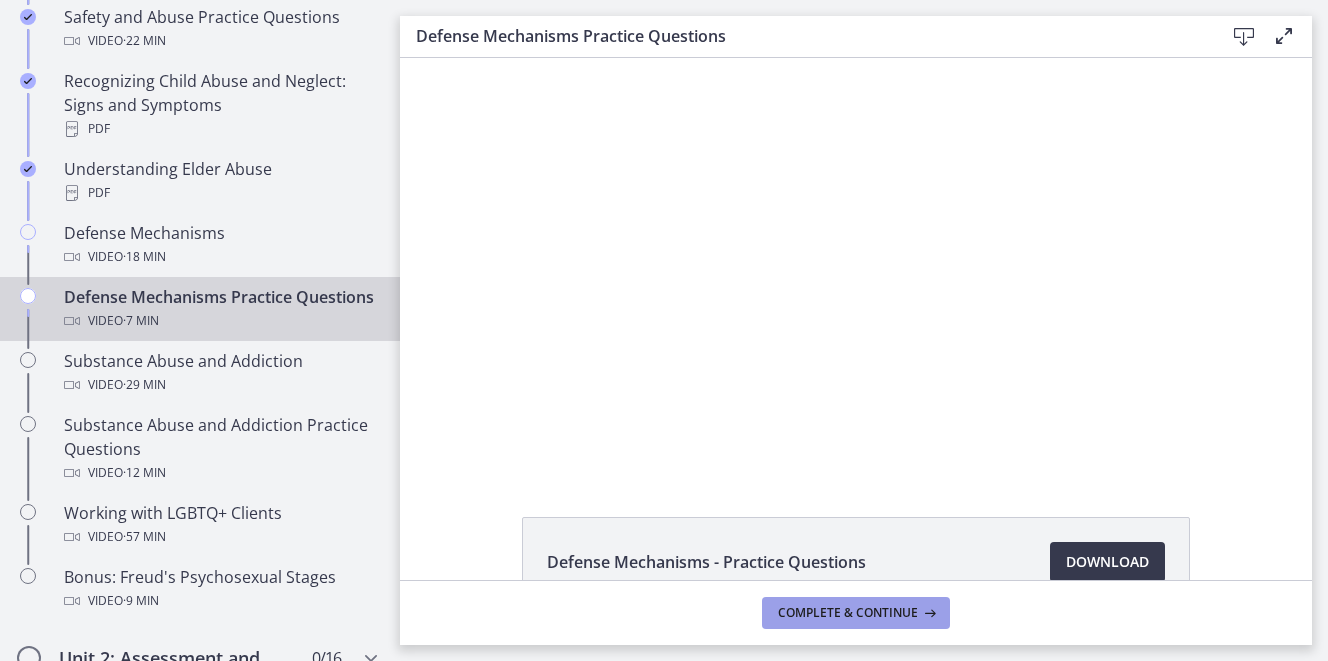 click on "Complete & continue" at bounding box center (848, 613) 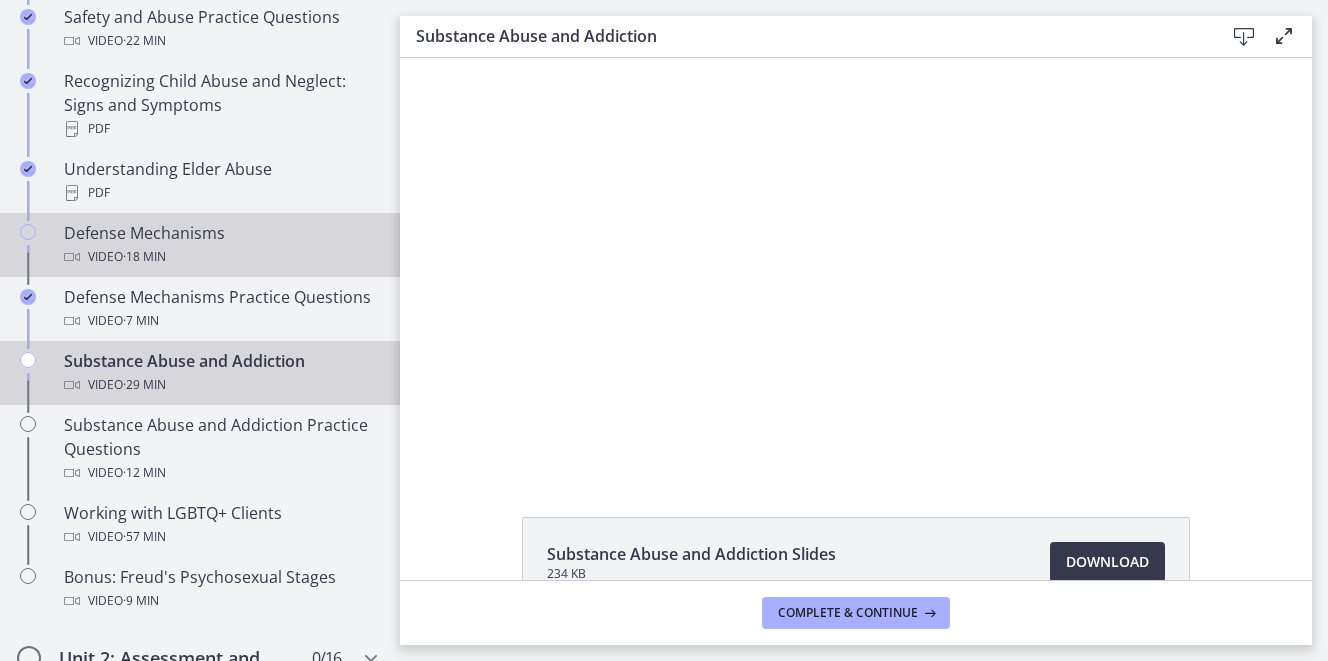 click on "Video
·  18 min" at bounding box center [220, 257] 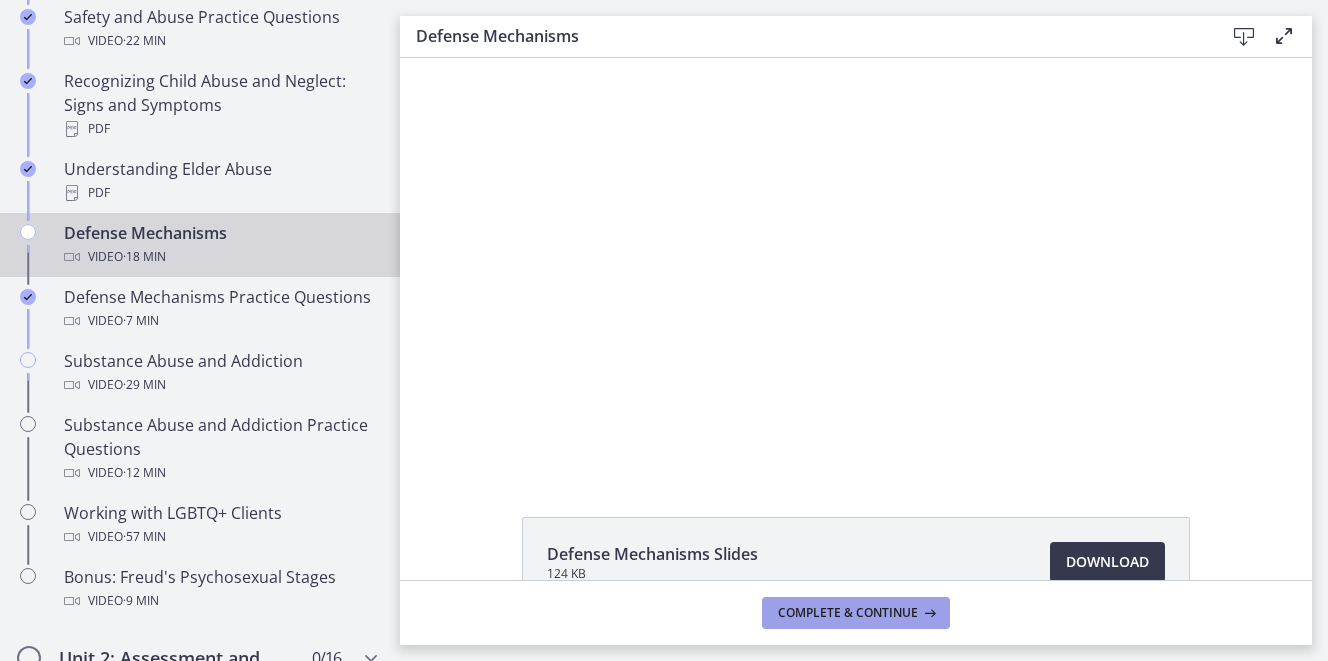 scroll, scrollTop: 0, scrollLeft: 0, axis: both 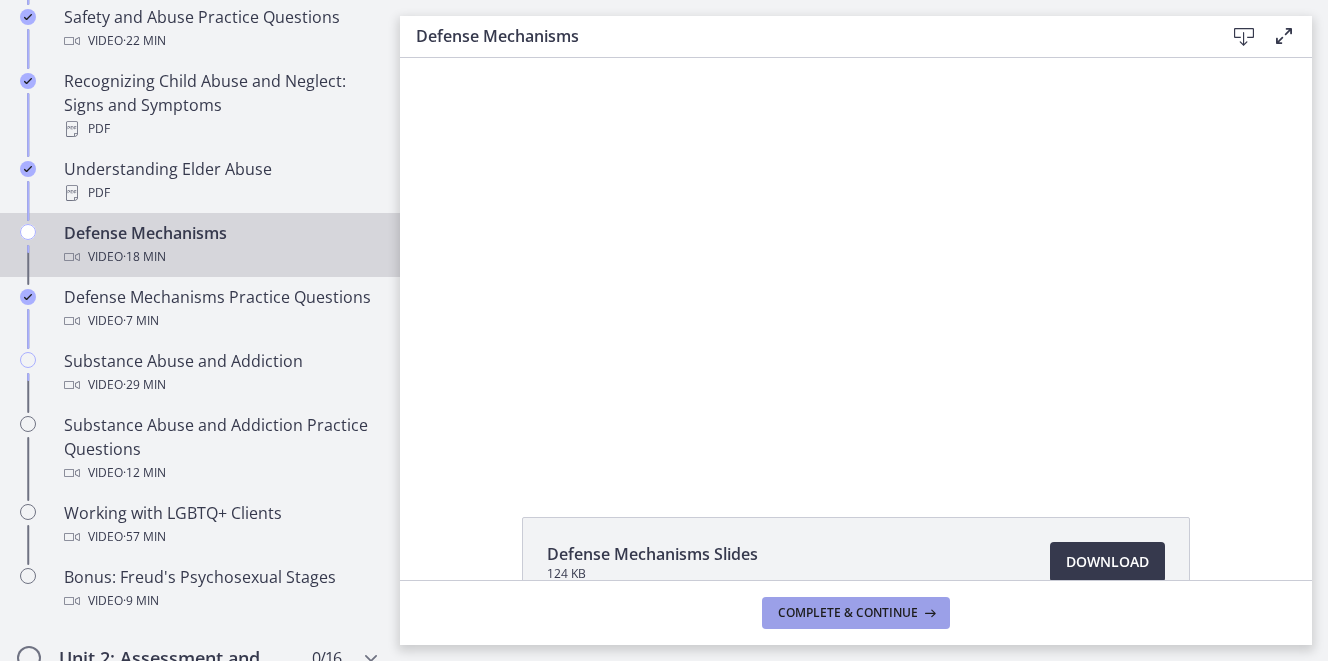 click on "Complete & continue" at bounding box center [848, 613] 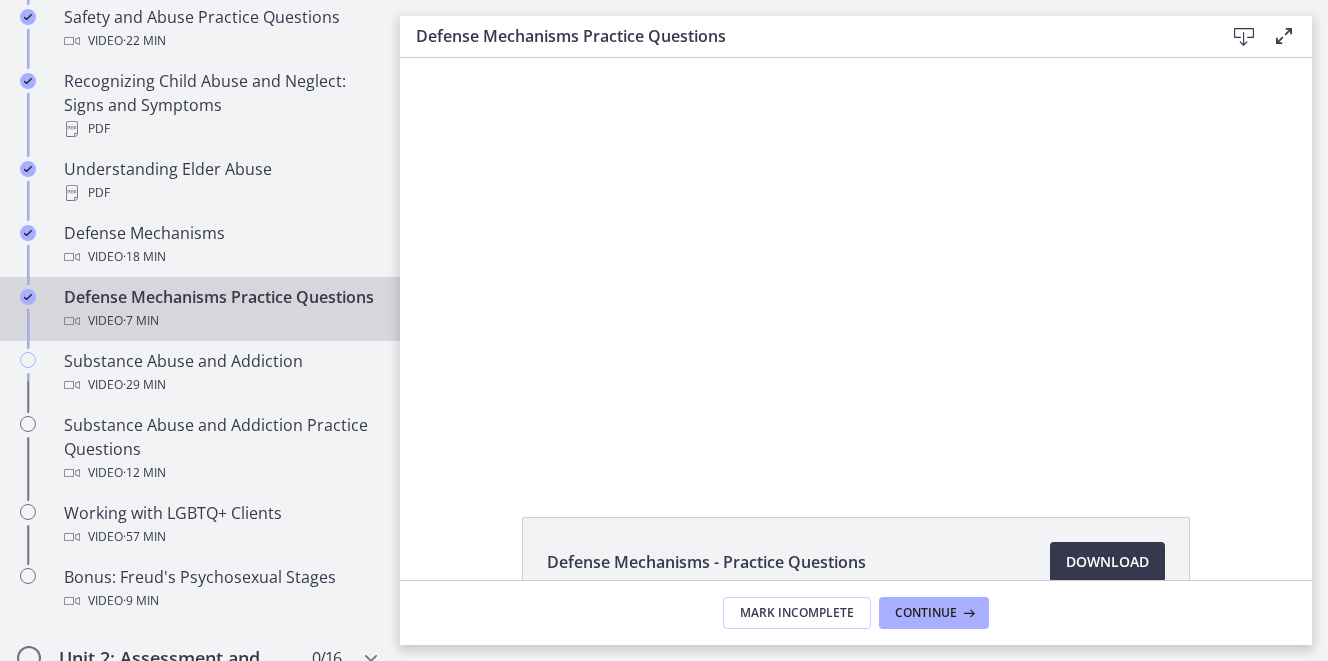 scroll, scrollTop: 0, scrollLeft: 0, axis: both 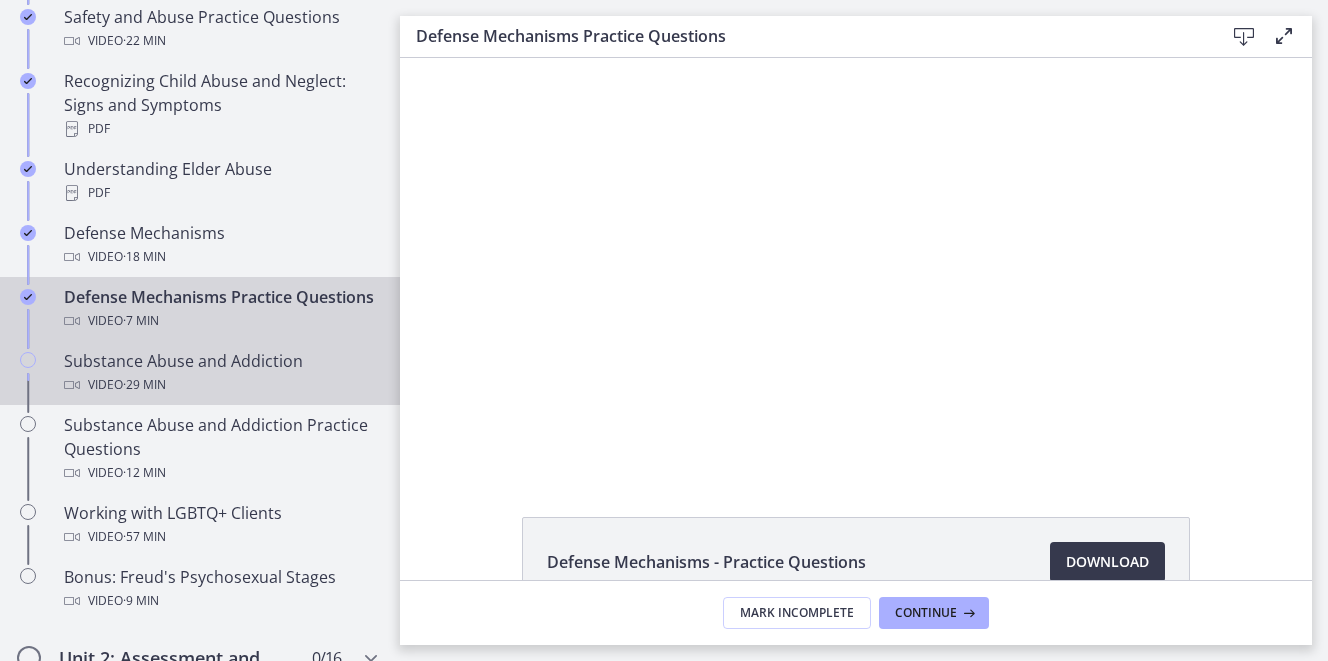 click on "Substance Abuse and Addiction
Video
·  29 min" at bounding box center (220, 373) 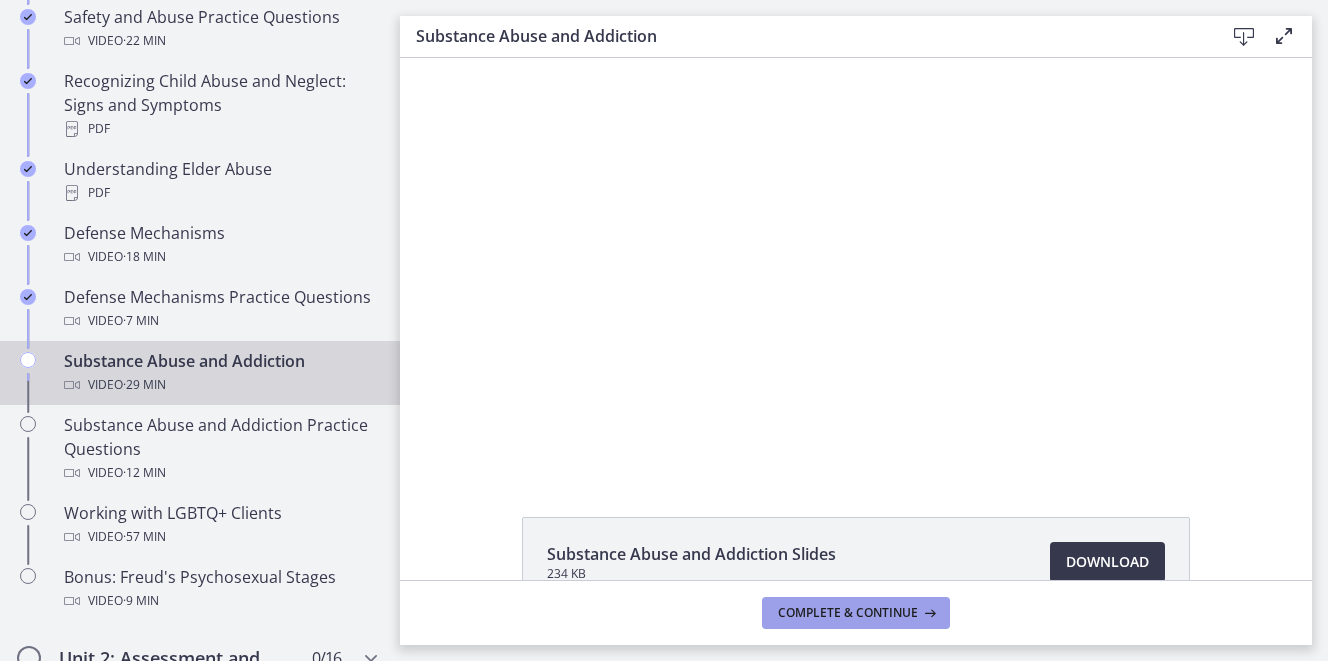 scroll, scrollTop: 0, scrollLeft: 0, axis: both 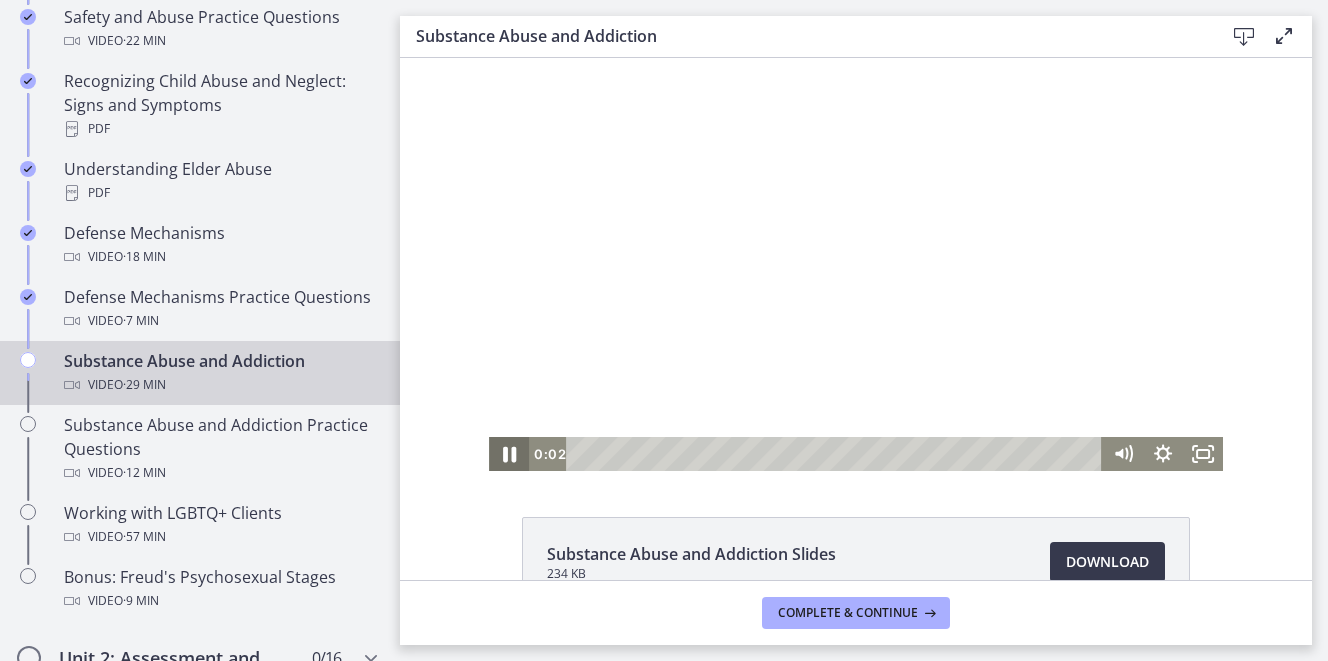 click 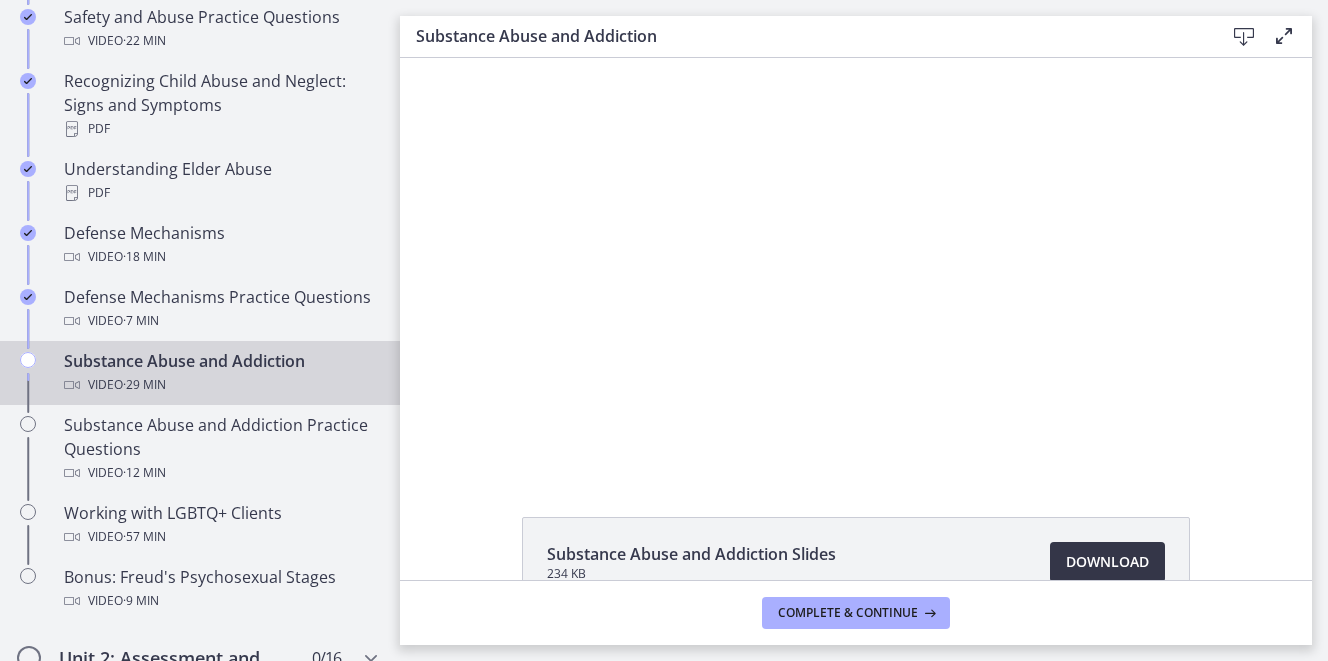 click on "Download
Opens in a new window" at bounding box center [1107, 562] 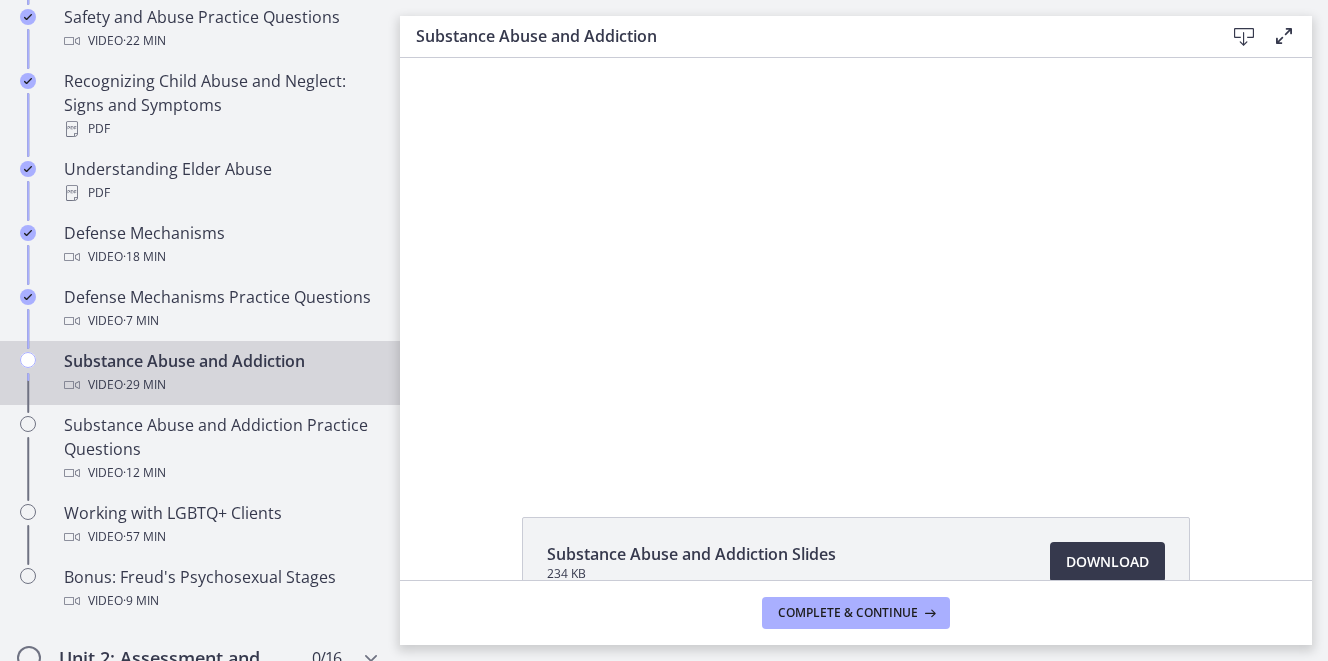 click on "Complete & continue" at bounding box center (856, 612) 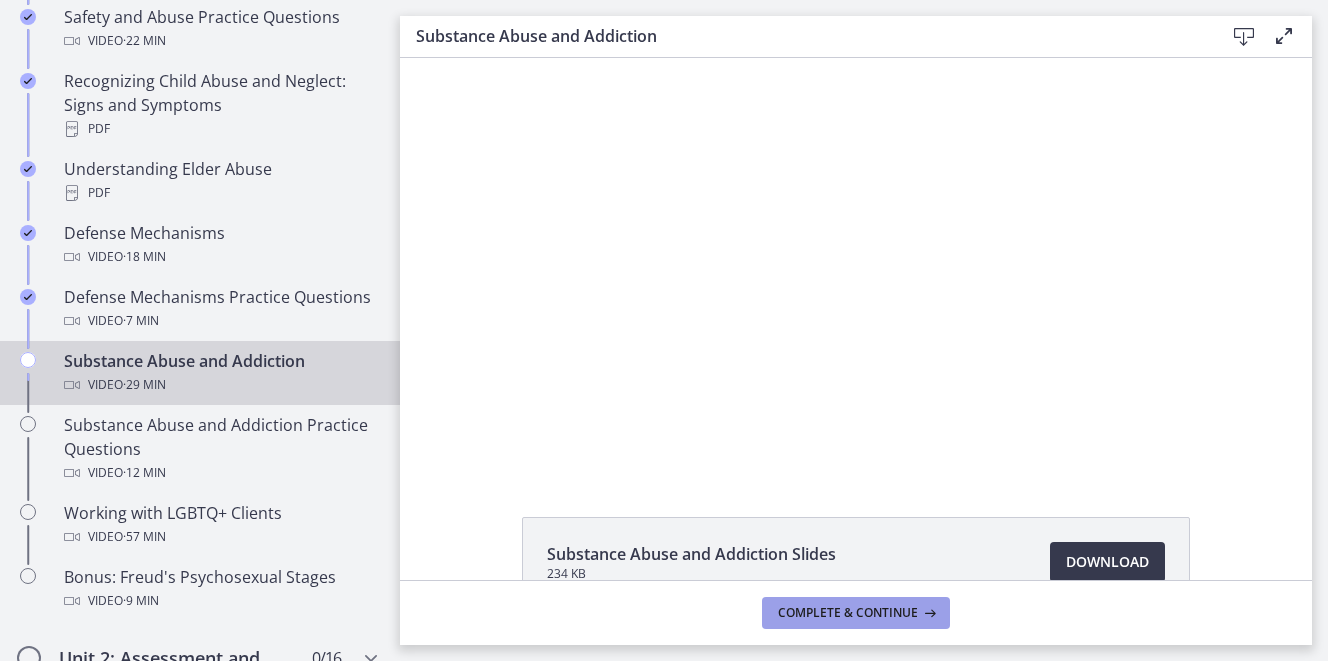 click on "Complete & continue" at bounding box center (848, 613) 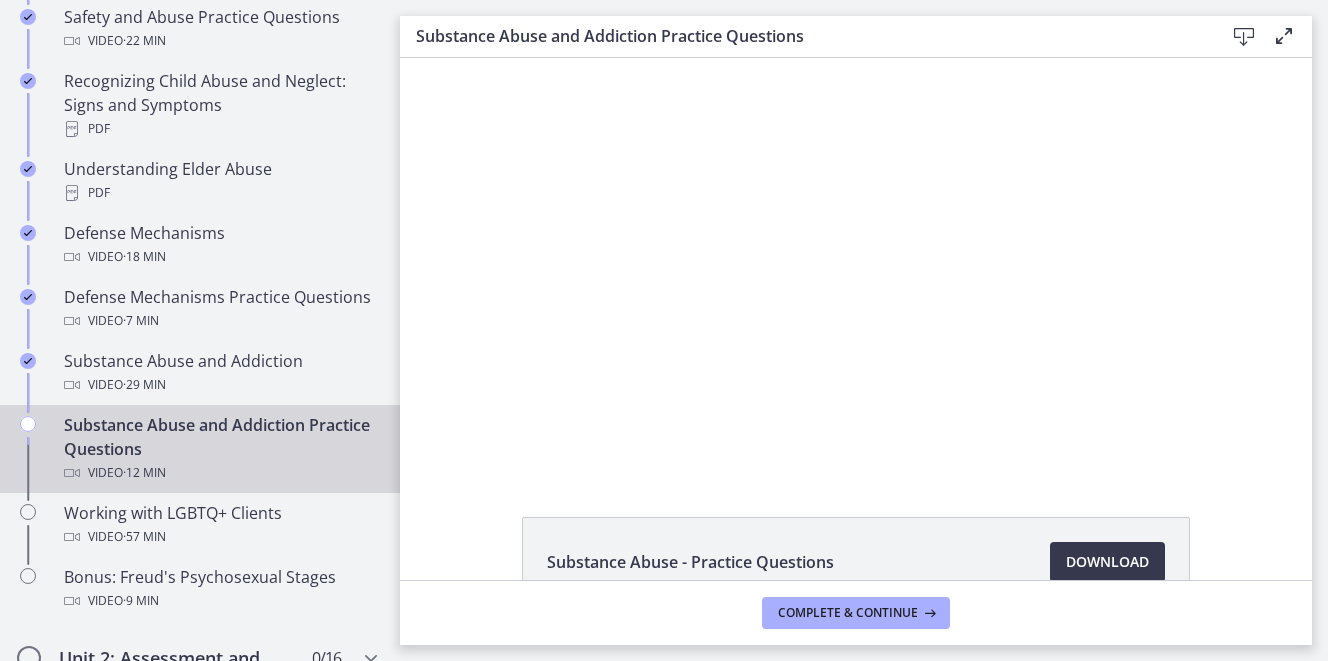 scroll, scrollTop: 0, scrollLeft: 0, axis: both 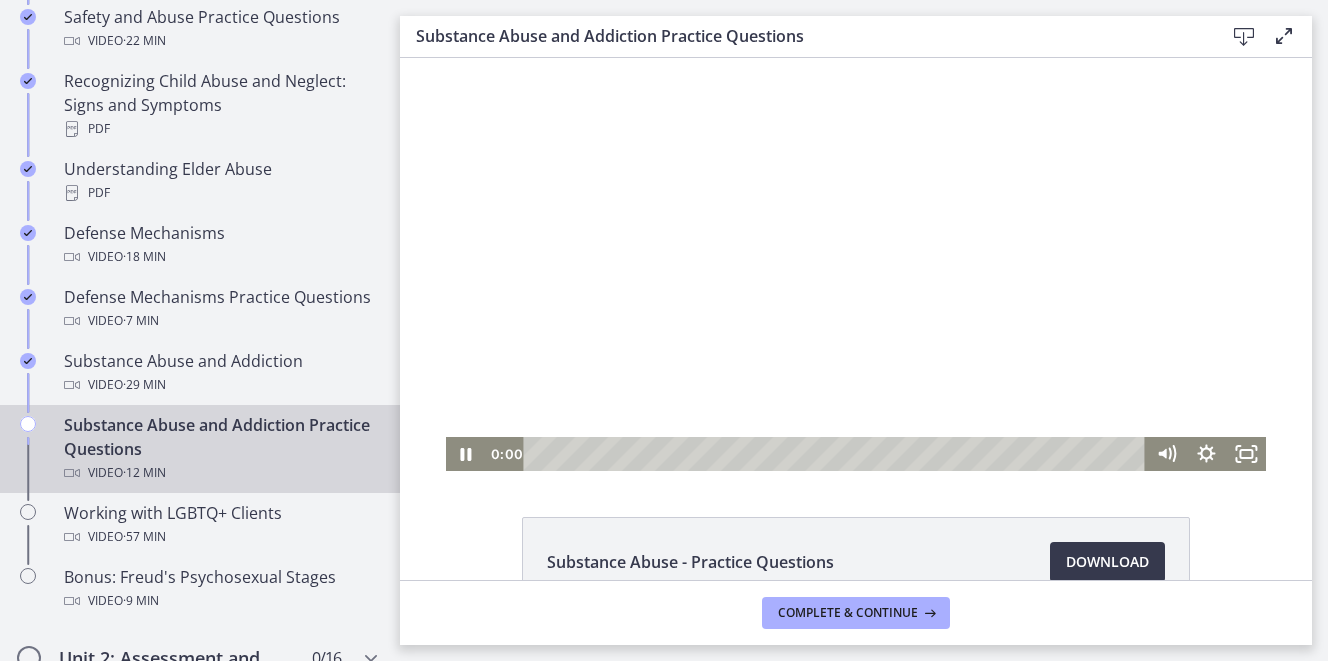 click at bounding box center [856, 264] 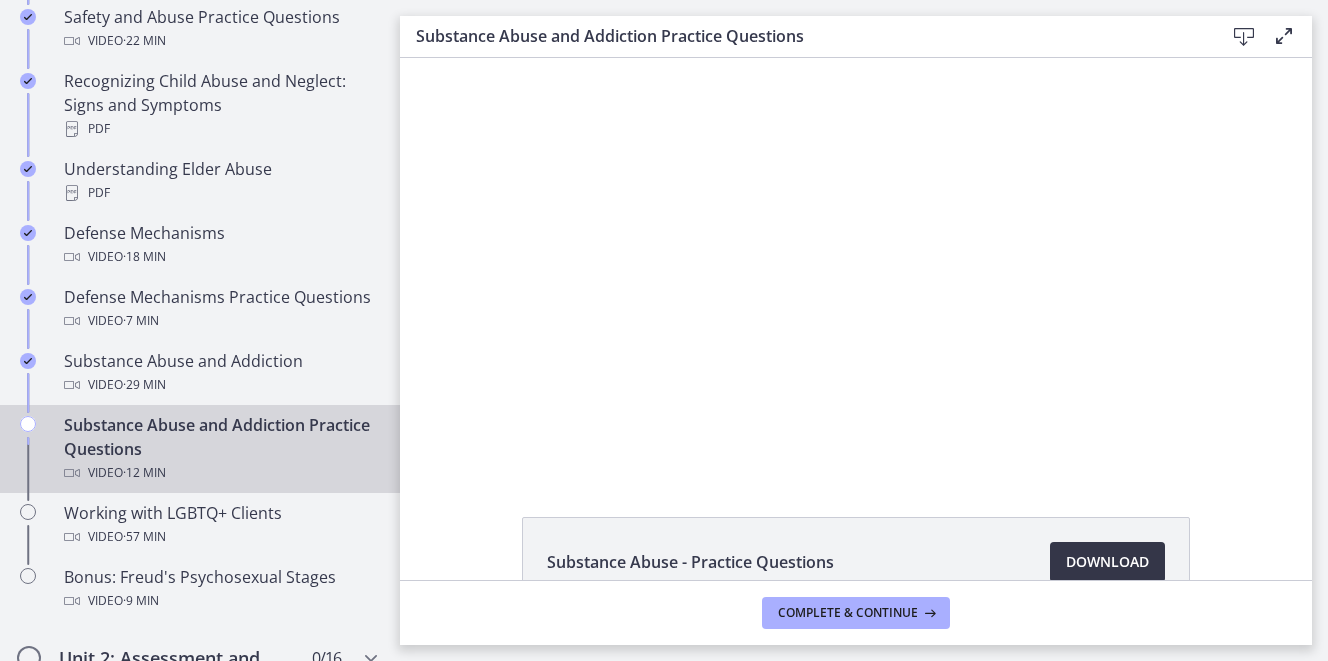 click on "Download
Opens in a new window" at bounding box center [1107, 562] 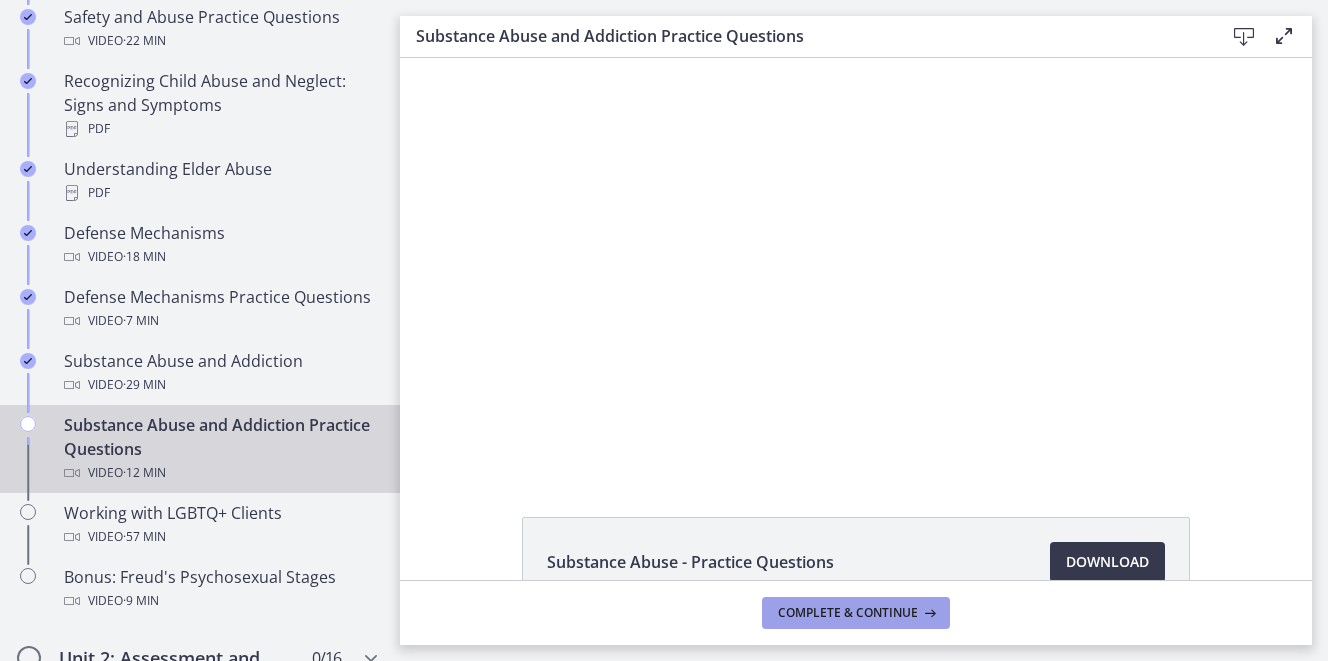 click on "Complete & continue" at bounding box center [848, 613] 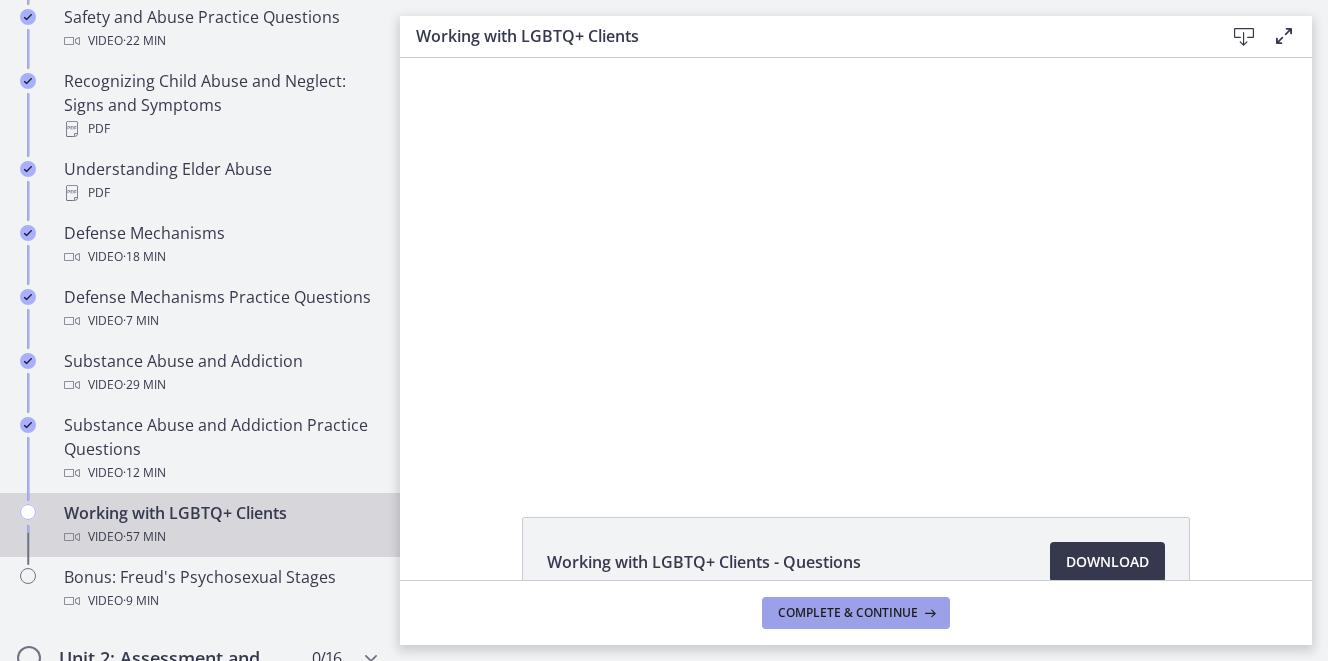 click on "Complete & continue" at bounding box center (848, 613) 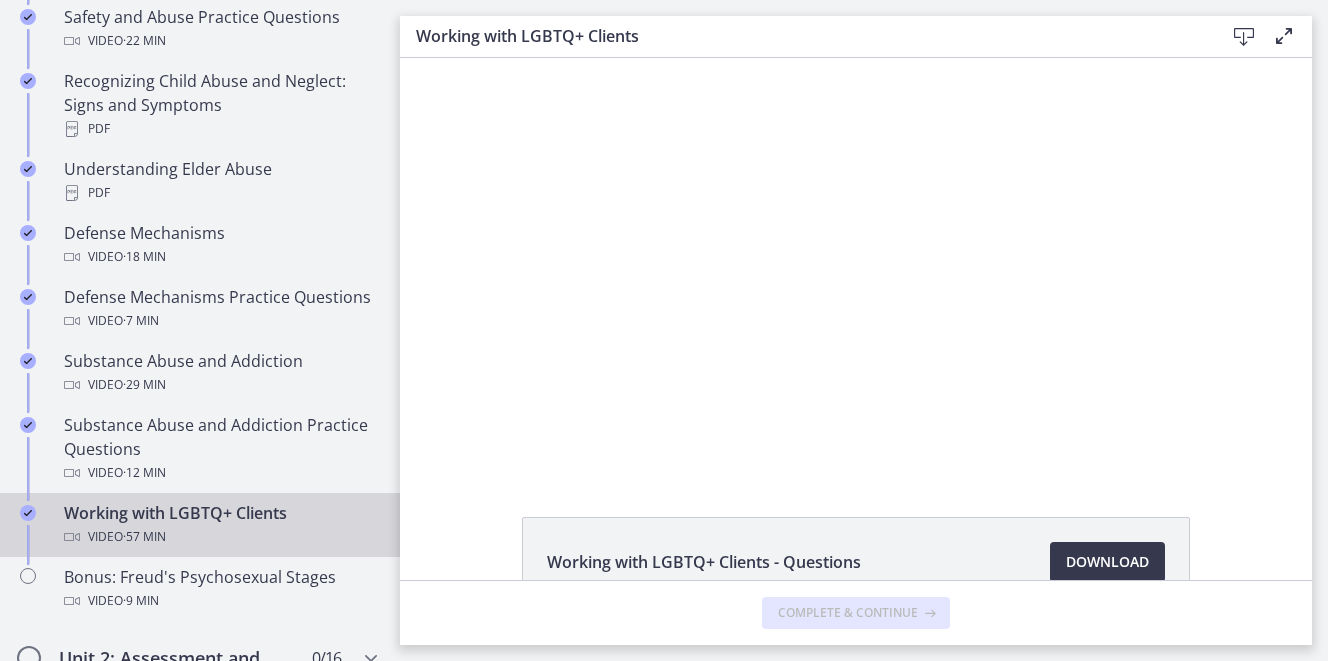 scroll, scrollTop: 0, scrollLeft: 0, axis: both 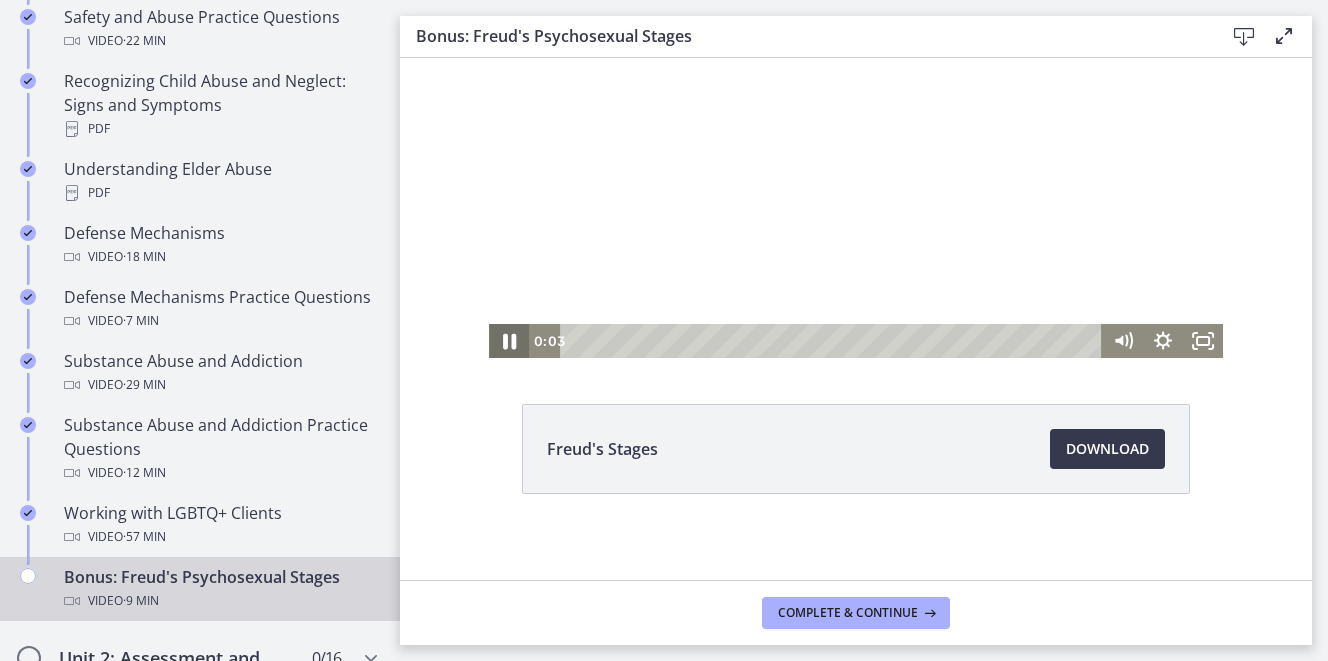 click 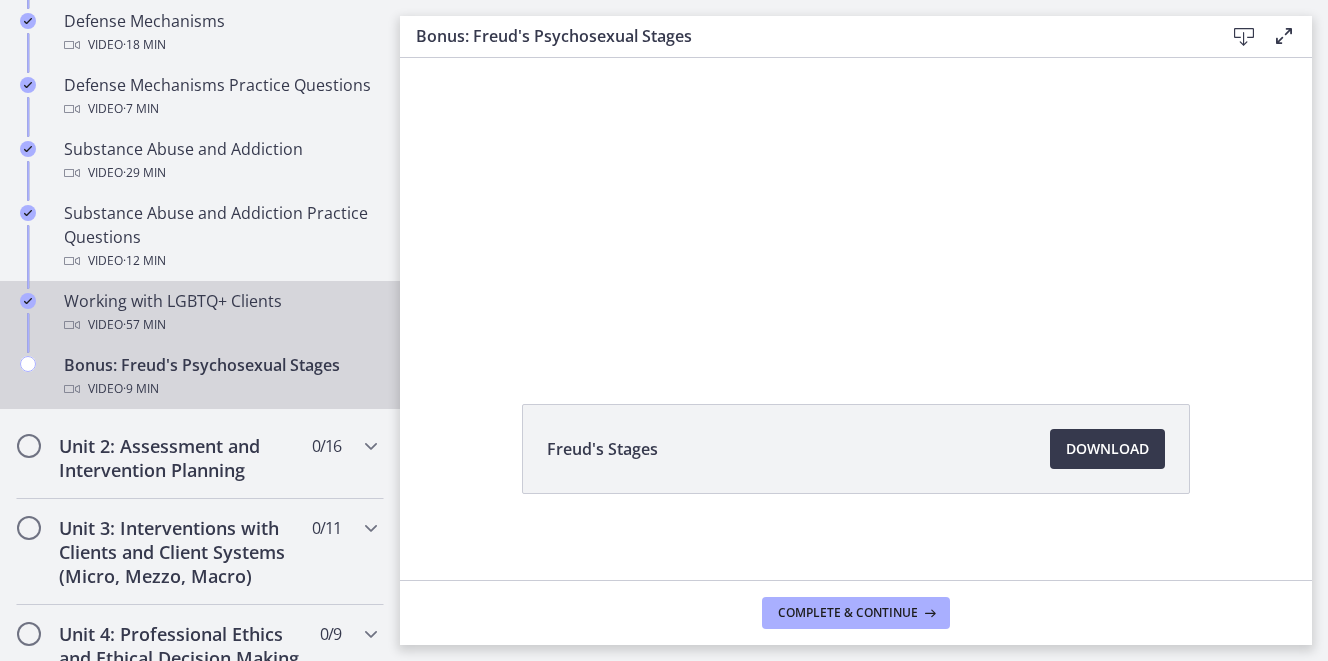 scroll, scrollTop: 1233, scrollLeft: 0, axis: vertical 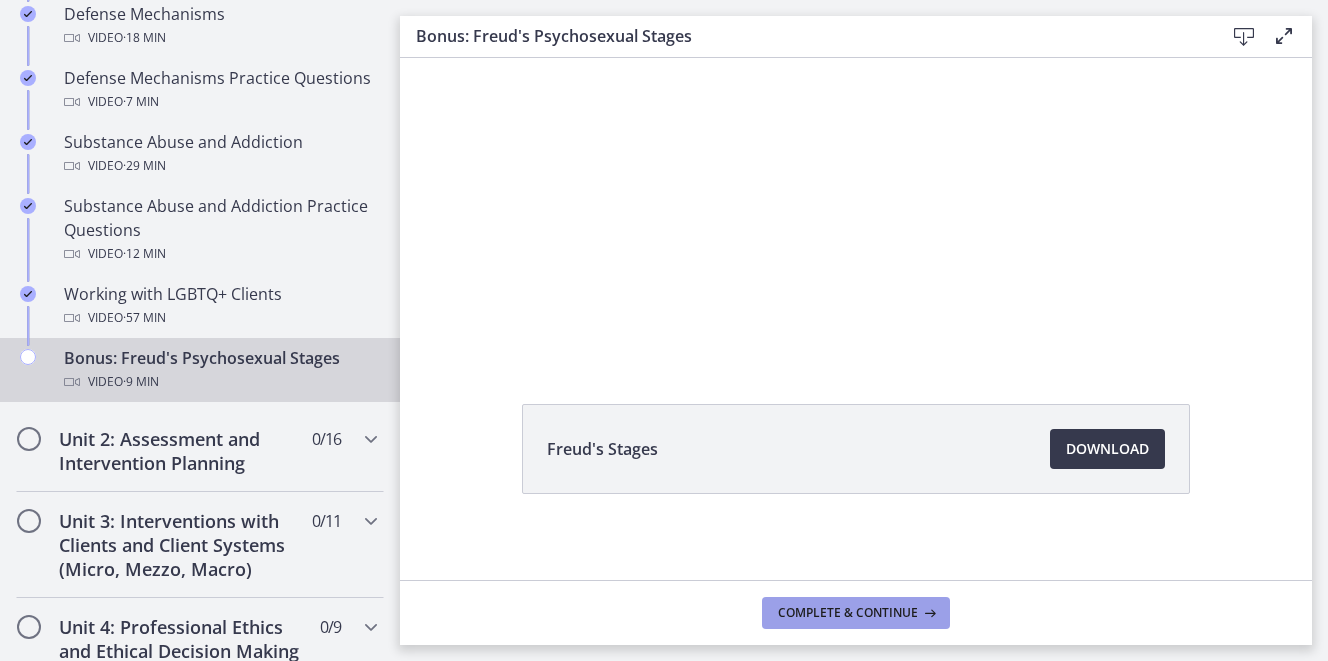 click on "Complete & continue" at bounding box center (848, 613) 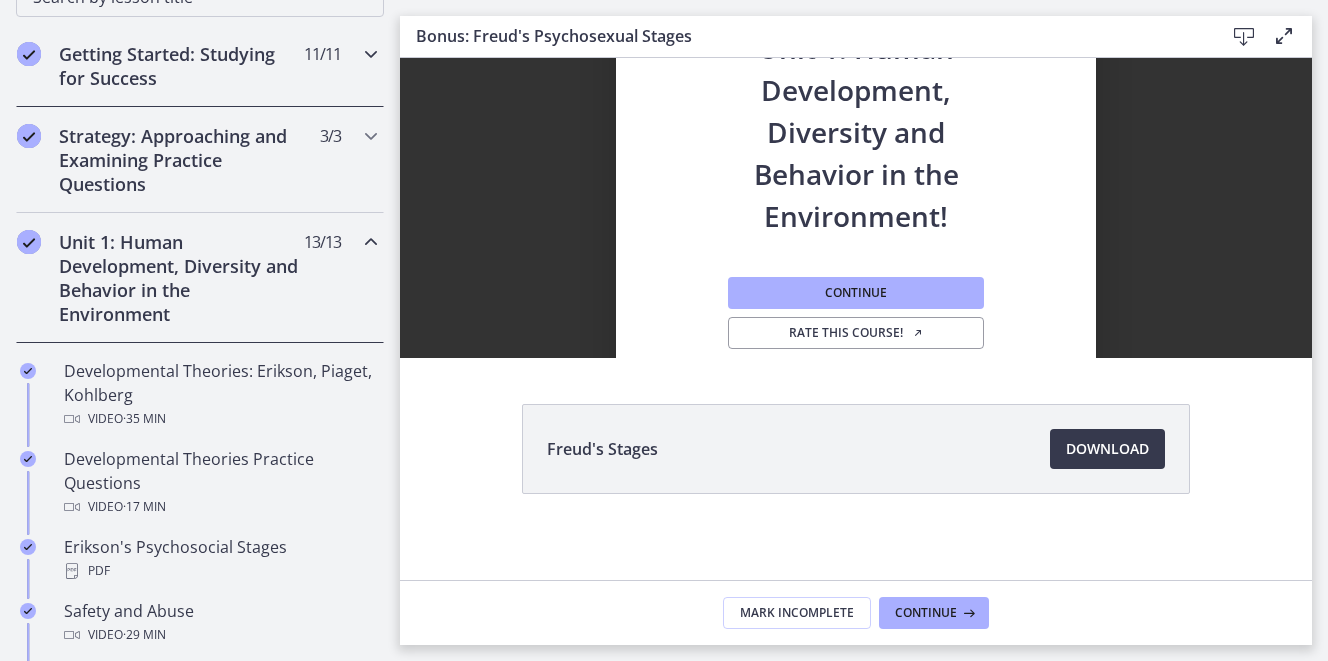 scroll, scrollTop: 357, scrollLeft: 0, axis: vertical 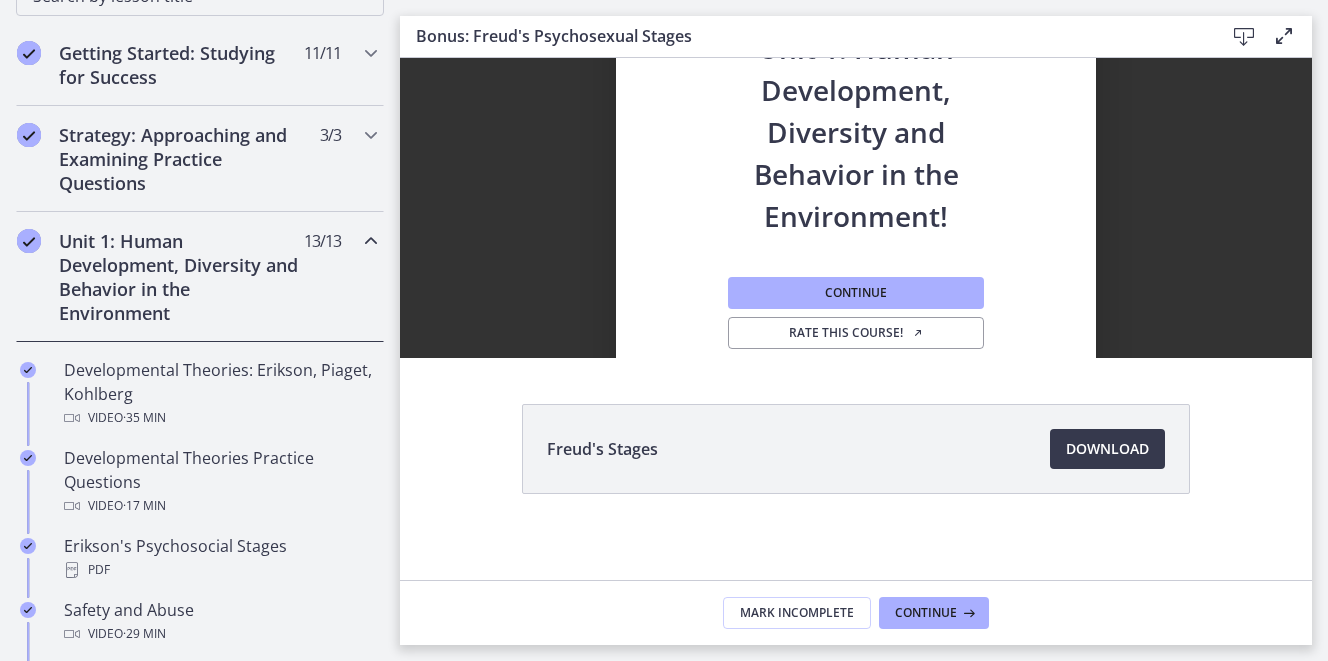 click on "Unit 1: Human Development, Diversity and Behavior in the Environment
13  /  13
Completed" at bounding box center (200, 277) 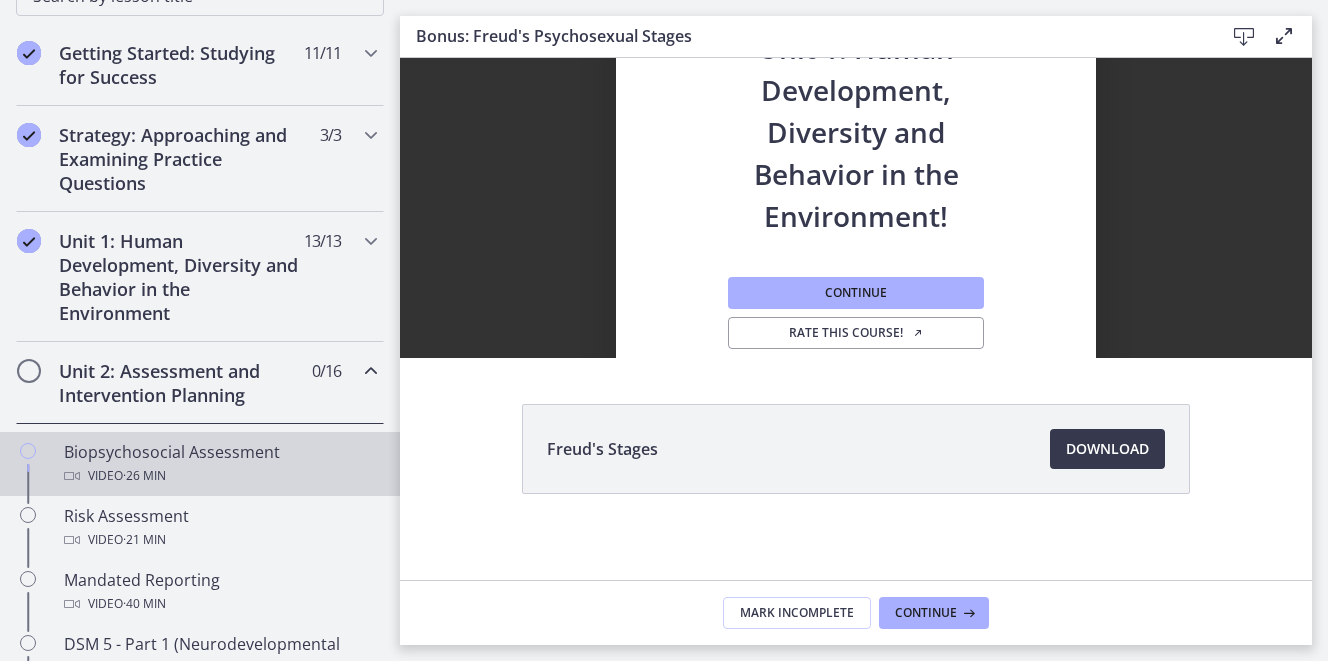 click on "Video
·  26 min" at bounding box center (220, 476) 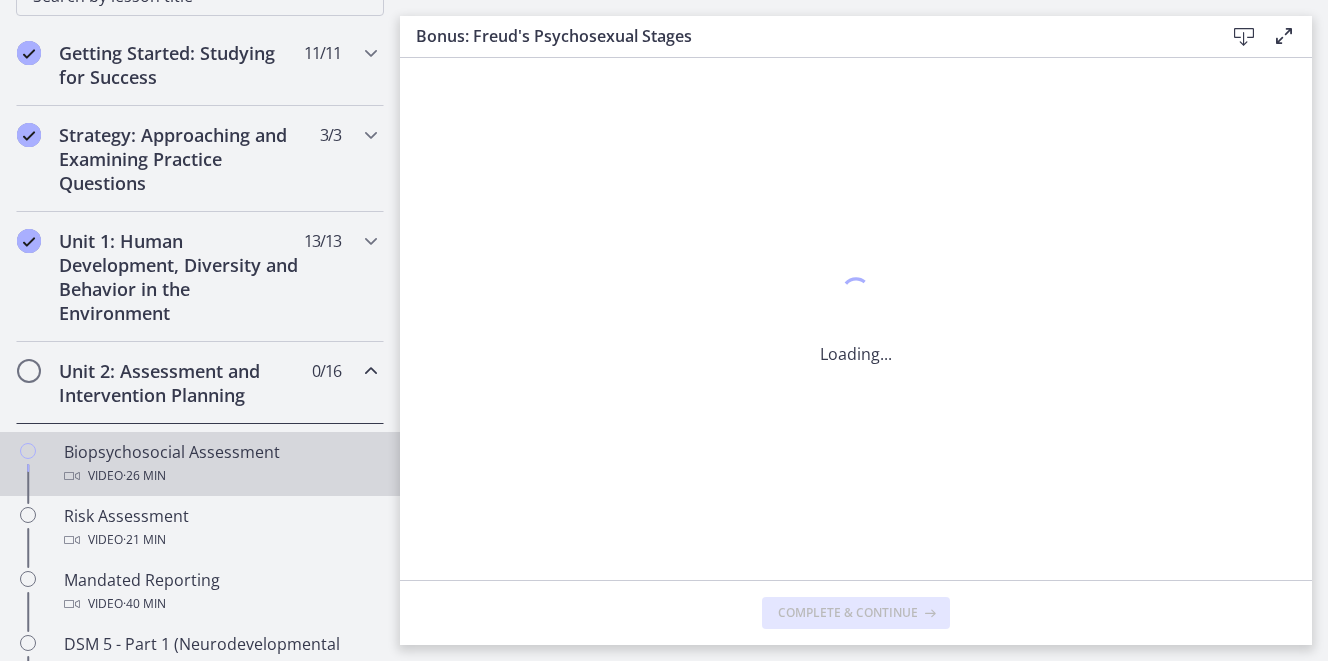 scroll, scrollTop: 0, scrollLeft: 0, axis: both 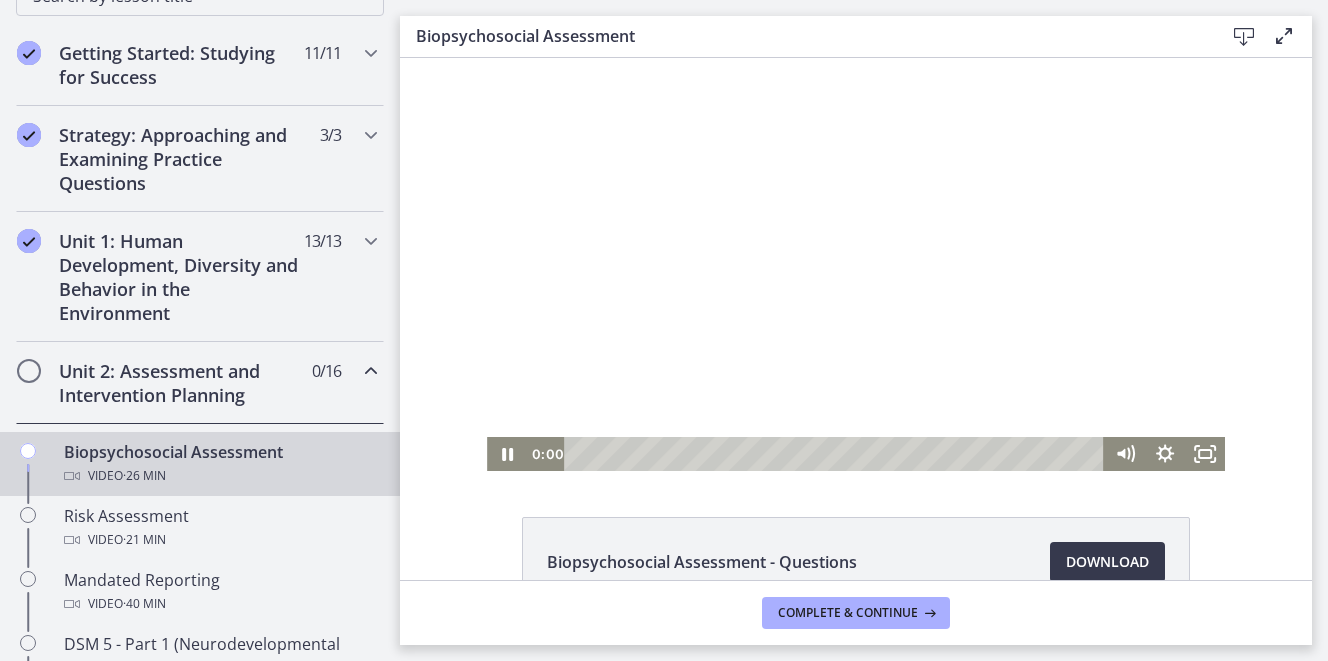 click at bounding box center [856, 264] 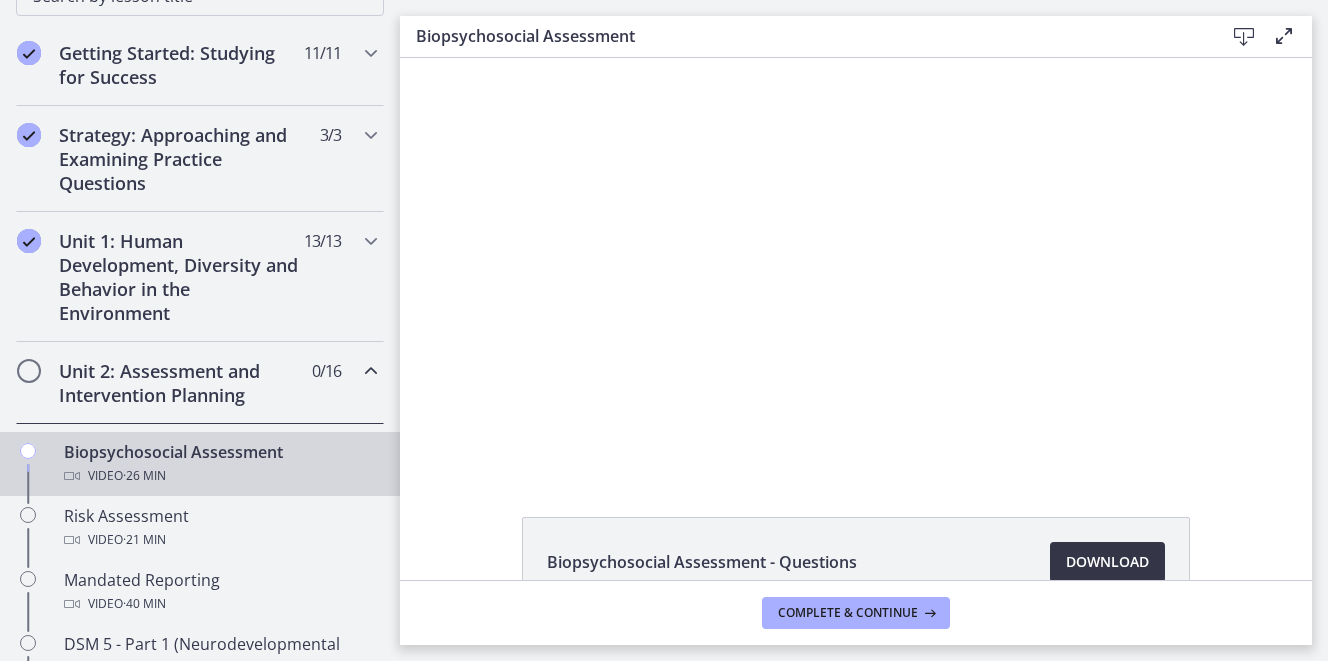 click on "Download
Opens in a new window" at bounding box center (1107, 562) 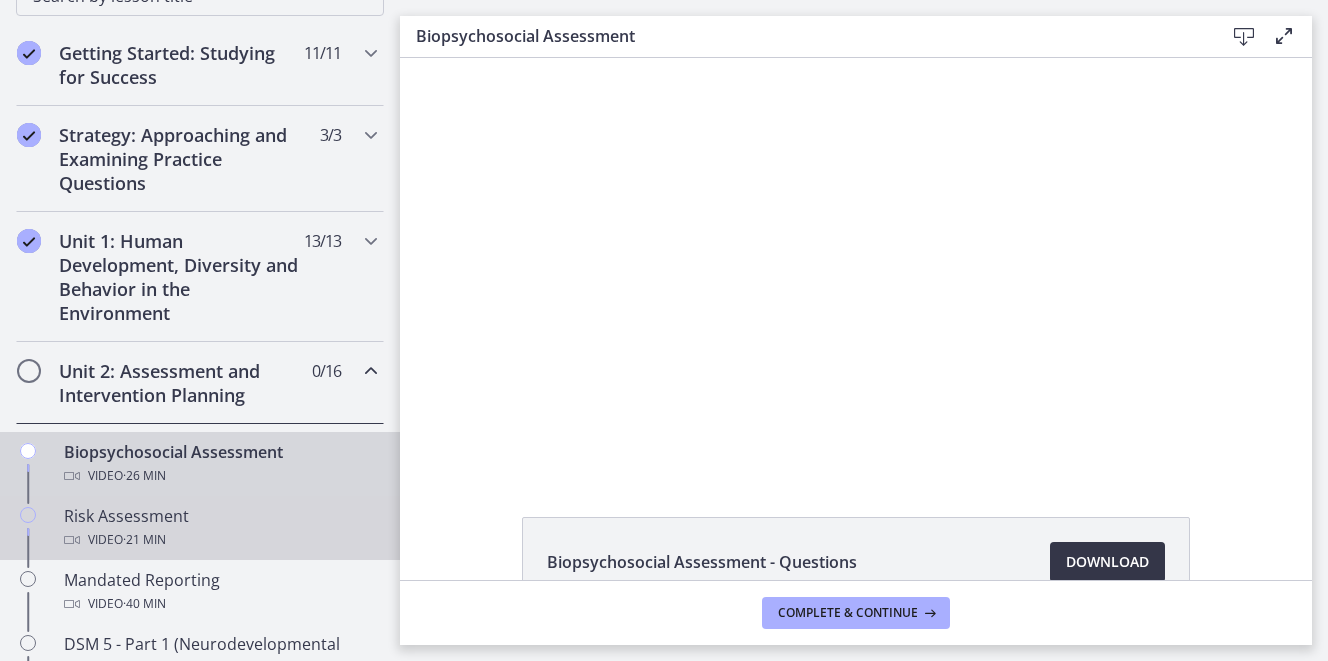 scroll, scrollTop: 448, scrollLeft: 0, axis: vertical 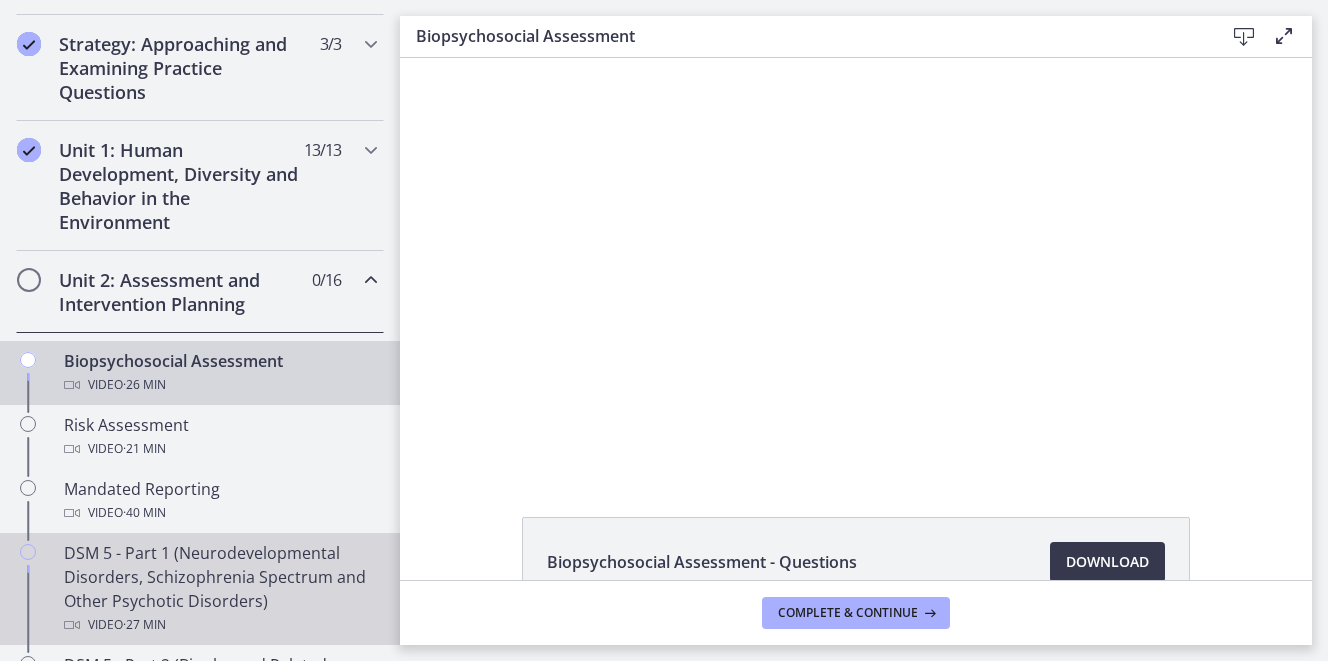 click on "DSM 5 - Part 1 (Neurodevelopmental Disorders, Schizophrenia Spectrum and Other Psychotic Disorders)
Video
·  27 min" at bounding box center [220, 589] 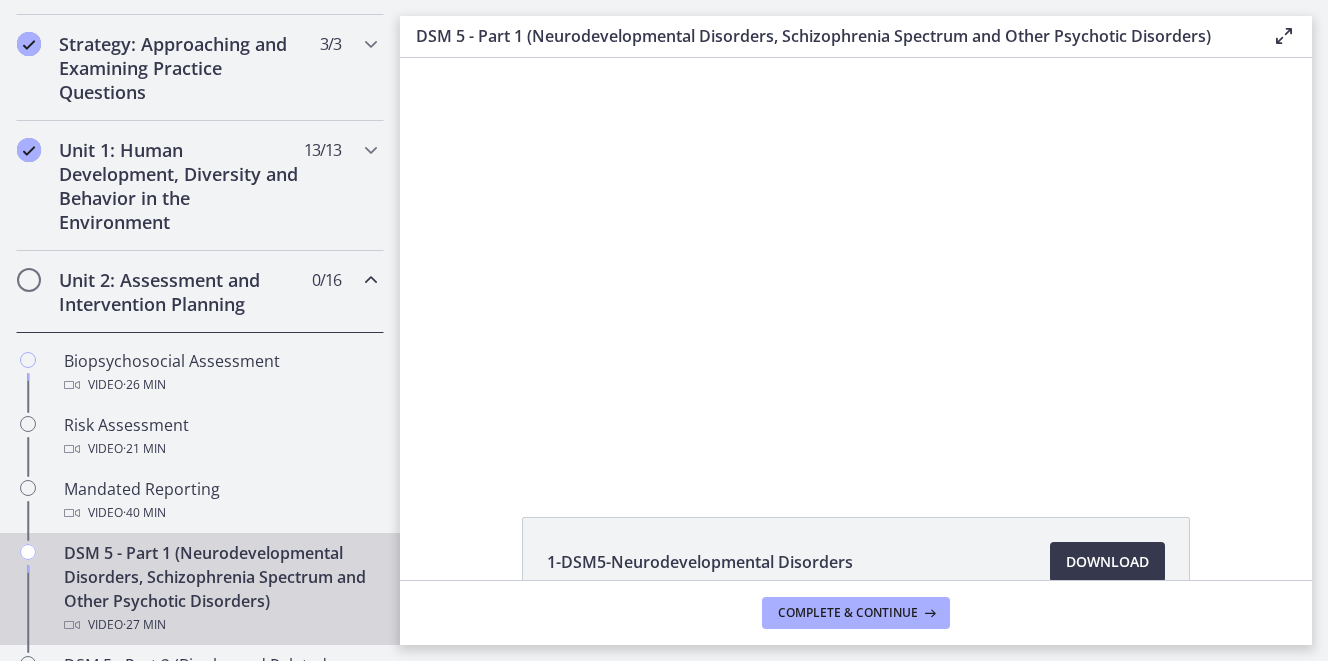 scroll, scrollTop: 0, scrollLeft: 0, axis: both 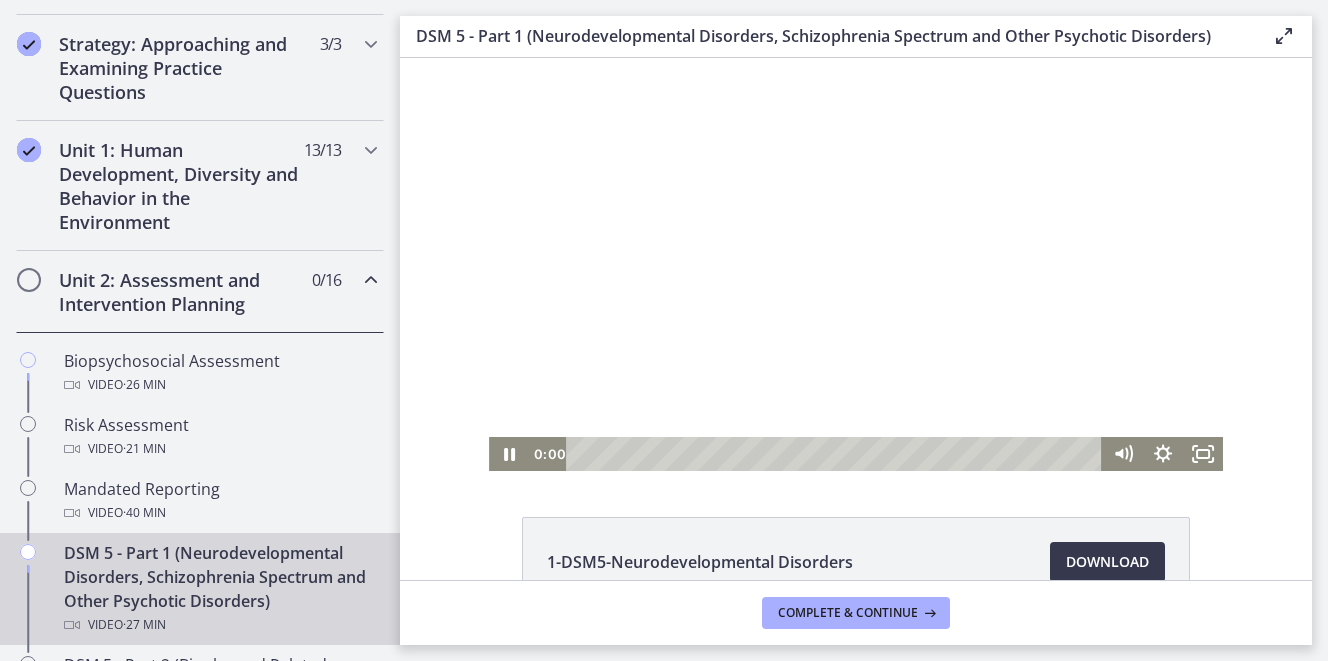 click at bounding box center [856, 264] 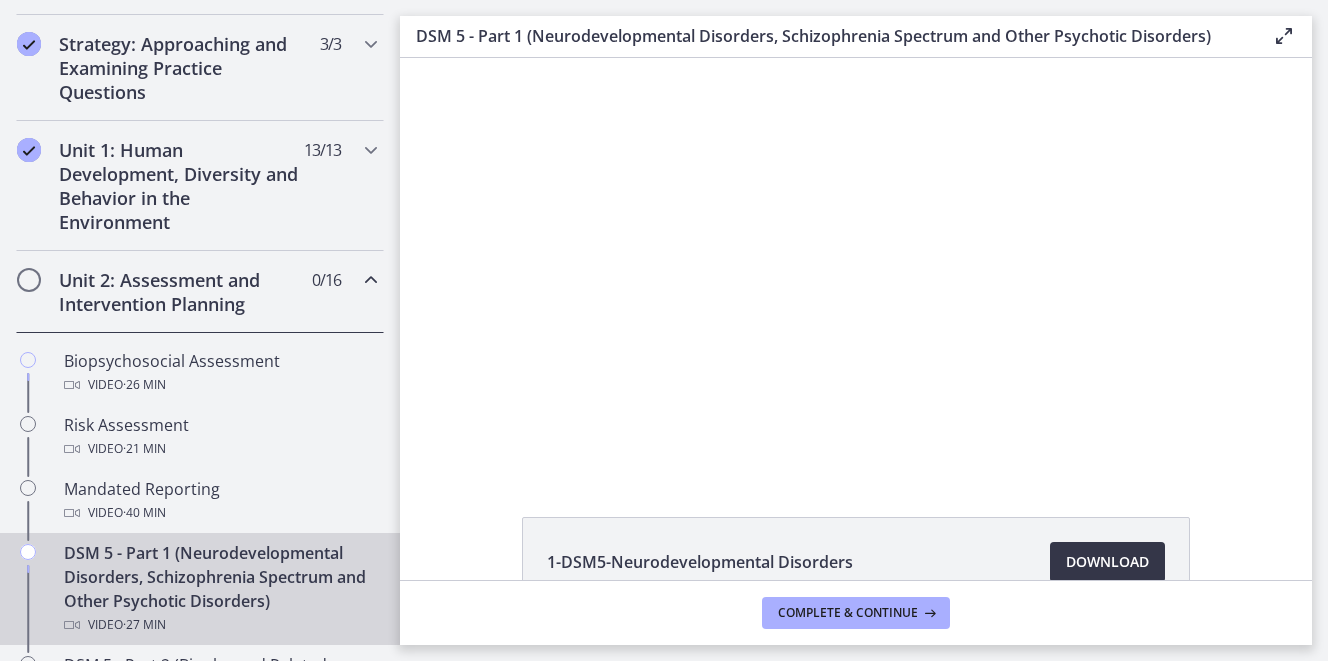 click on "Download
Opens in a new window" at bounding box center (1107, 562) 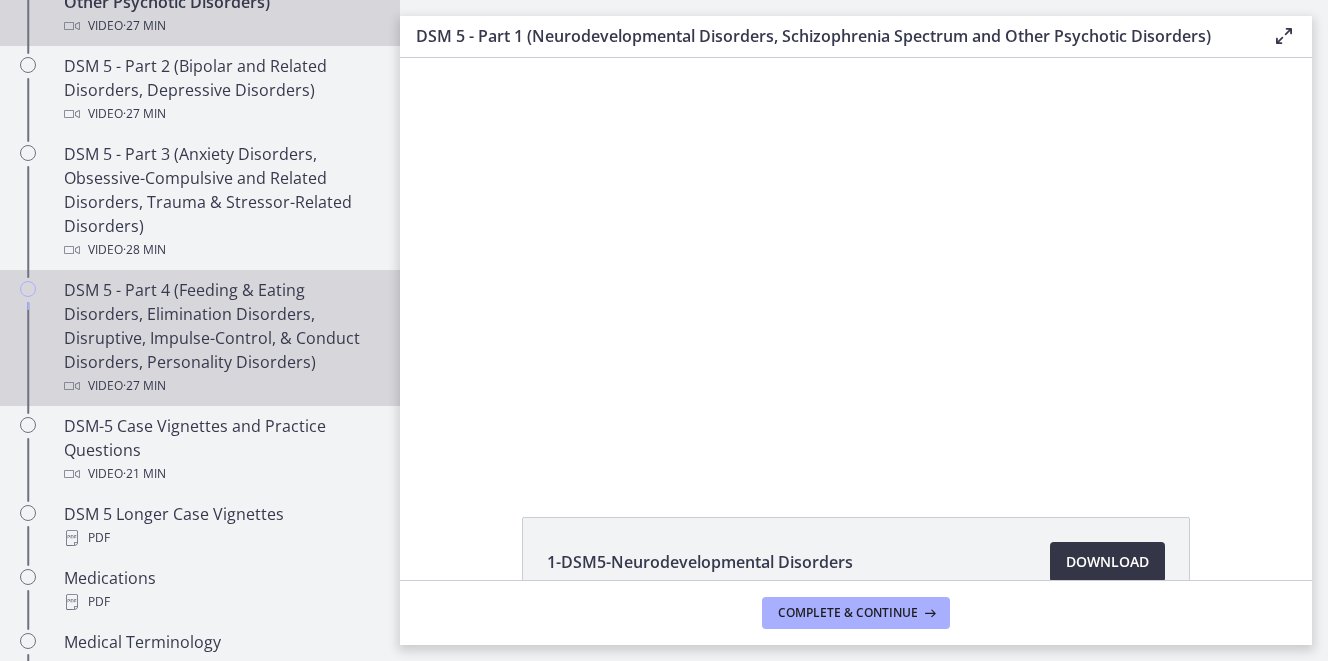 scroll, scrollTop: 1103, scrollLeft: 0, axis: vertical 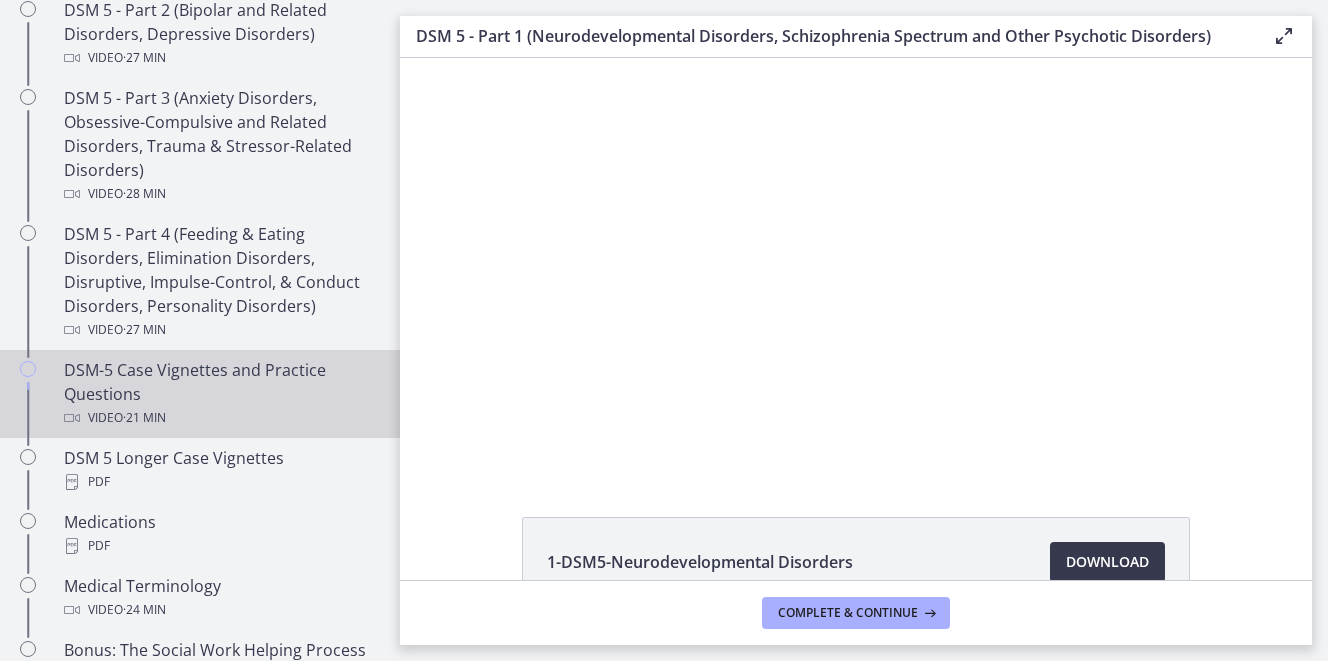 click on "DSM-5 Case Vignettes and Practice Questions
Video
·  21 min" at bounding box center (220, 394) 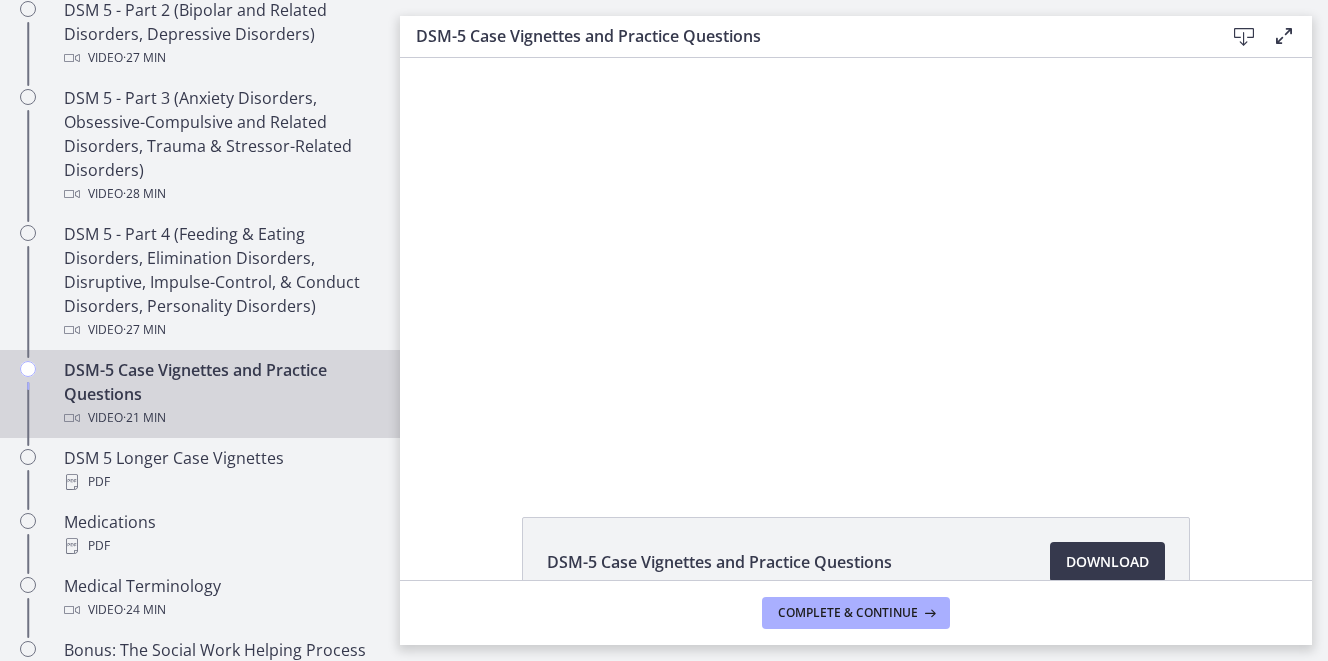 scroll, scrollTop: 0, scrollLeft: 0, axis: both 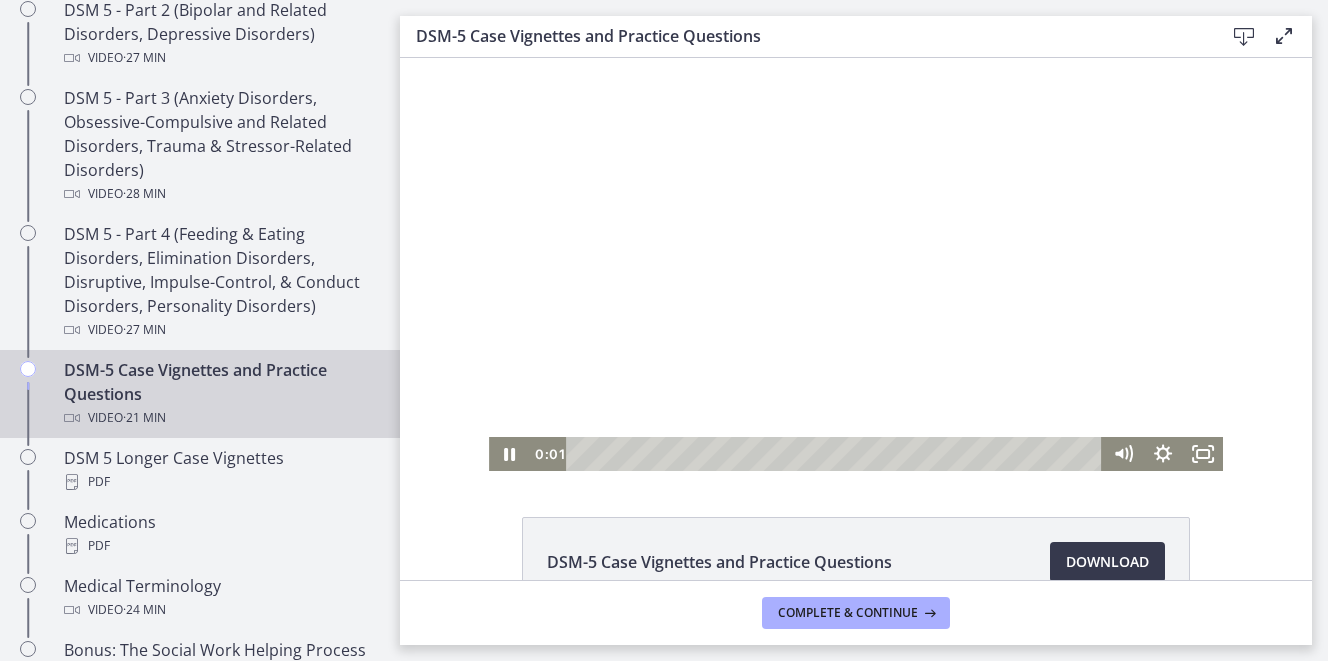 click at bounding box center (856, 264) 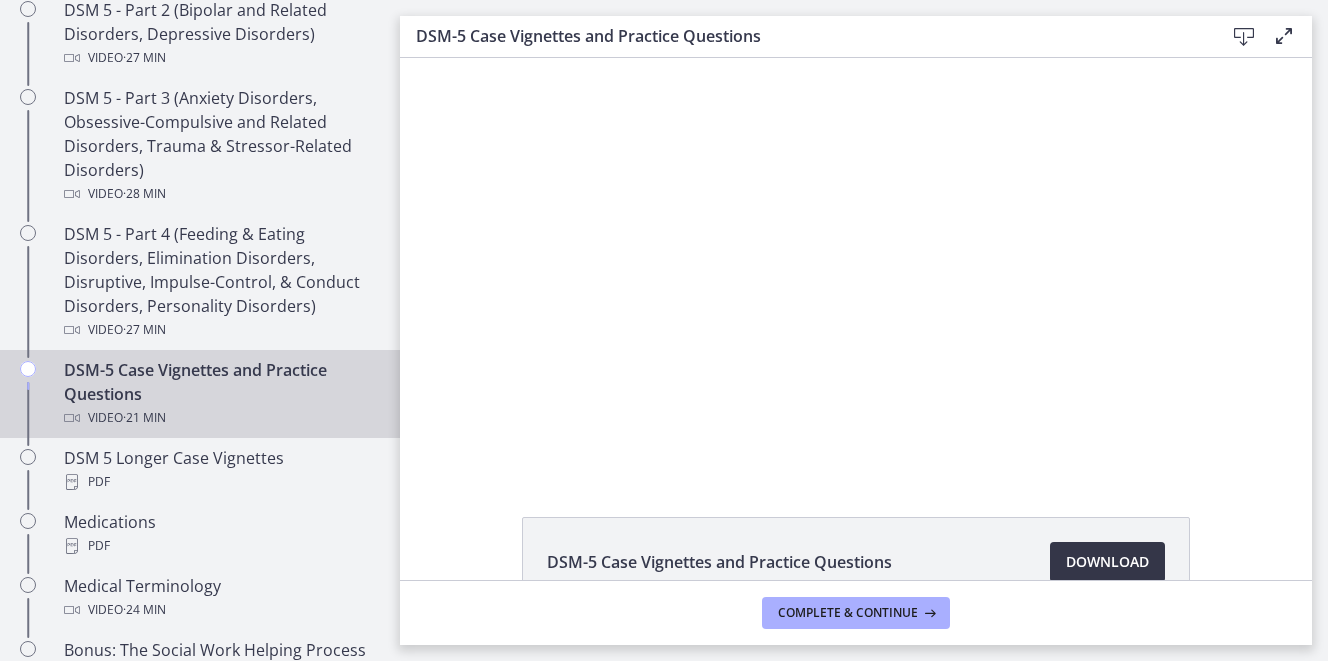 click on "Download
Opens in a new window" at bounding box center [1107, 562] 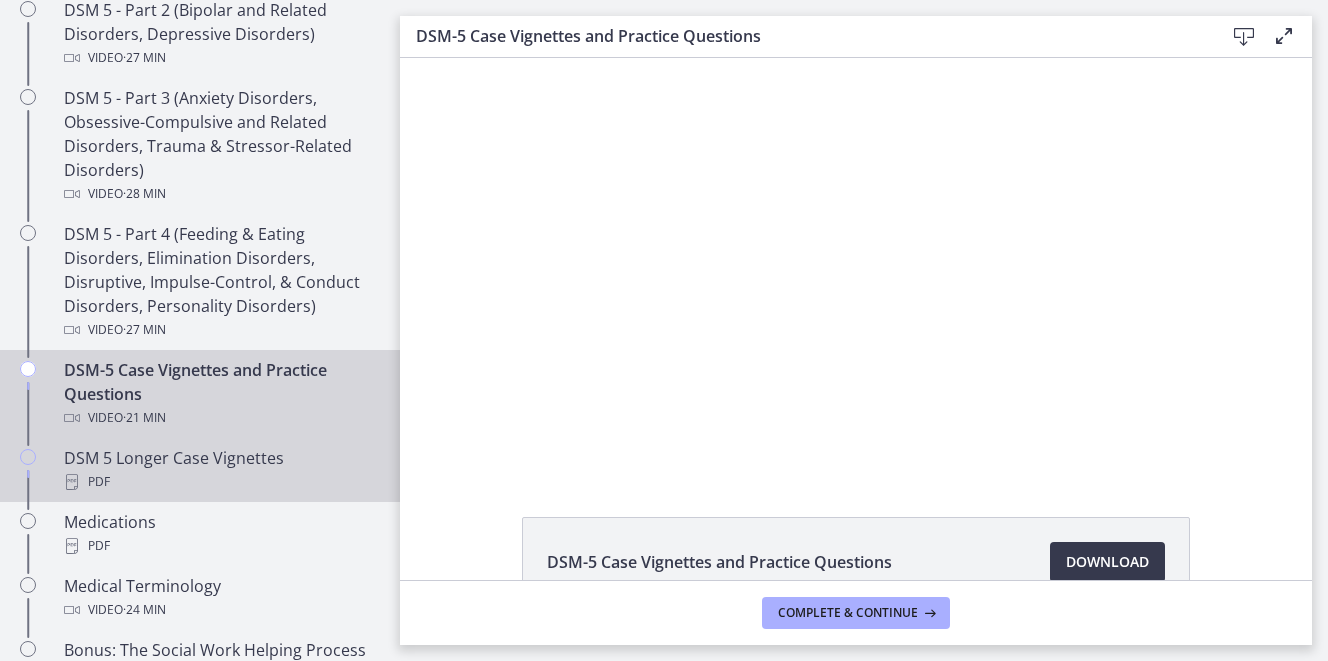click on "DSM 5 Longer Case Vignettes
PDF" at bounding box center (220, 470) 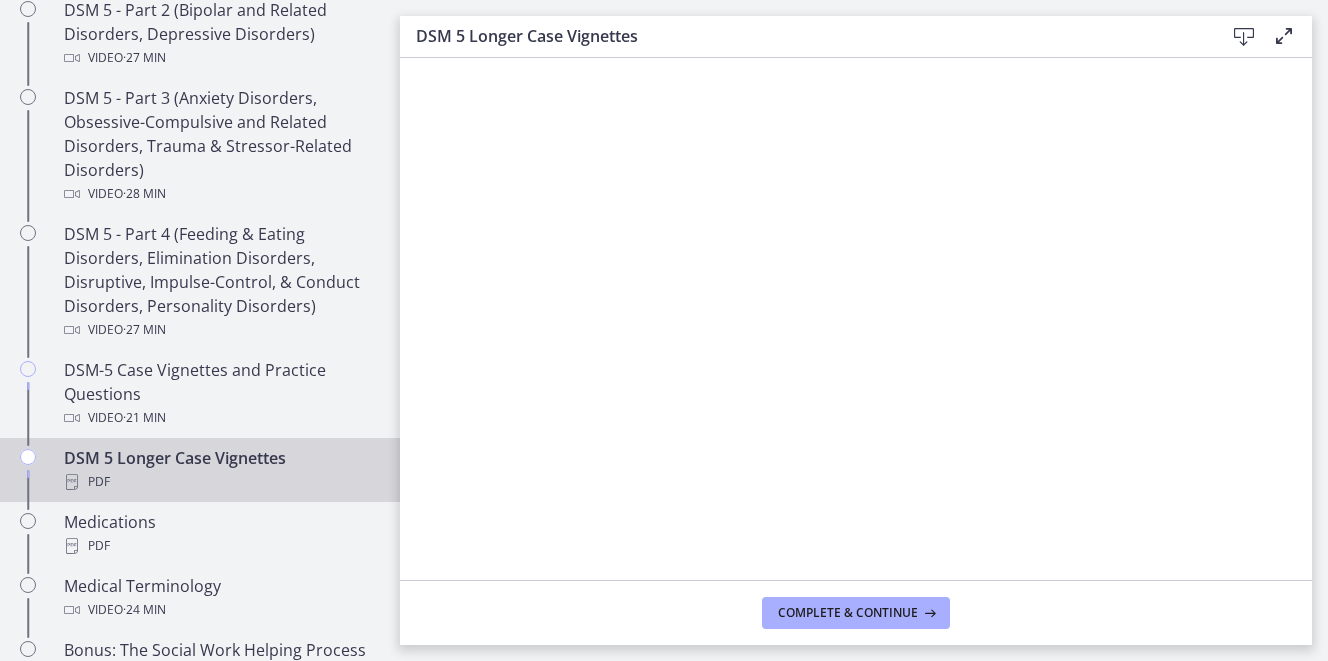 click at bounding box center [1244, 37] 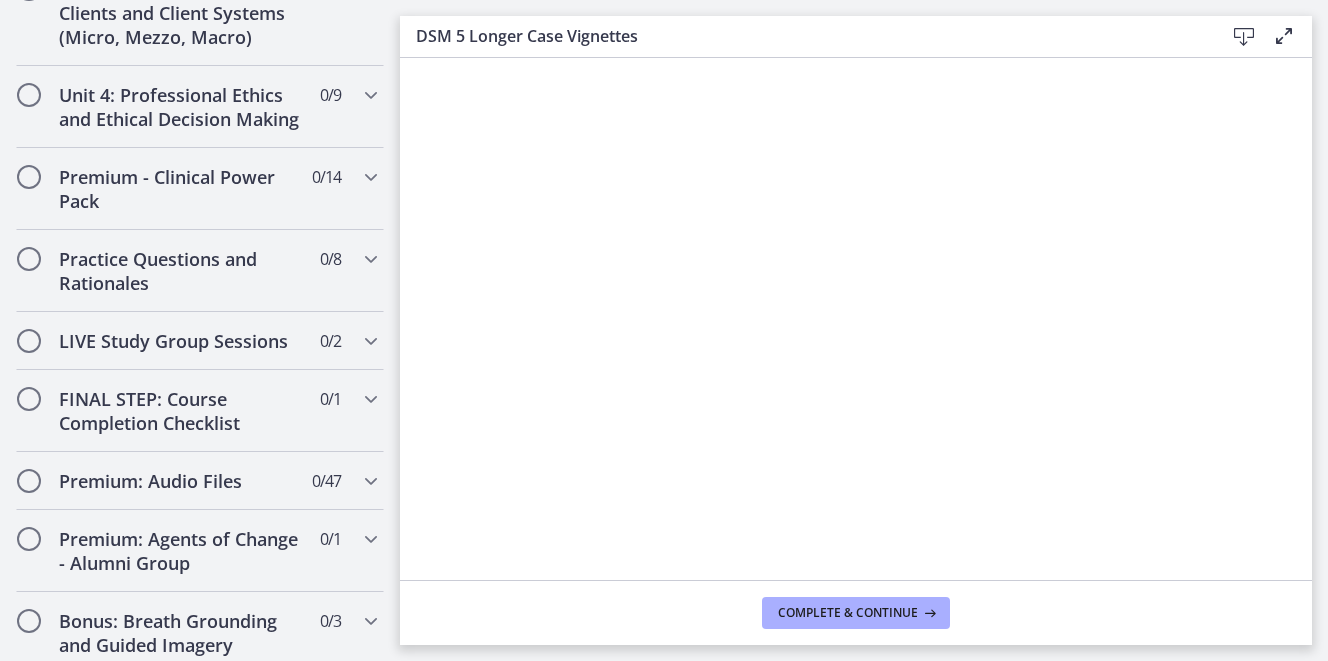 scroll, scrollTop: 2025, scrollLeft: 0, axis: vertical 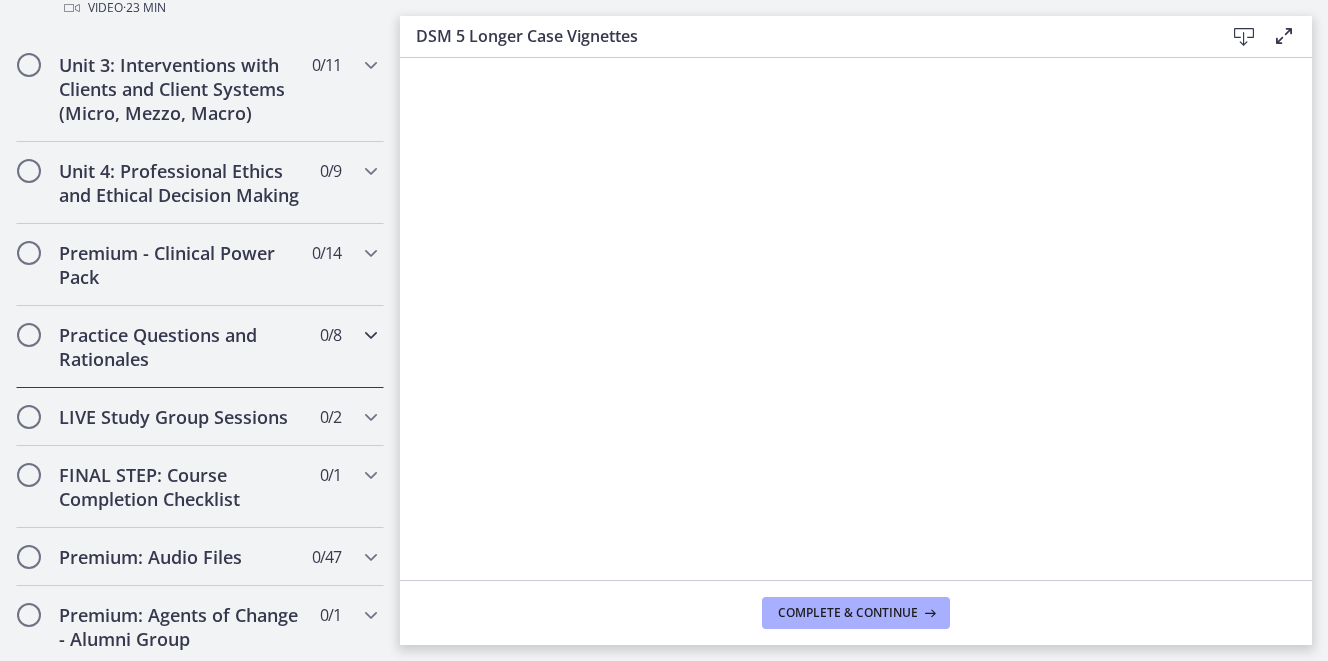 click on "Practice Questions and Rationales" at bounding box center [181, 347] 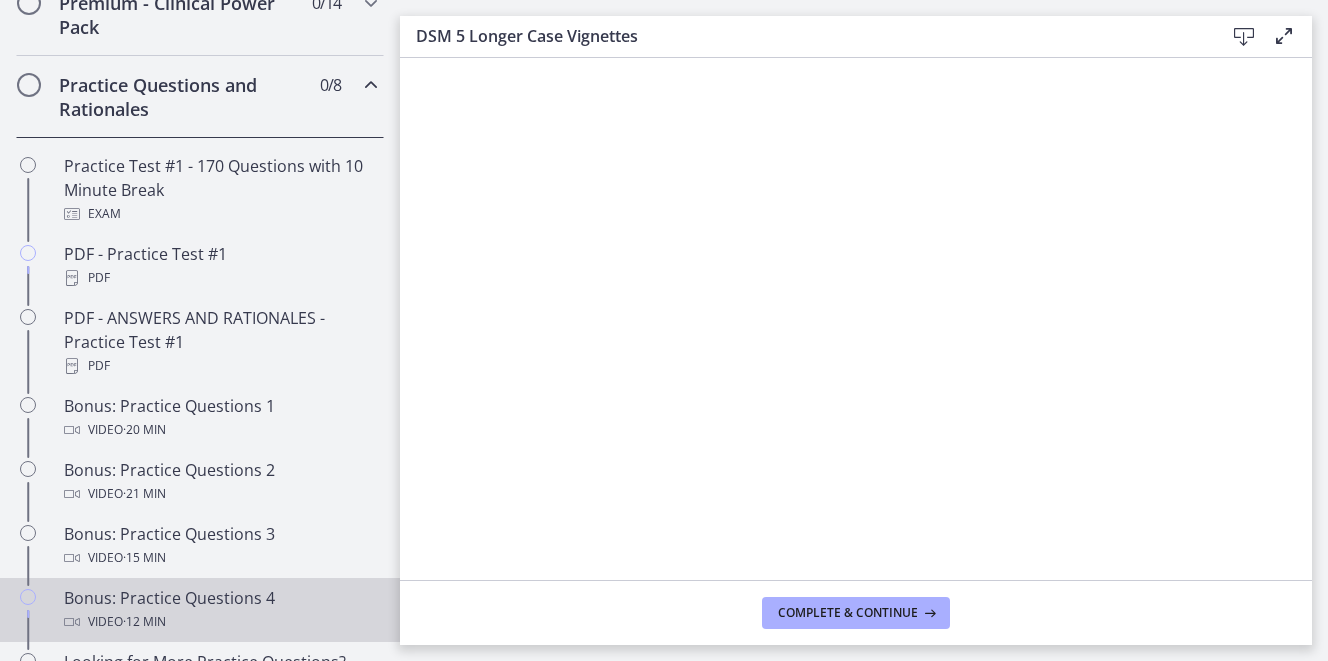 scroll, scrollTop: 993, scrollLeft: 0, axis: vertical 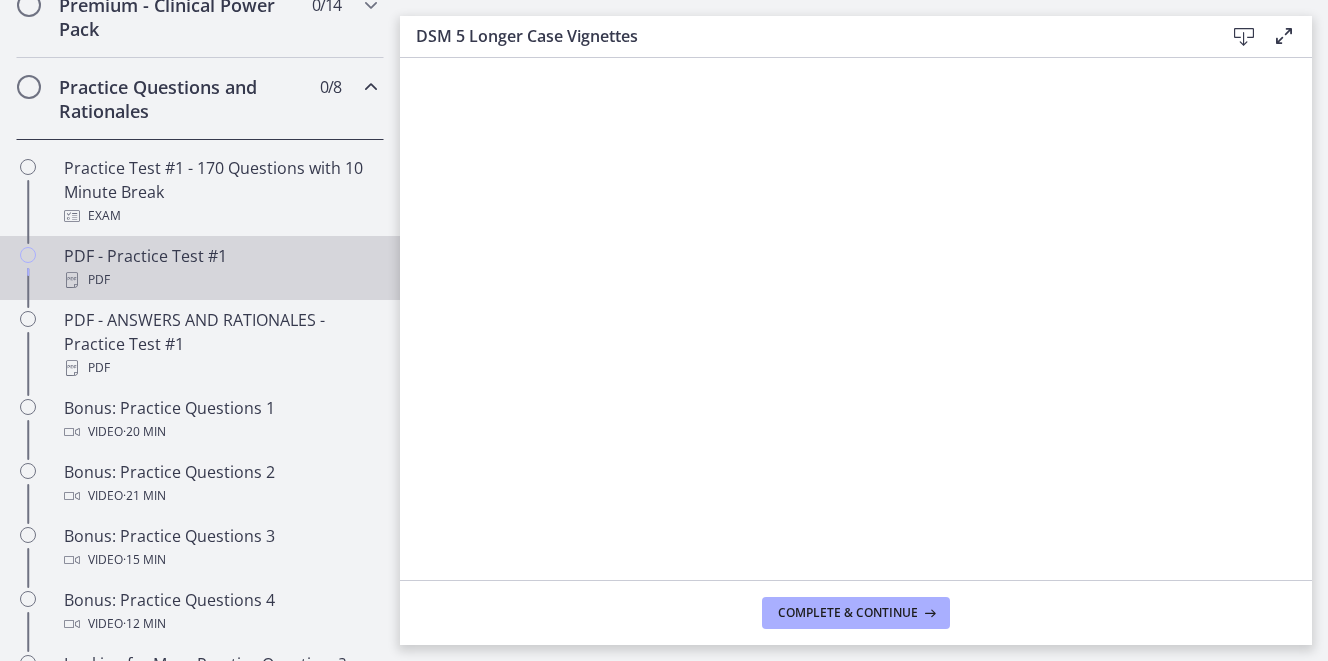 click on "PDF - Practice Test #1
PDF" at bounding box center [220, 268] 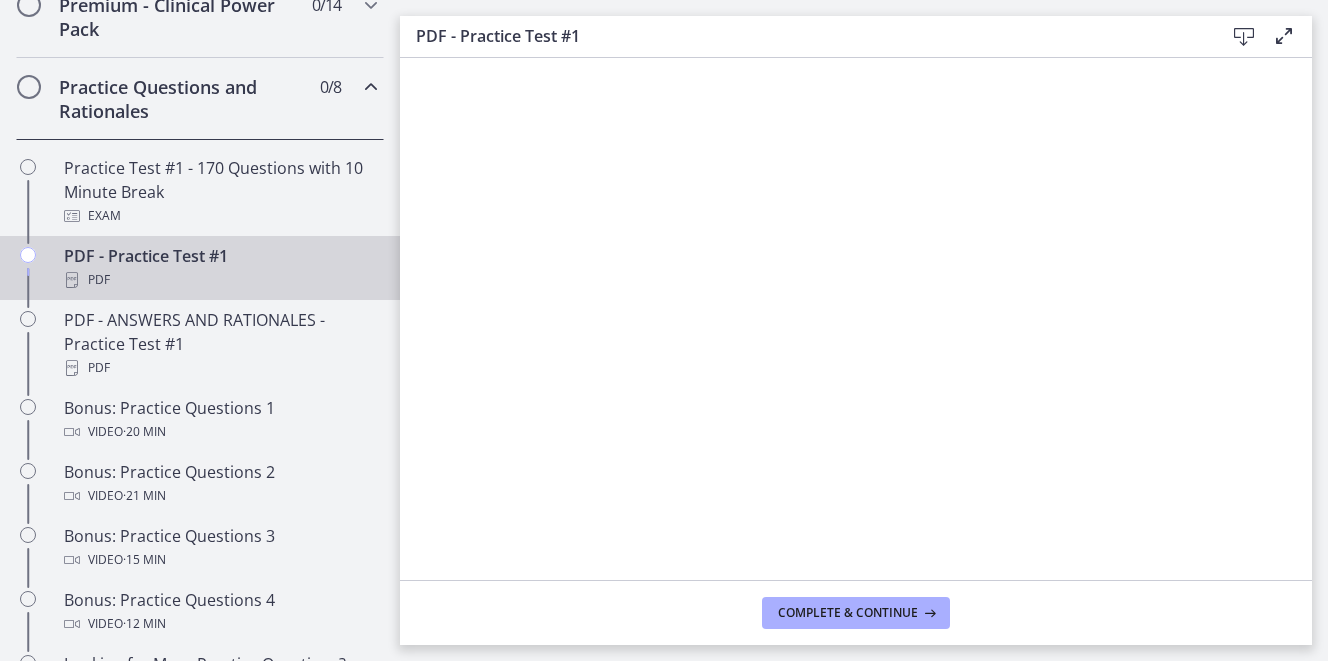 click at bounding box center (1244, 37) 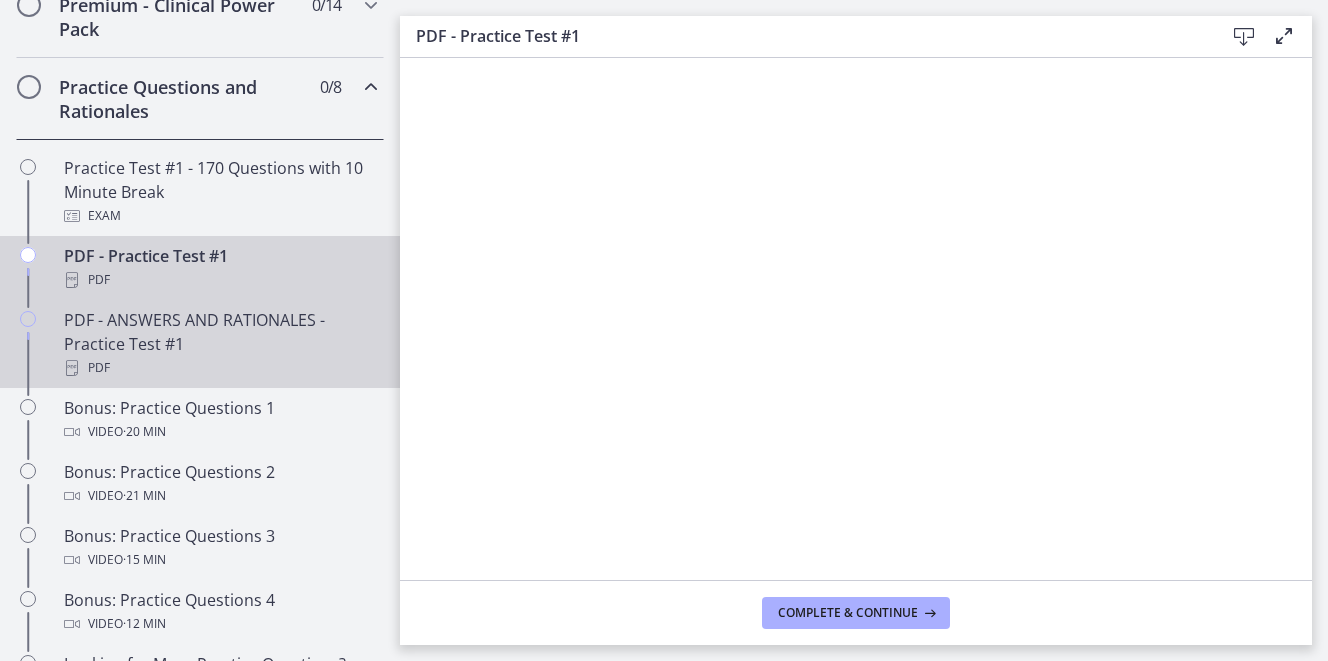 click on "PDF - ANSWERS AND RATIONALES - Practice Test #1
PDF" at bounding box center [220, 344] 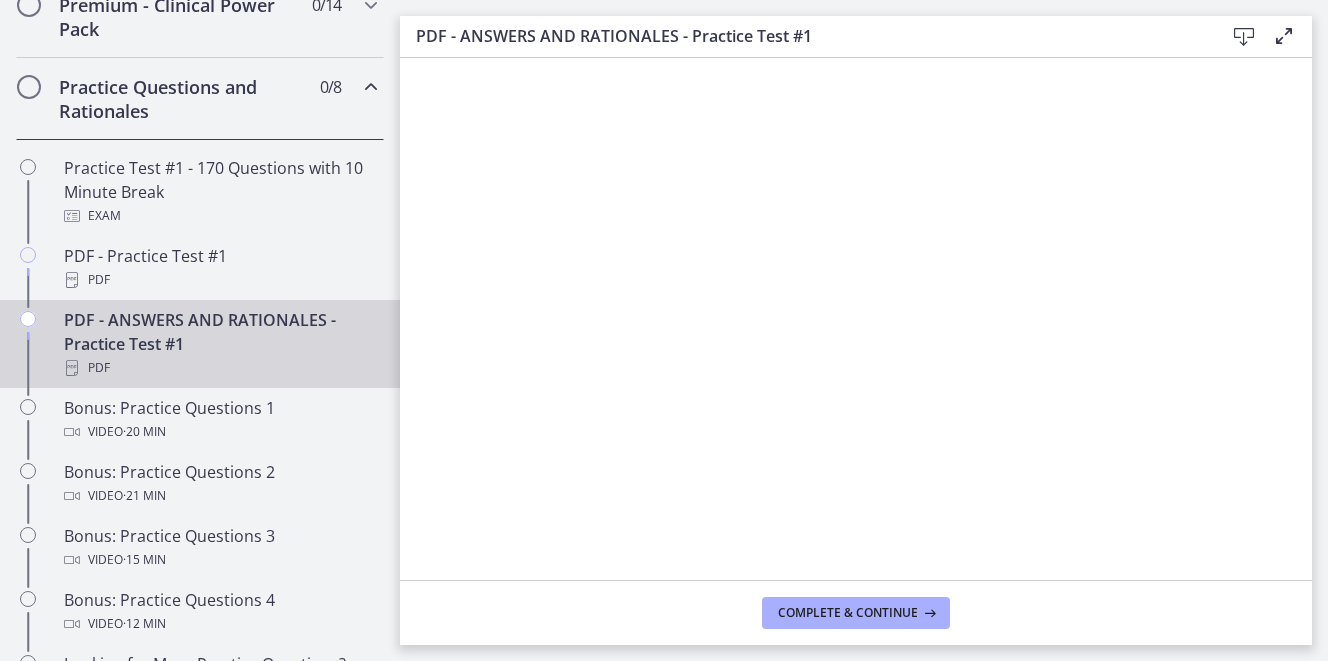 click at bounding box center (1244, 37) 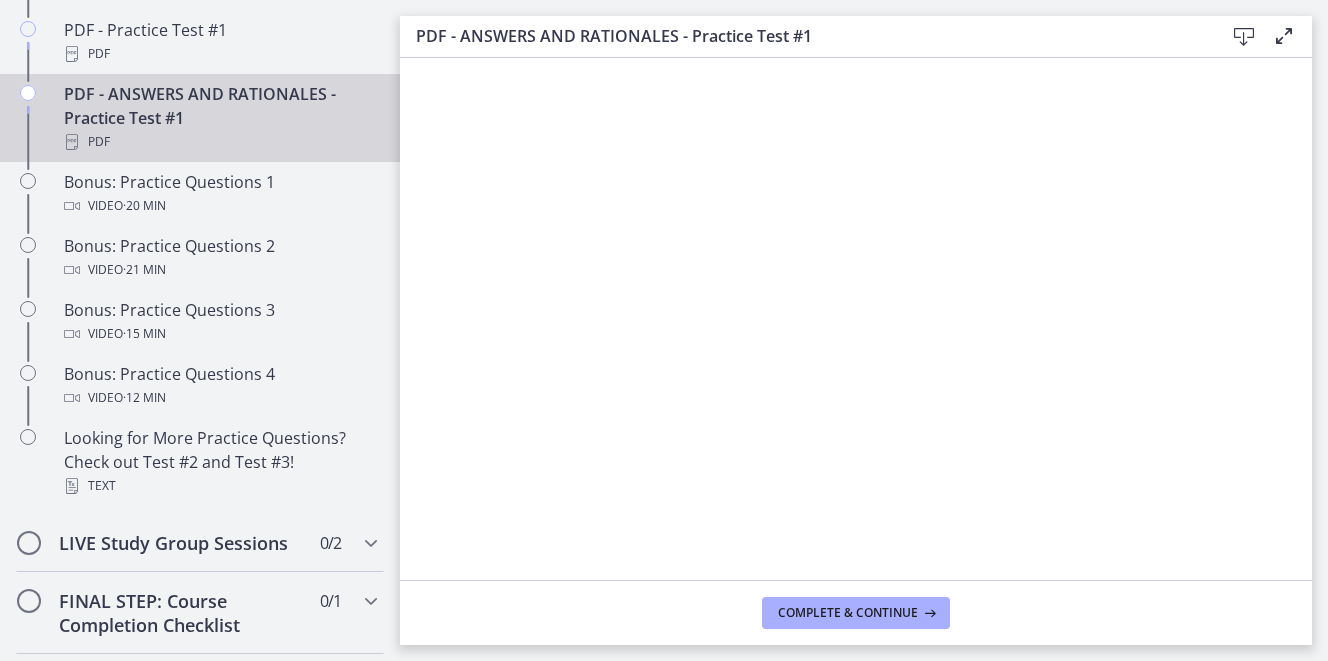 scroll, scrollTop: 1323, scrollLeft: 0, axis: vertical 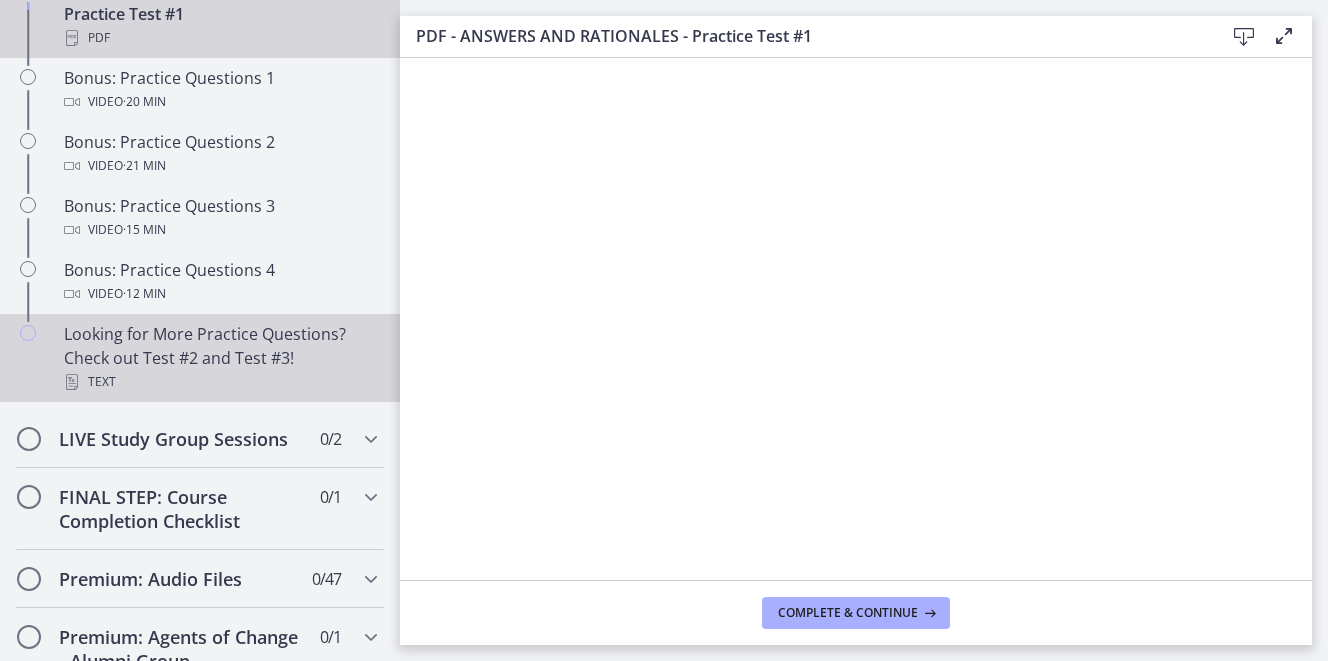 click on "Looking for More Practice Questions? Check out Test #2 and Test #3!
Text" at bounding box center (220, 358) 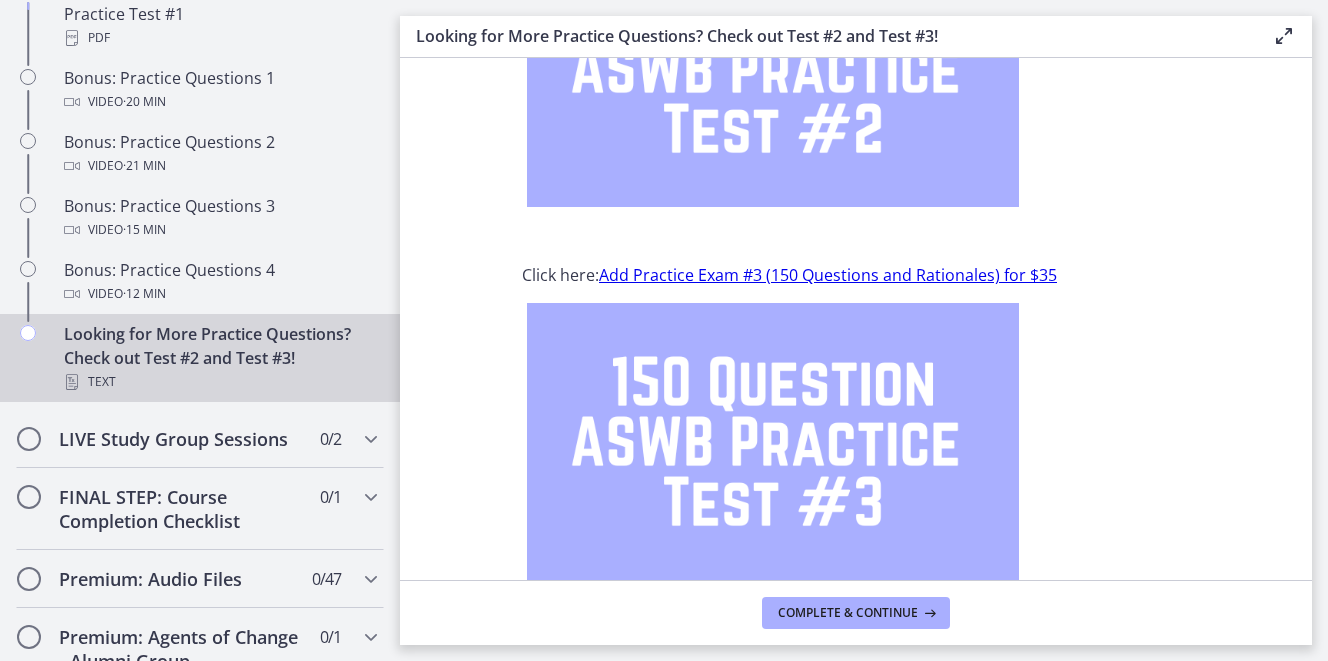 scroll, scrollTop: 360, scrollLeft: 0, axis: vertical 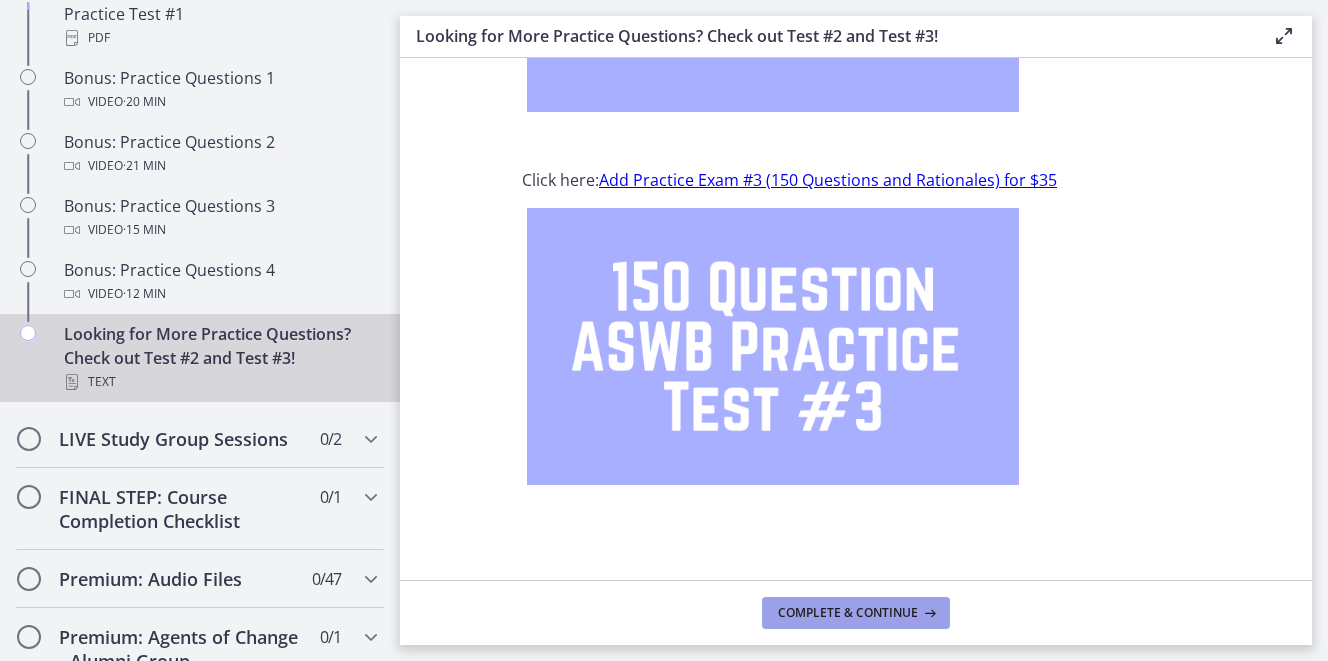 click on "Complete & continue" at bounding box center [848, 613] 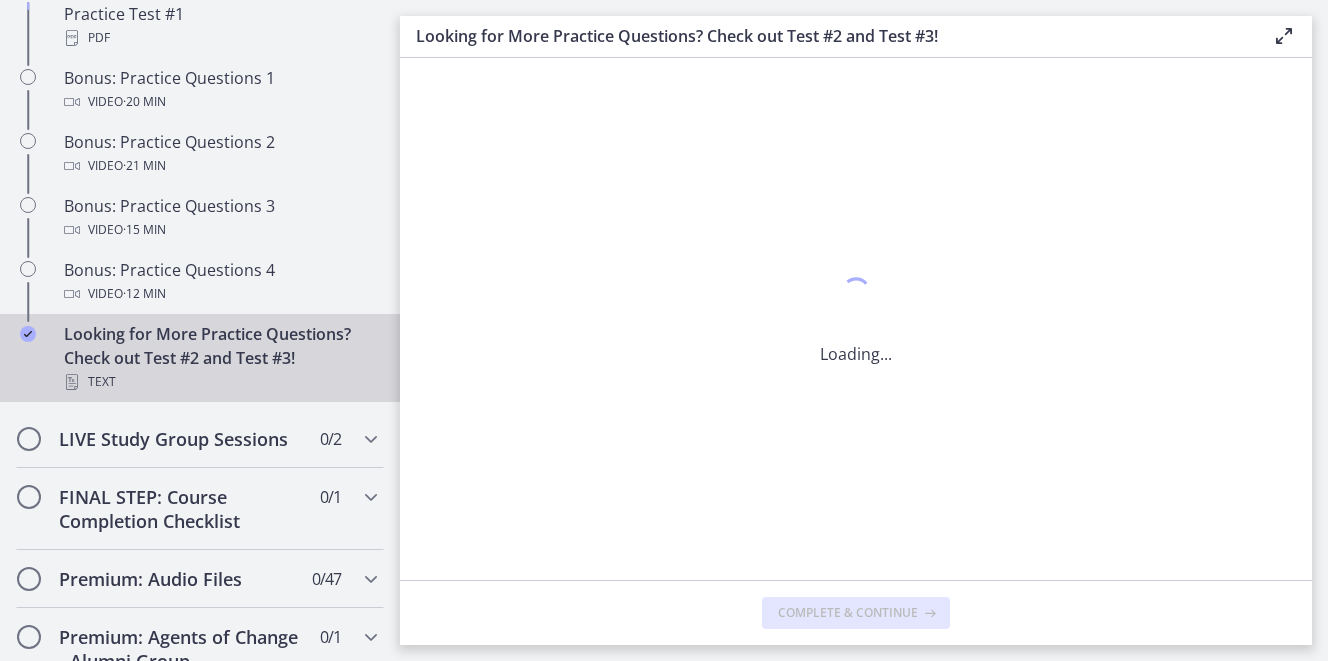 scroll, scrollTop: 0, scrollLeft: 0, axis: both 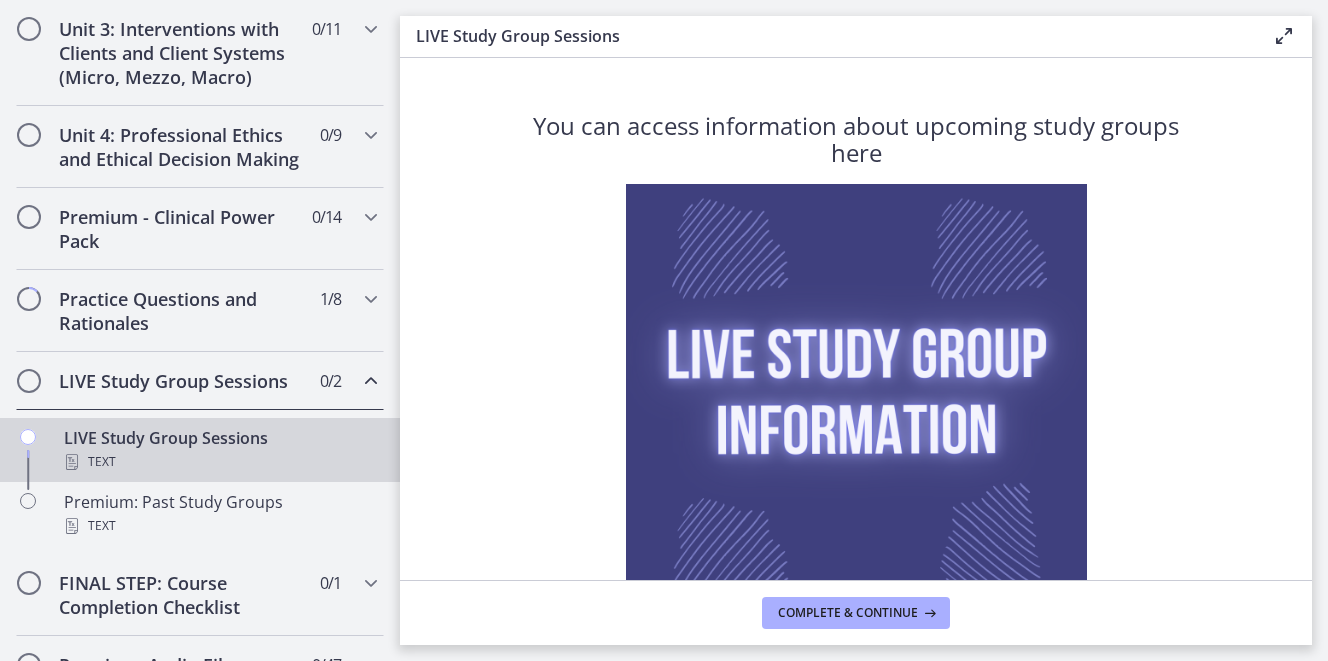click at bounding box center (371, 381) 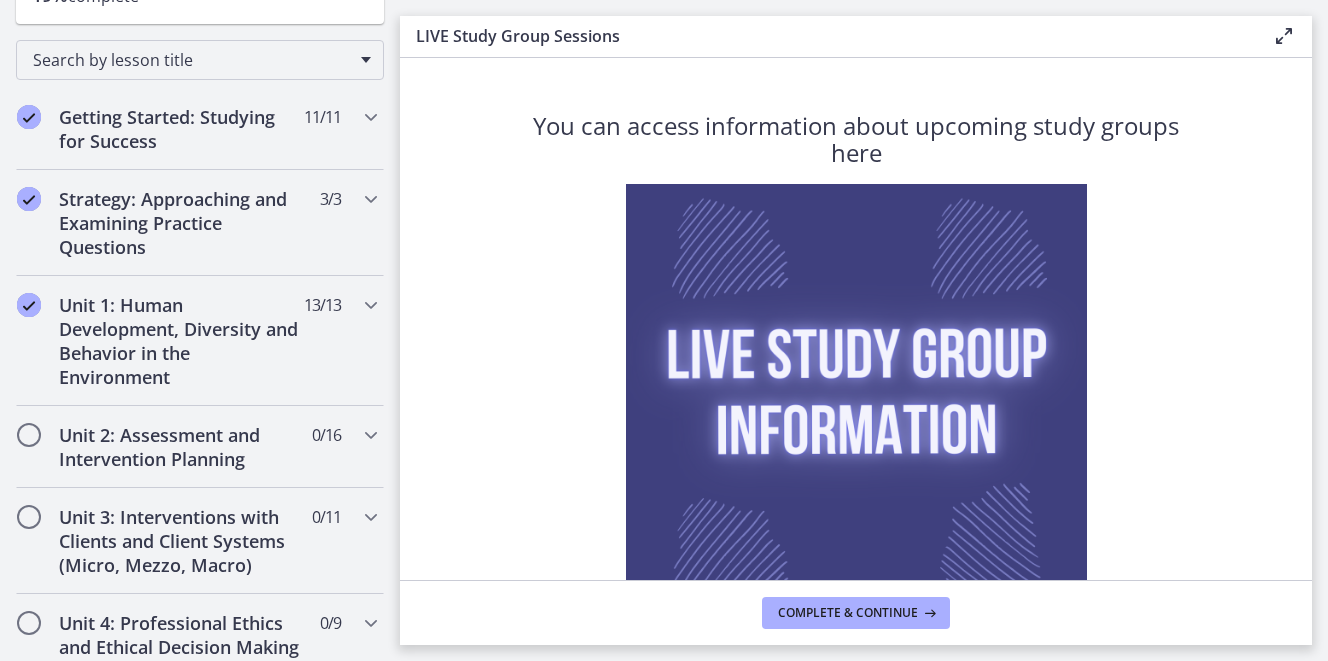 scroll, scrollTop: 343, scrollLeft: 0, axis: vertical 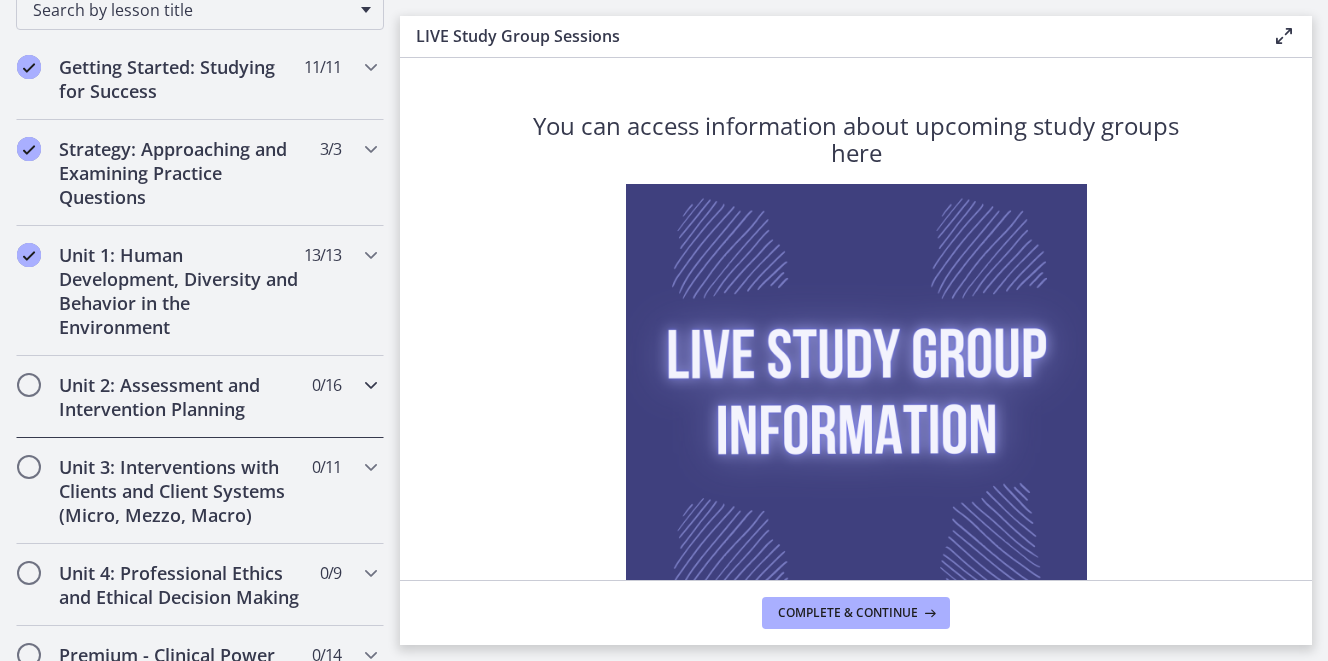 click at bounding box center (371, 385) 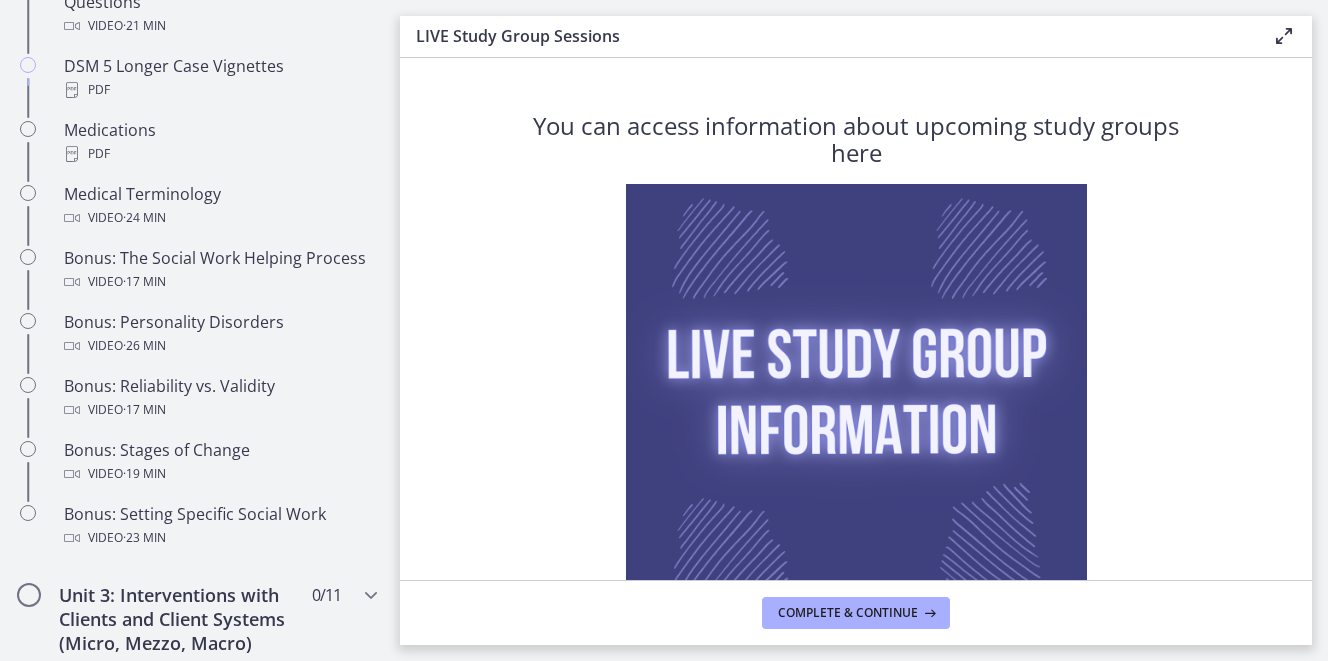 scroll, scrollTop: 1518, scrollLeft: 0, axis: vertical 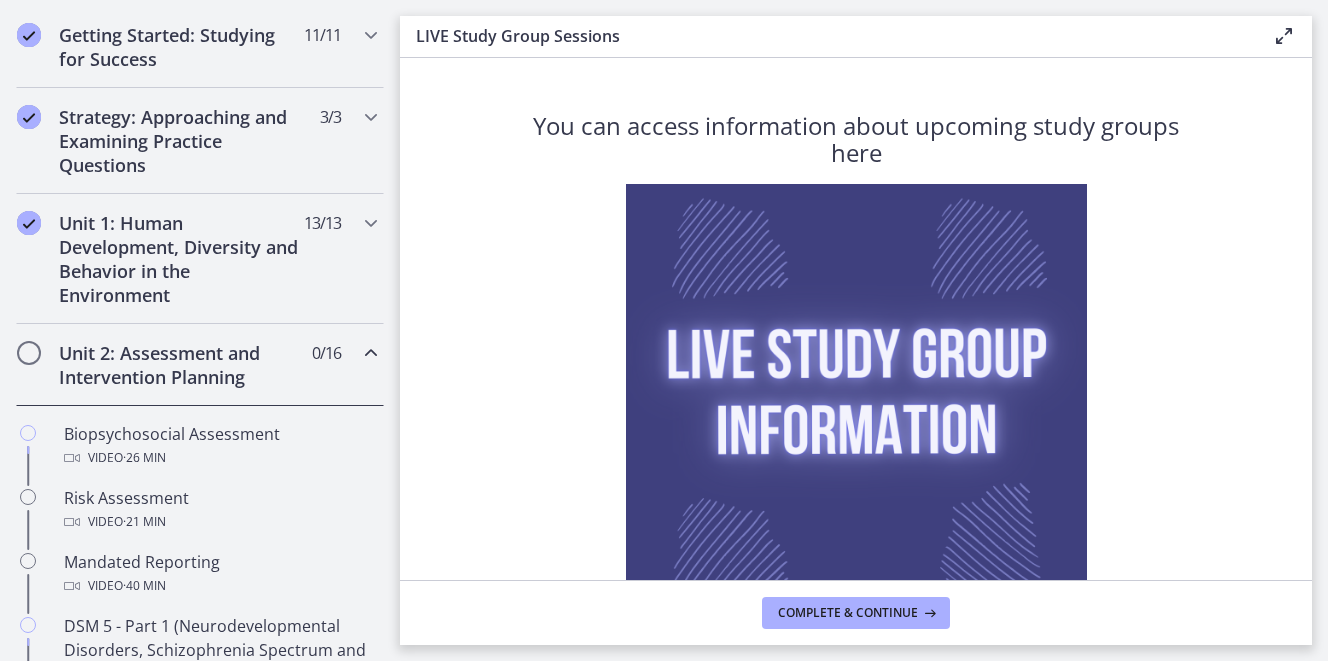 click at bounding box center (371, 353) 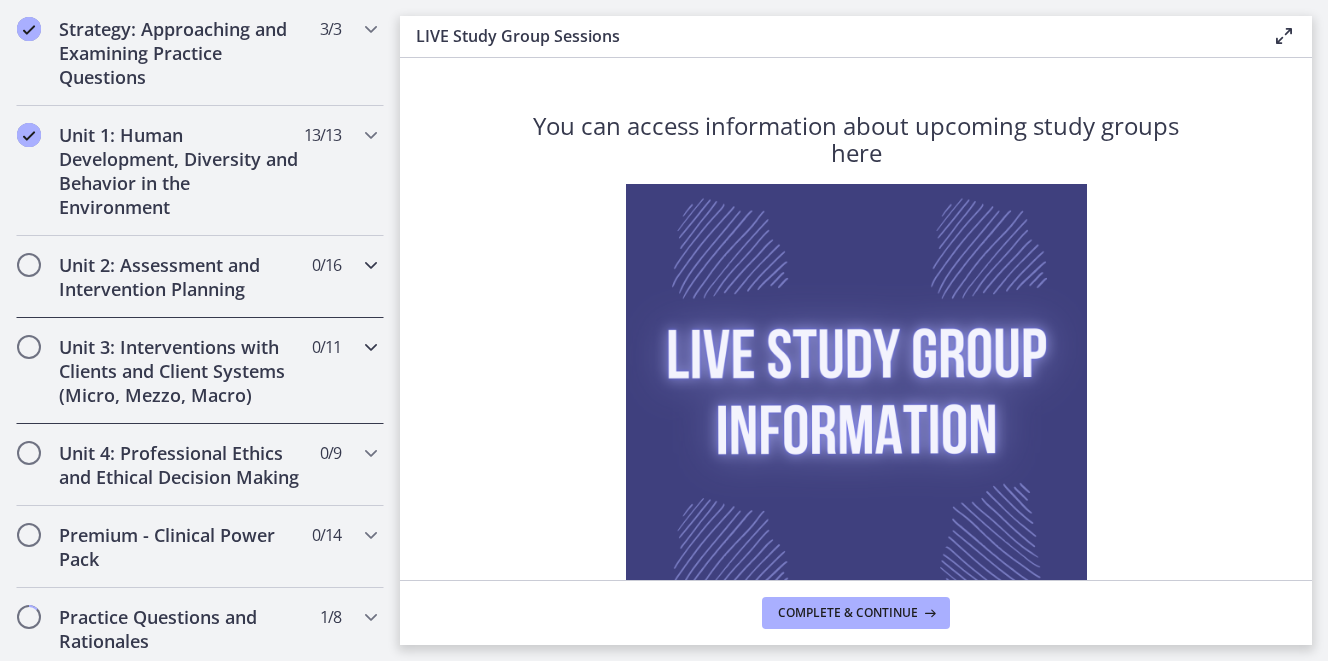 scroll, scrollTop: 464, scrollLeft: 0, axis: vertical 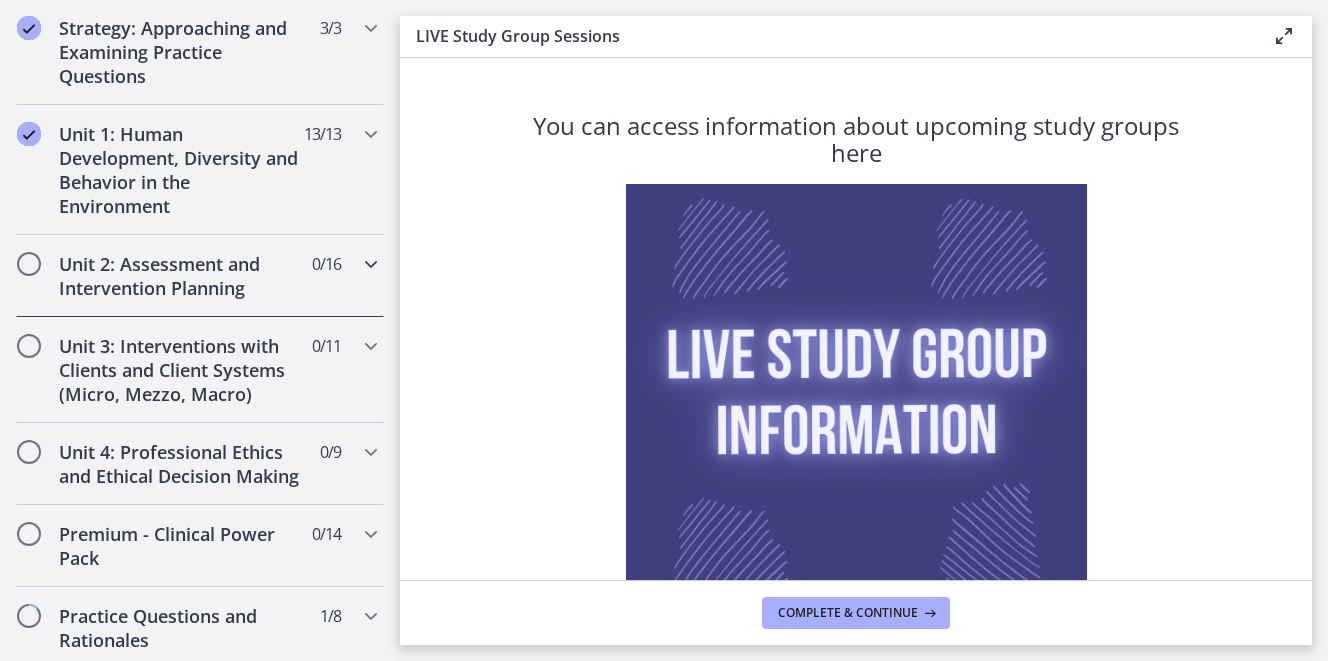 click on "Unit 2: Assessment and Intervention Planning
0  /  16
Completed" at bounding box center [200, 276] 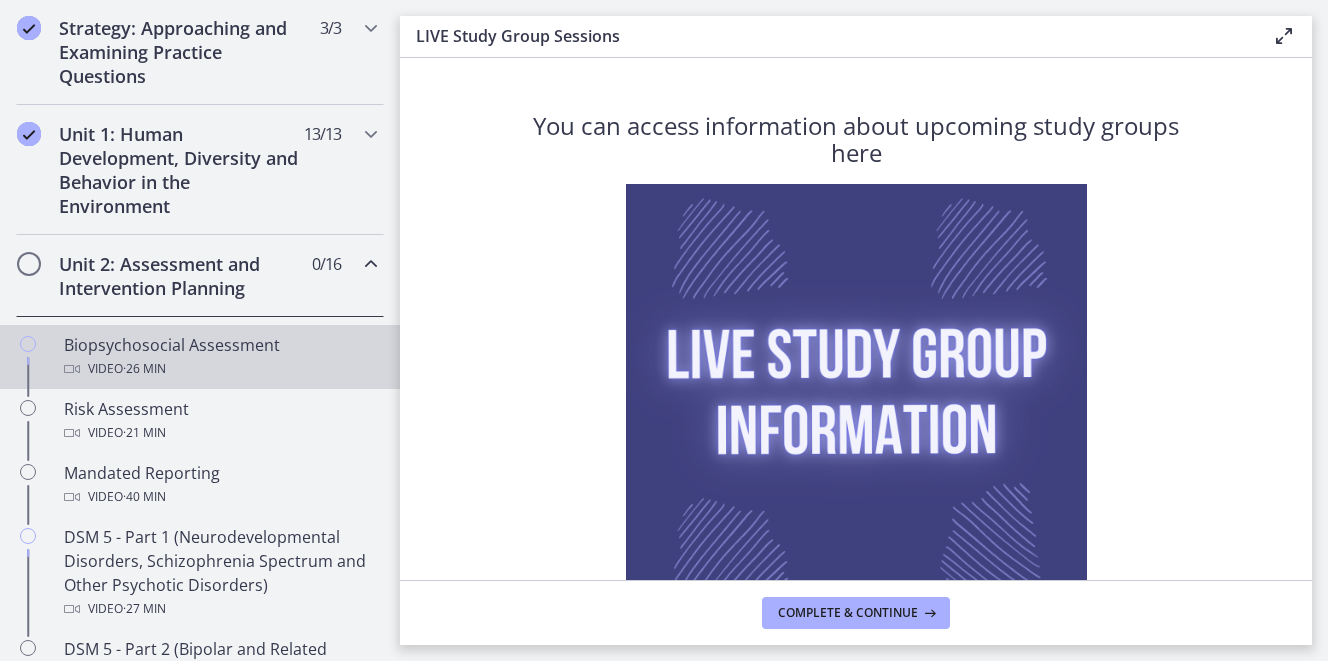 click on "Video
·  26 min" at bounding box center [220, 369] 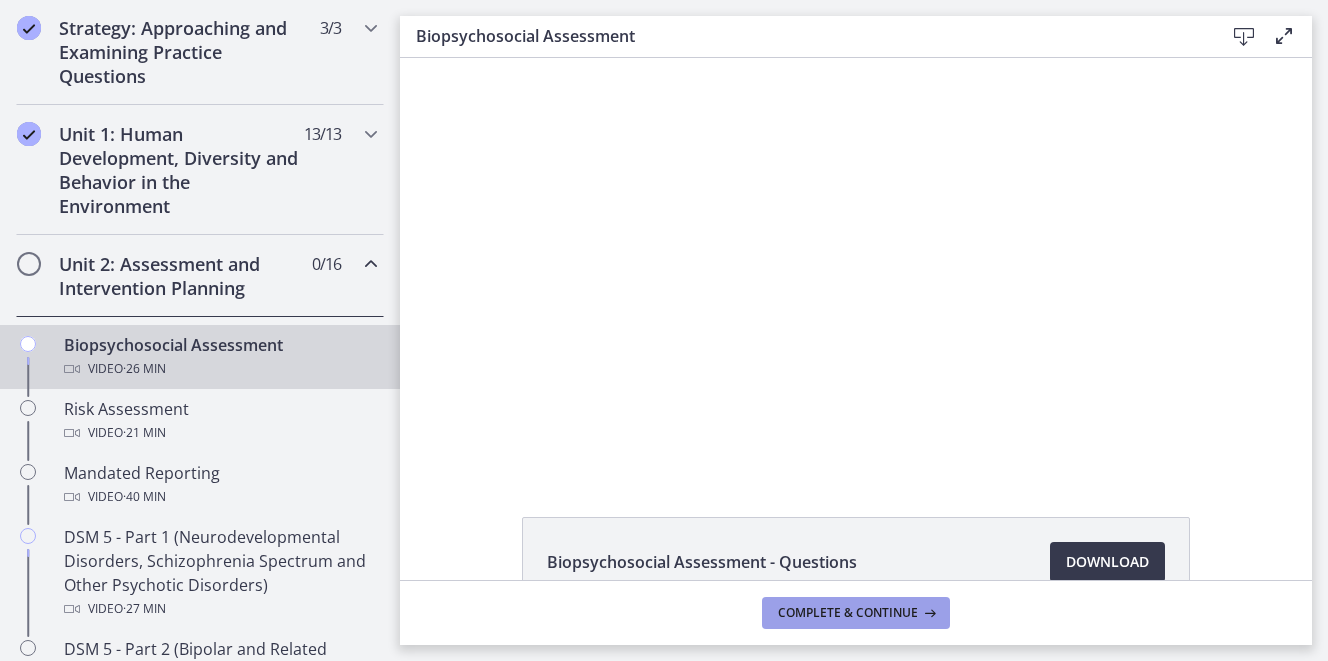 scroll, scrollTop: 0, scrollLeft: 0, axis: both 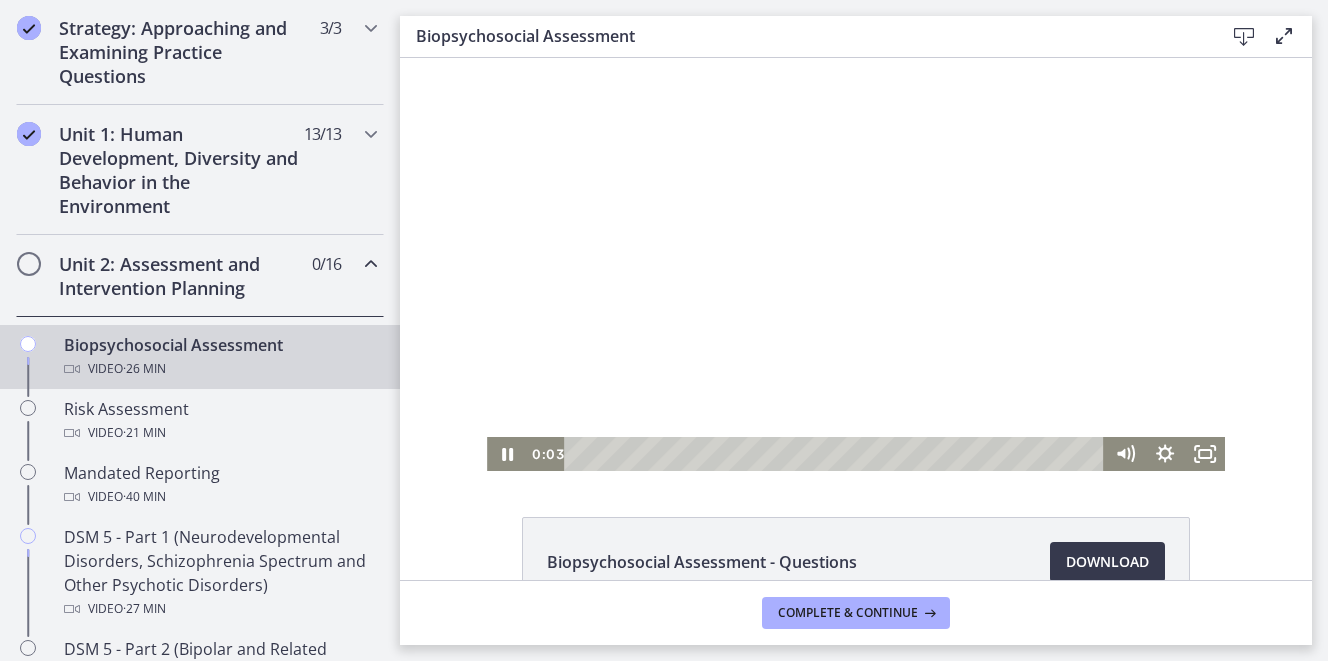 click at bounding box center [856, 264] 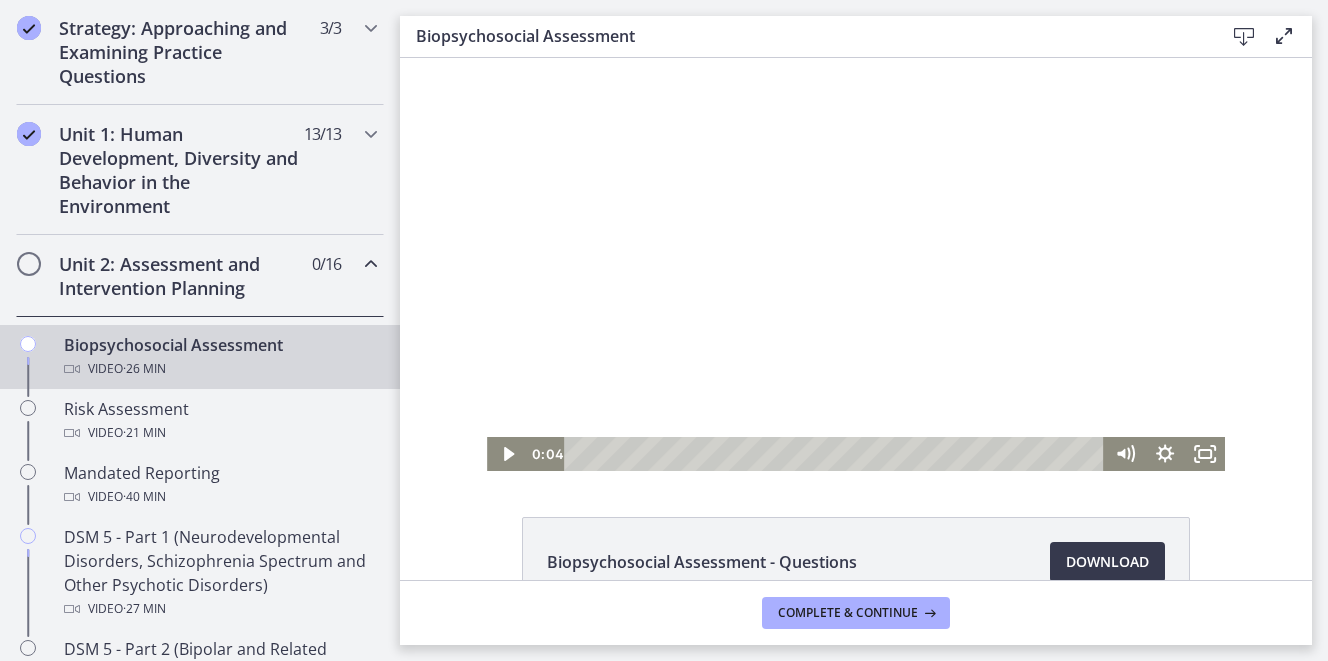 scroll, scrollTop: 24, scrollLeft: 0, axis: vertical 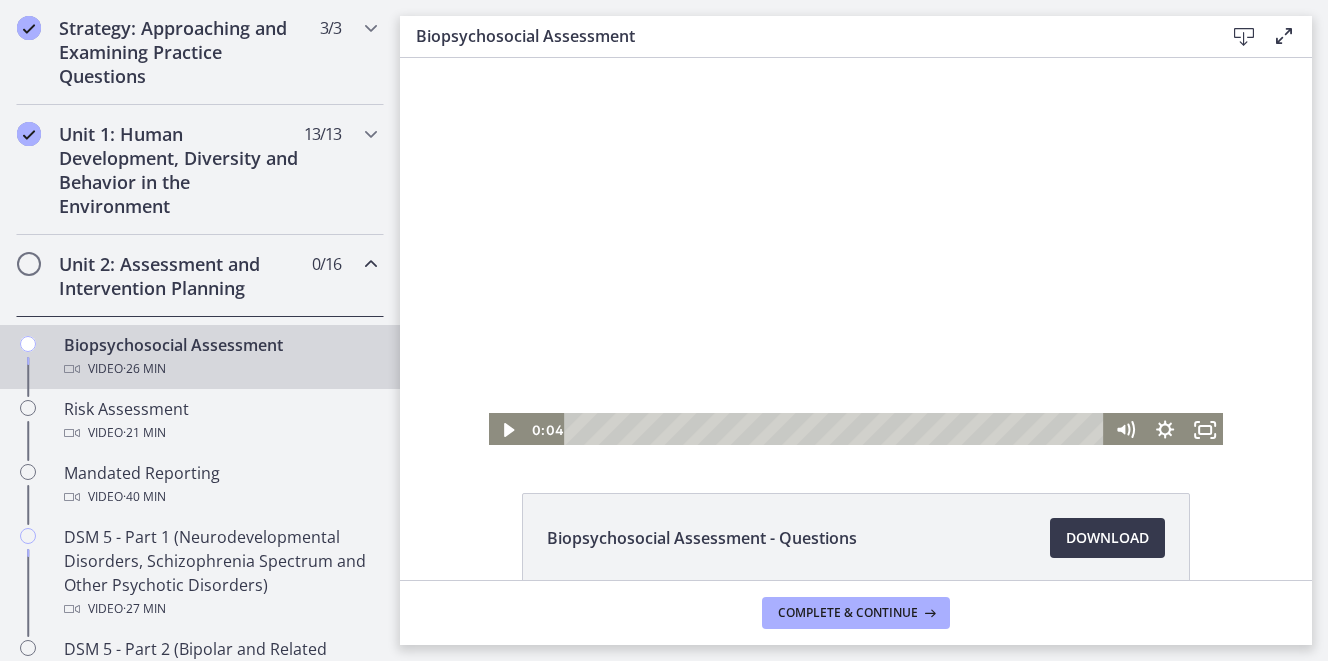 click on "Biopsychosocial Assessment" at bounding box center [804, 36] 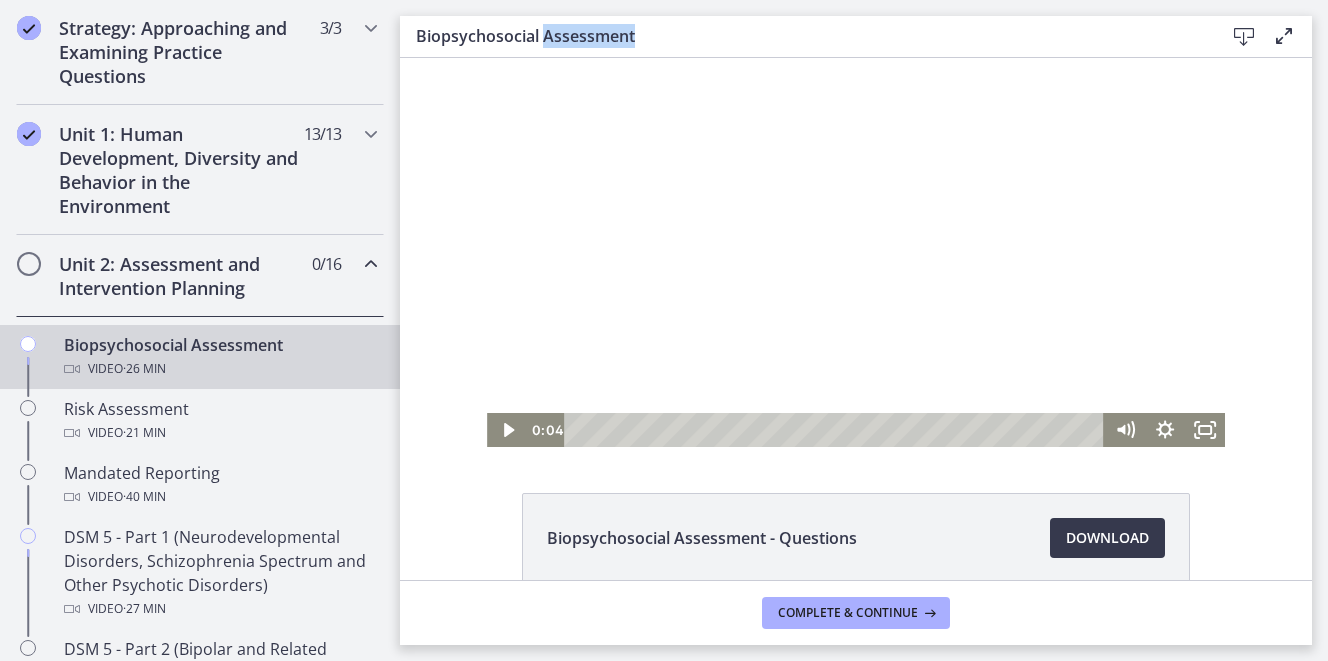click on "Biopsychosocial Assessment" at bounding box center [804, 36] 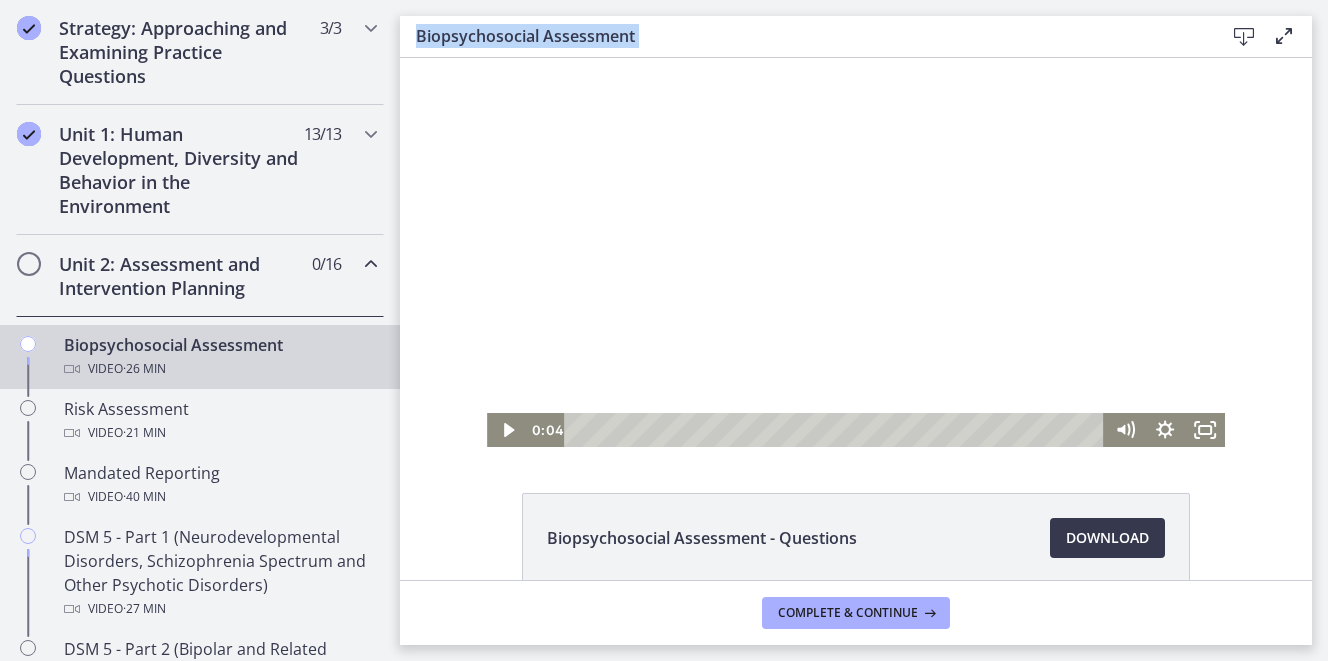 click on "Biopsychosocial Assessment" at bounding box center (804, 36) 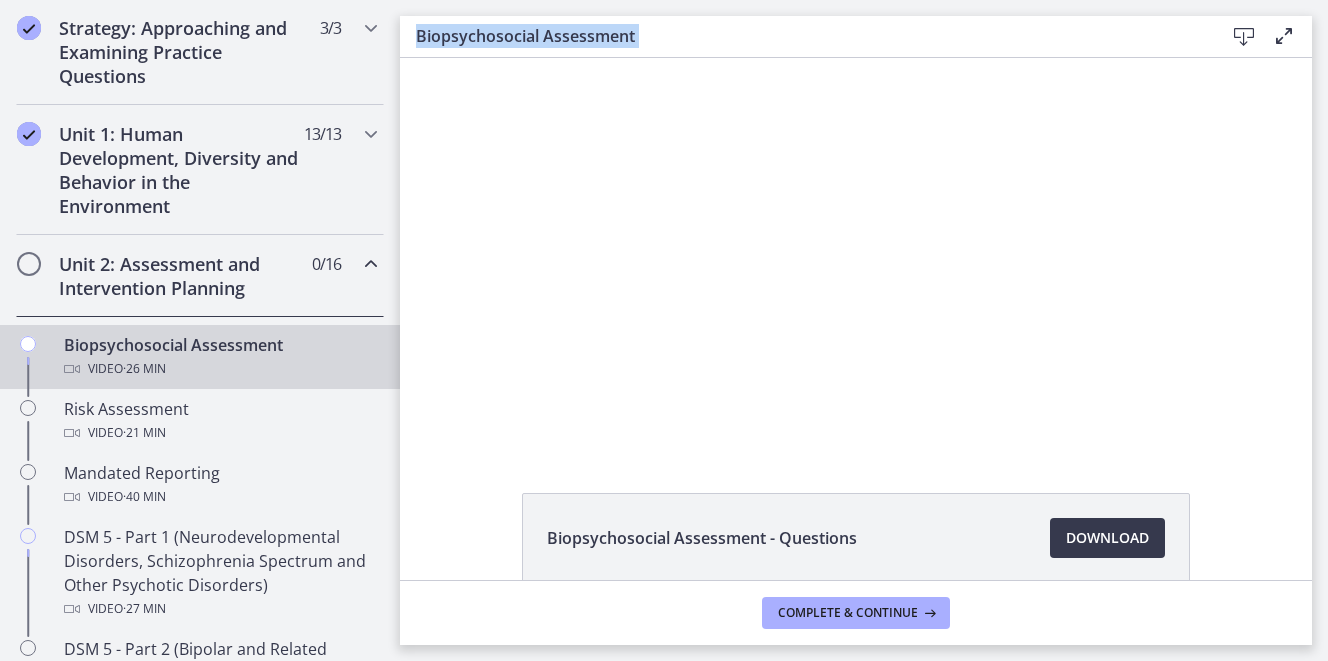 copy on "Biopsychosocial Assessment" 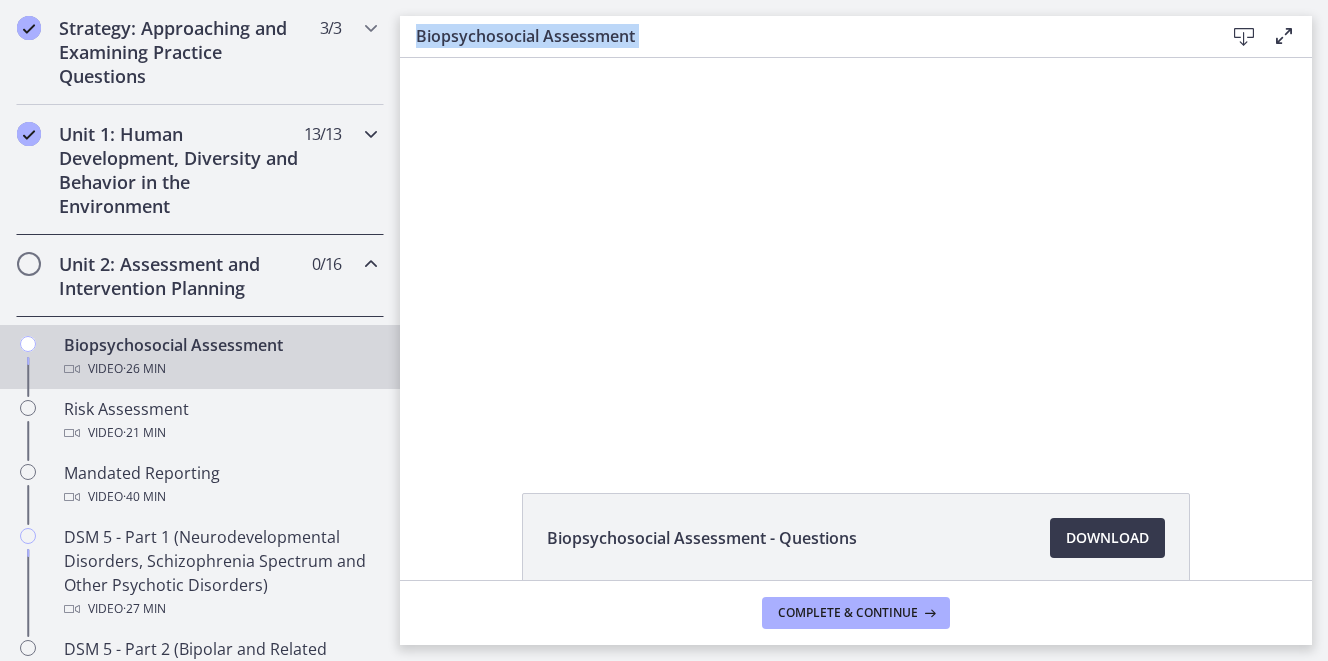 copy on "Biopsychosocial Assessment" 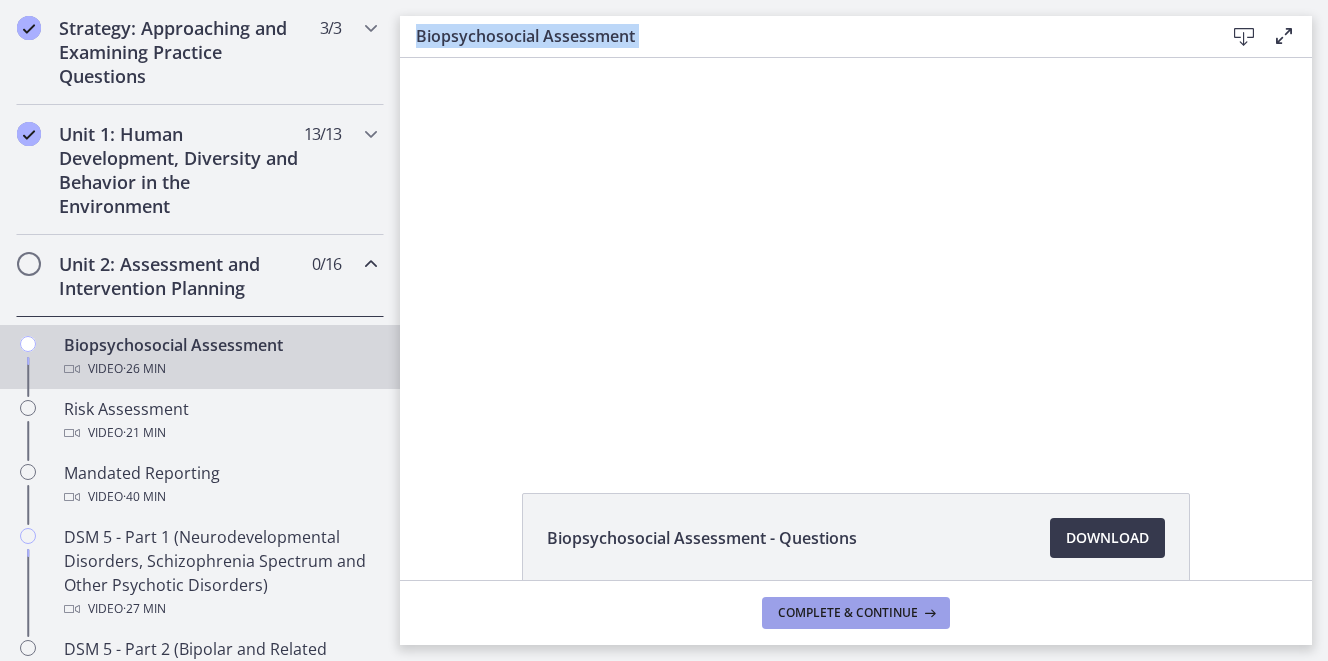click on "Complete & continue" at bounding box center (848, 613) 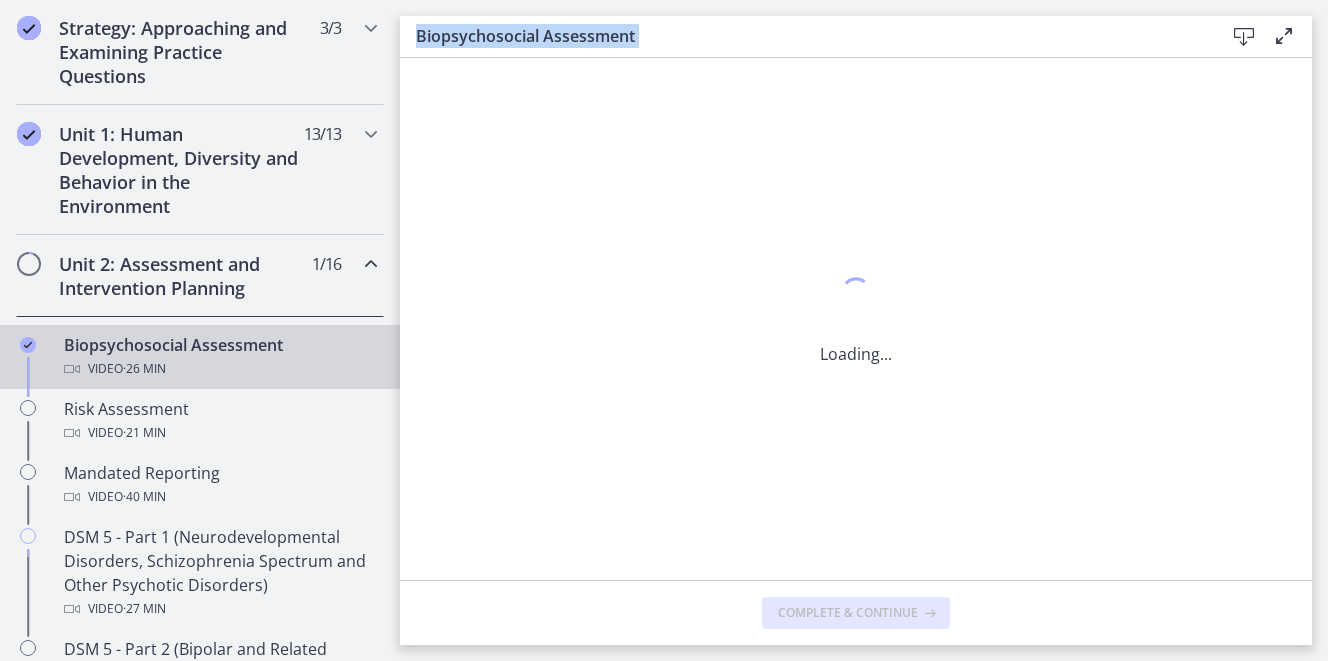 scroll, scrollTop: 0, scrollLeft: 0, axis: both 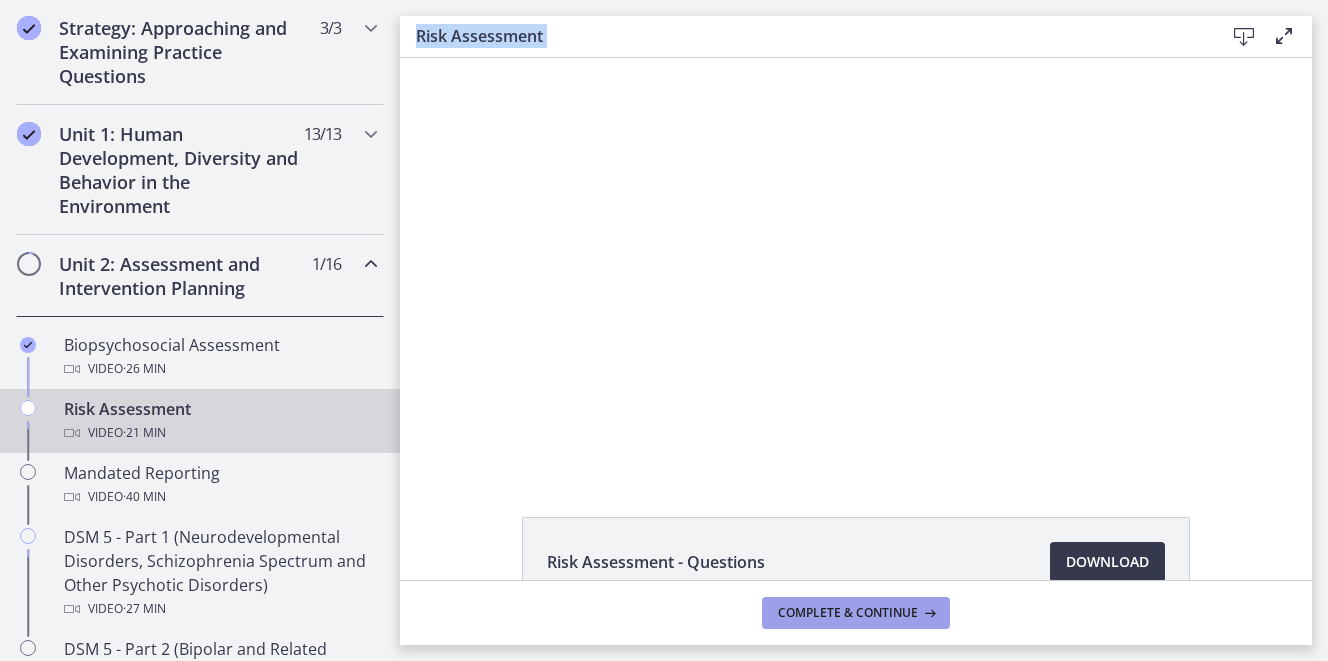 click on "Complete & continue" at bounding box center (848, 613) 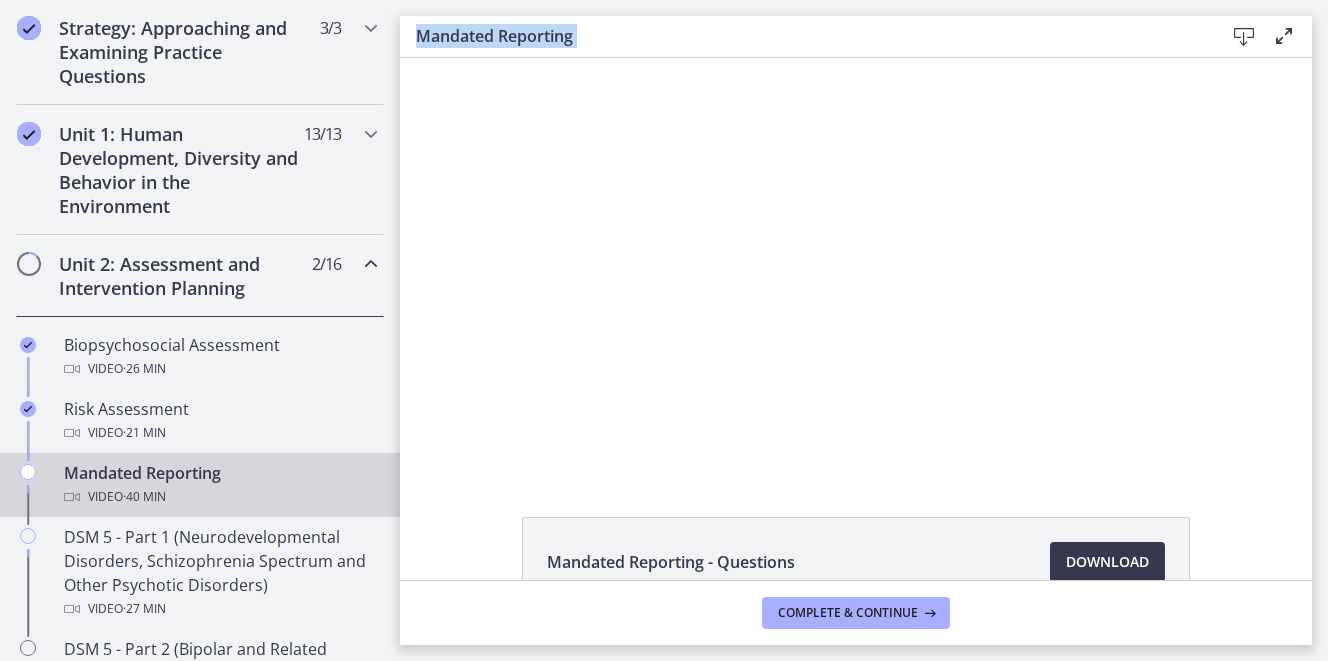 scroll, scrollTop: 0, scrollLeft: 0, axis: both 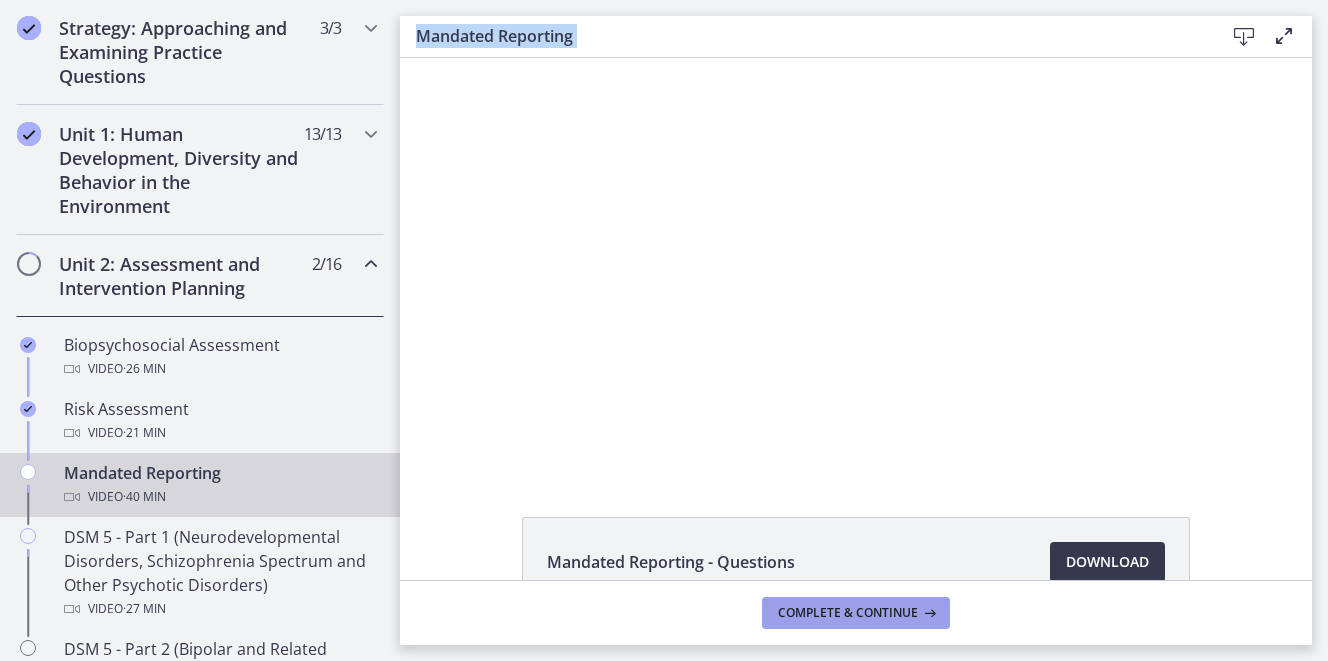 click on "Complete & continue" at bounding box center (848, 613) 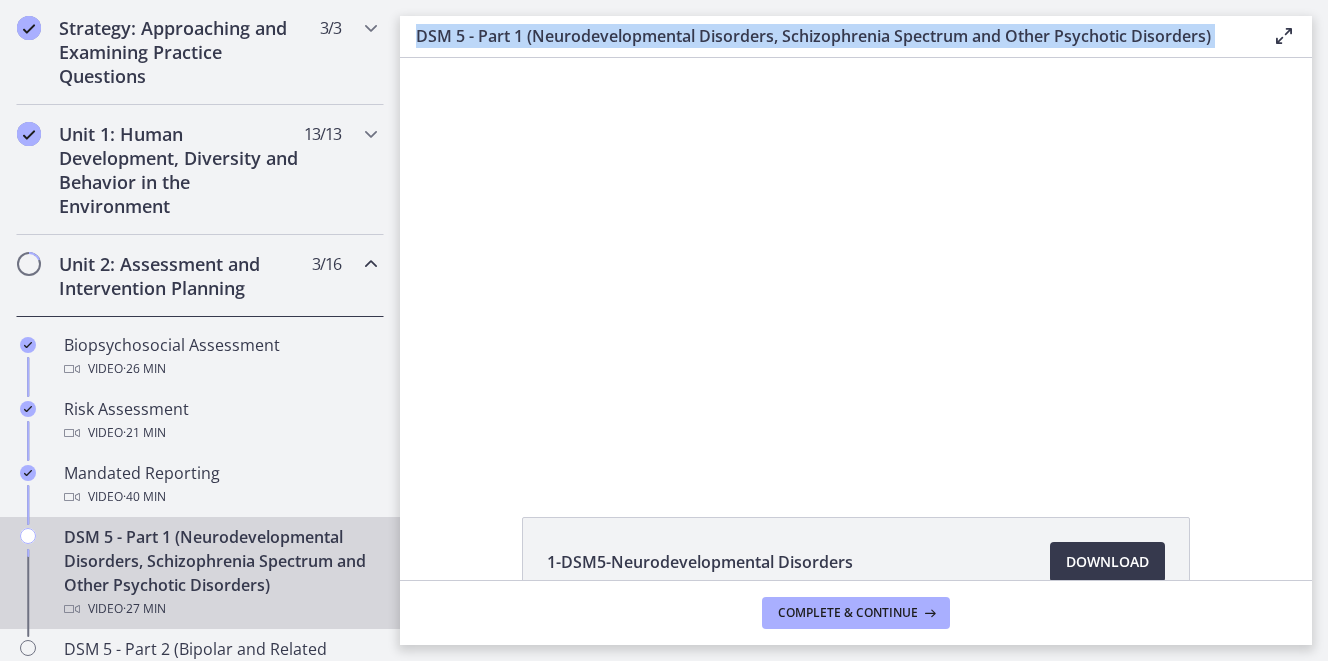 scroll, scrollTop: 0, scrollLeft: 0, axis: both 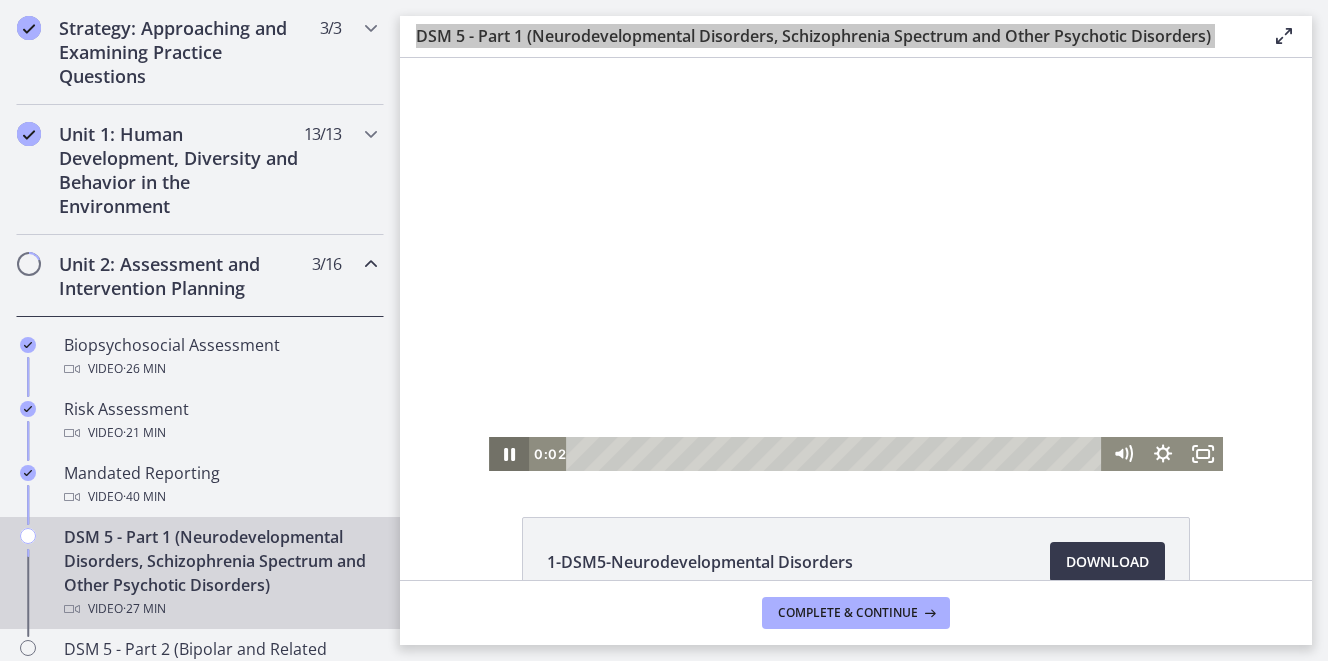 click 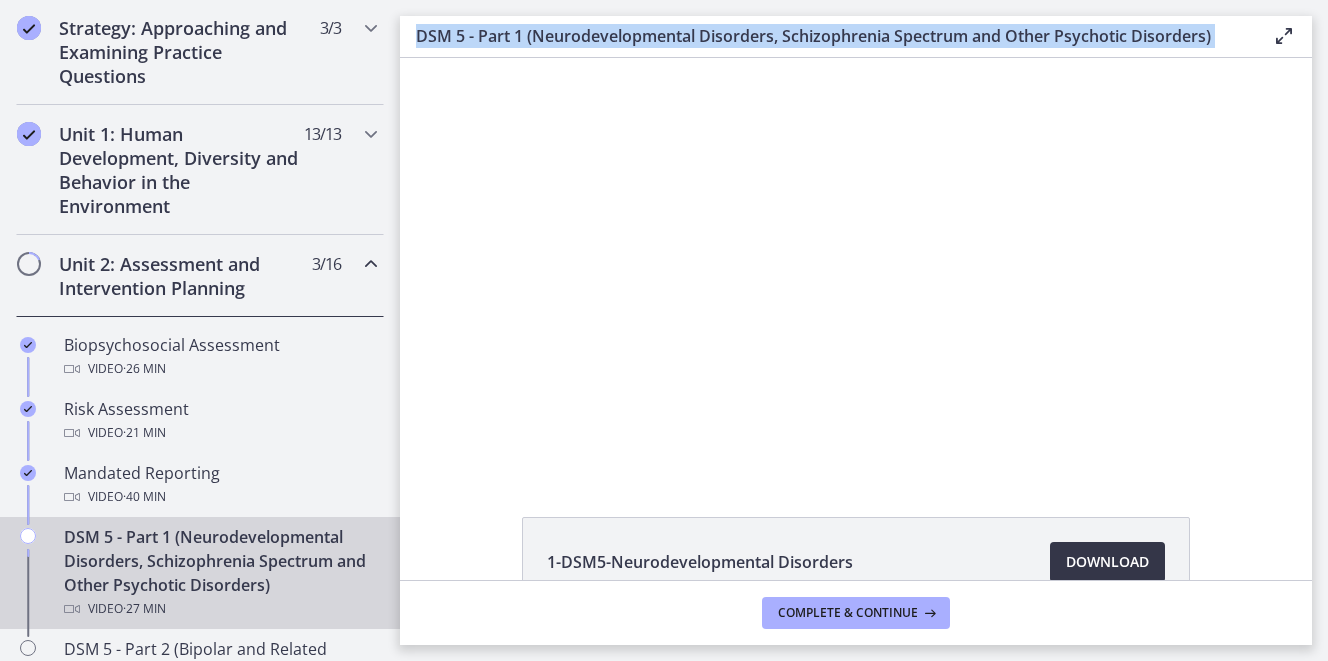 click on "Download
Opens in a new window" at bounding box center [1107, 562] 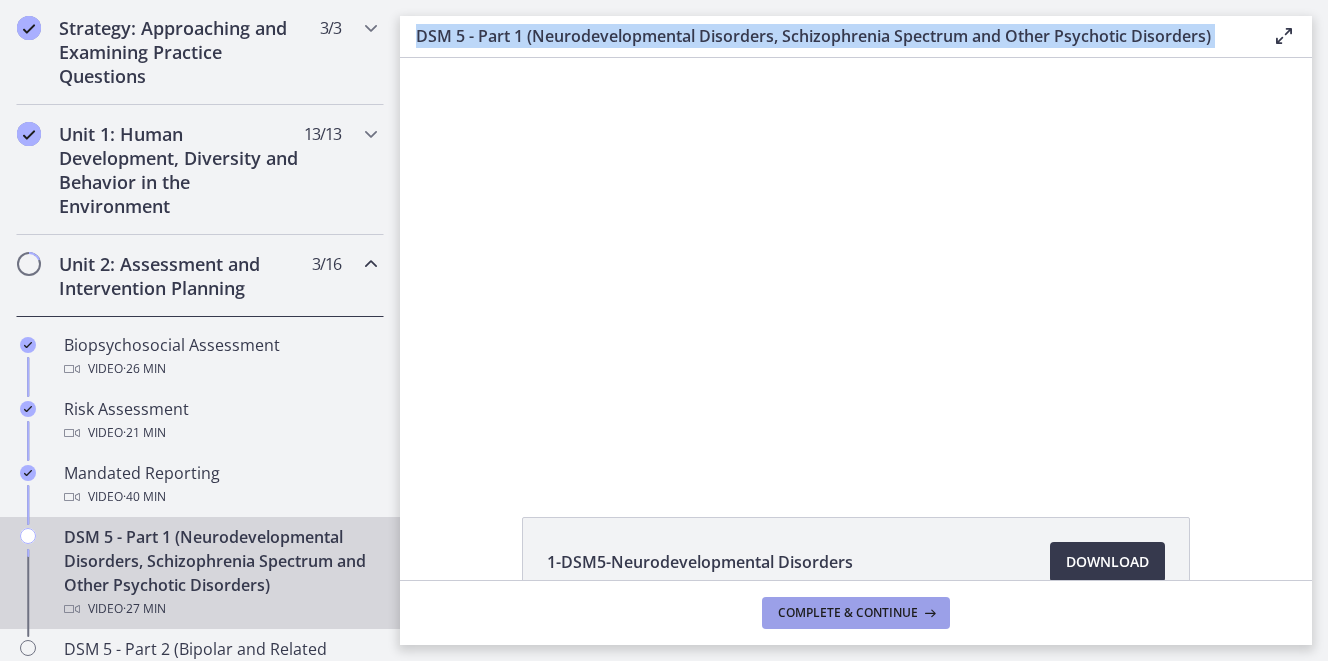 click on "Complete & continue" at bounding box center [848, 613] 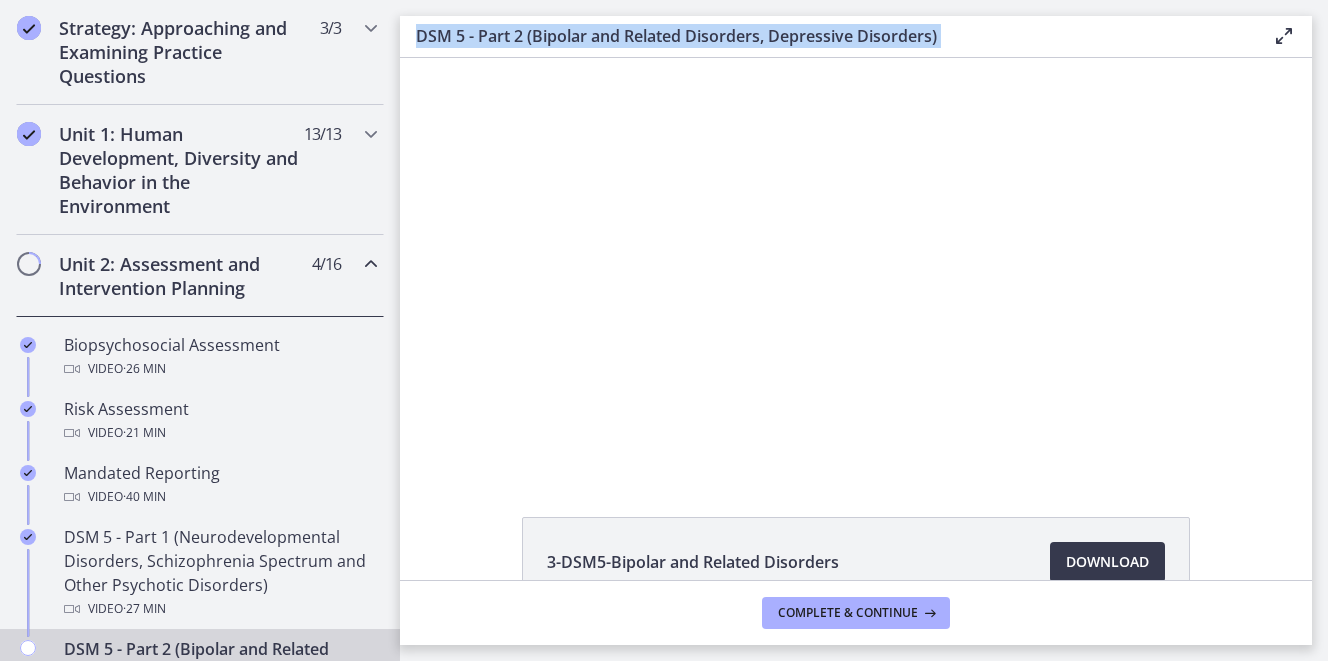 scroll, scrollTop: 0, scrollLeft: 0, axis: both 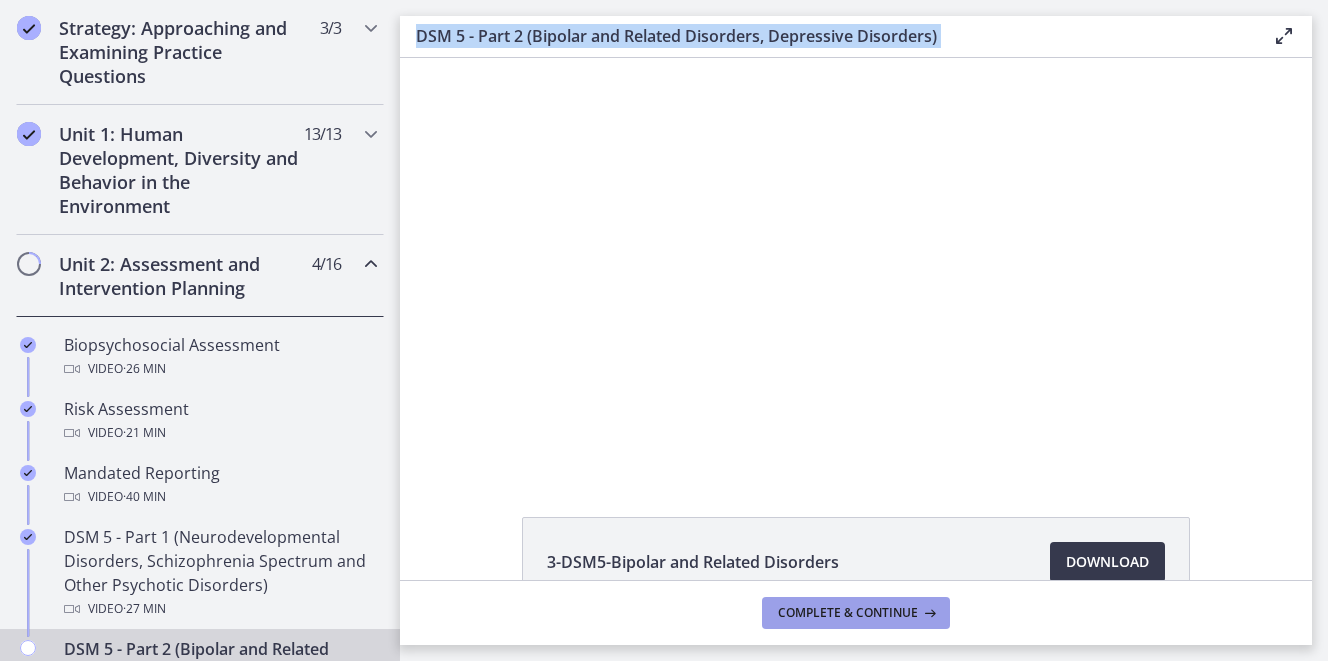 click on "Complete & continue" at bounding box center [848, 613] 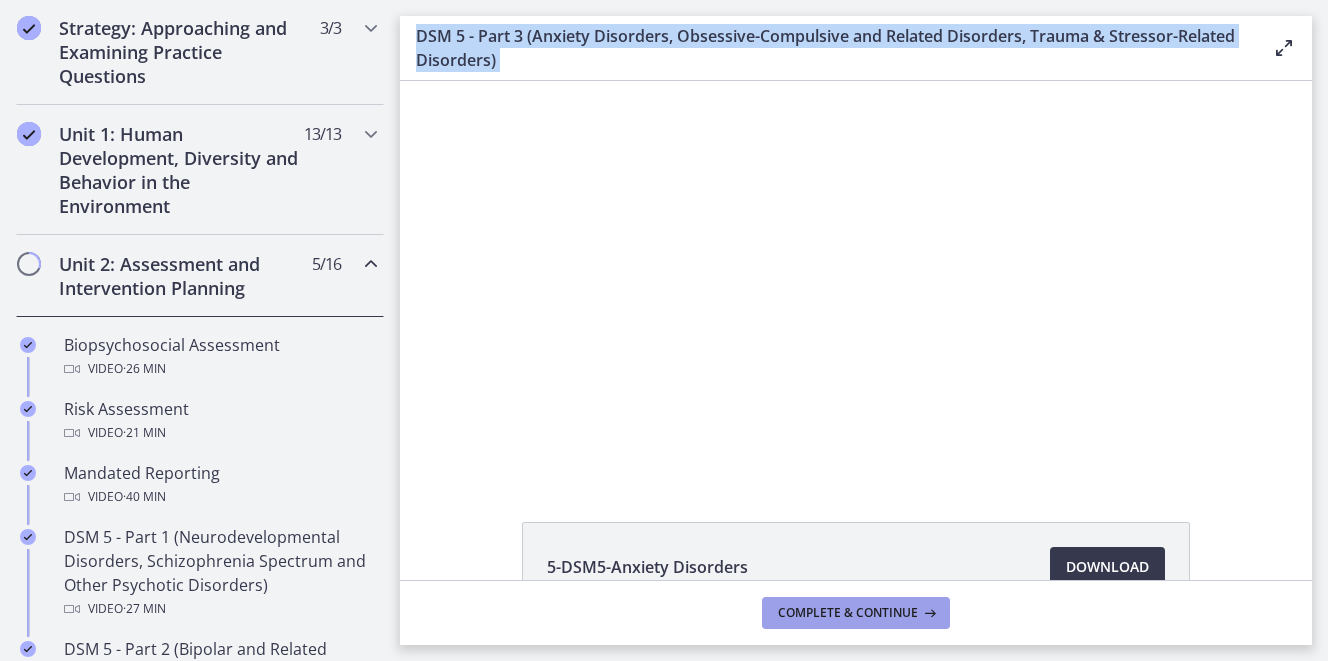scroll, scrollTop: 0, scrollLeft: 0, axis: both 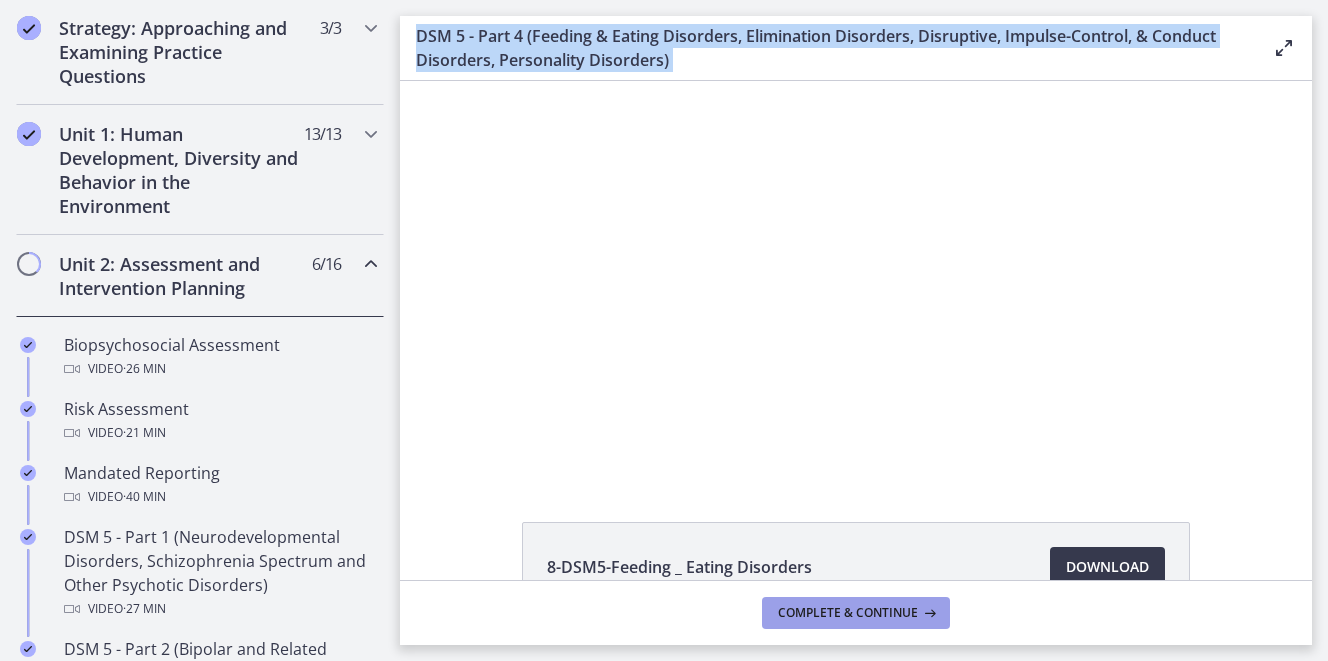 click on "Complete & continue" at bounding box center (848, 613) 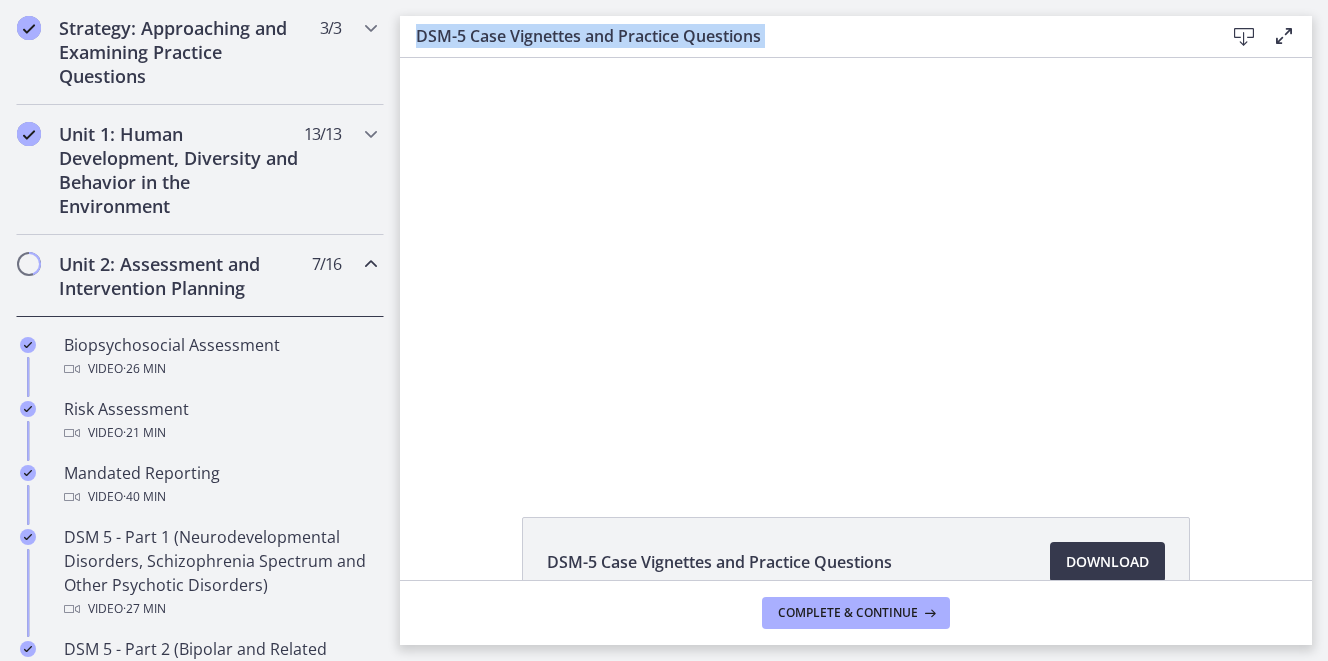 scroll, scrollTop: 0, scrollLeft: 0, axis: both 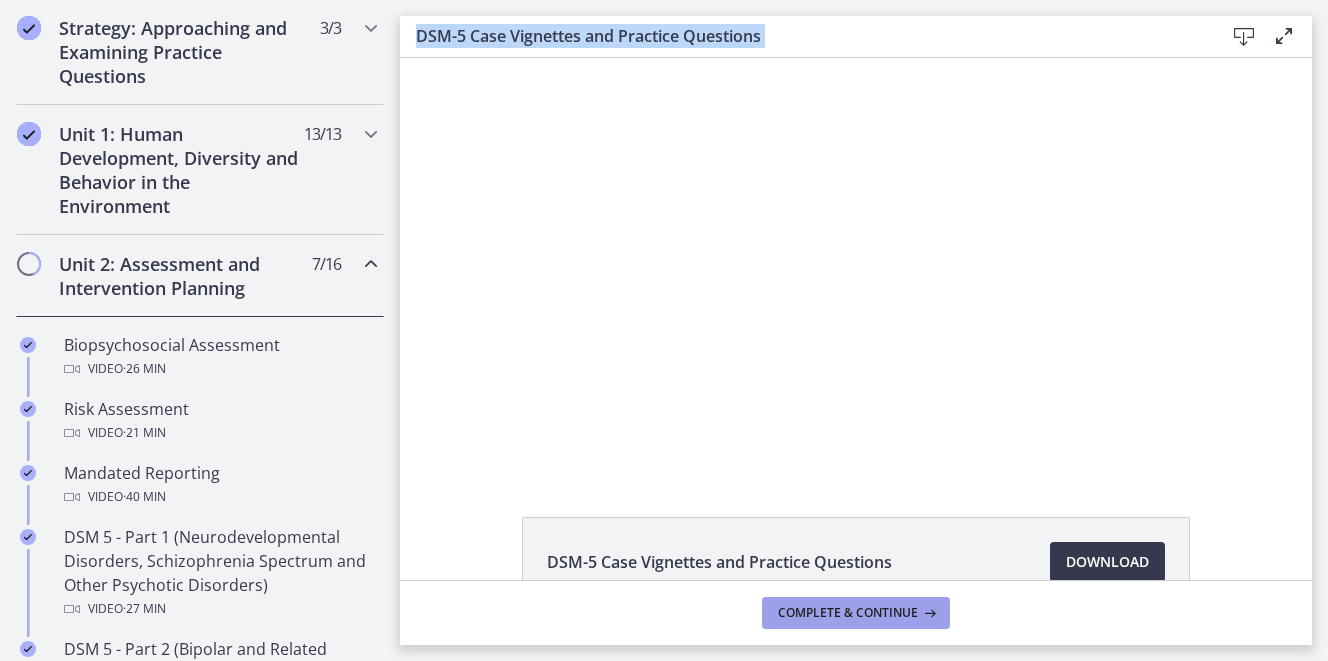 click on "Complete & continue" at bounding box center (848, 613) 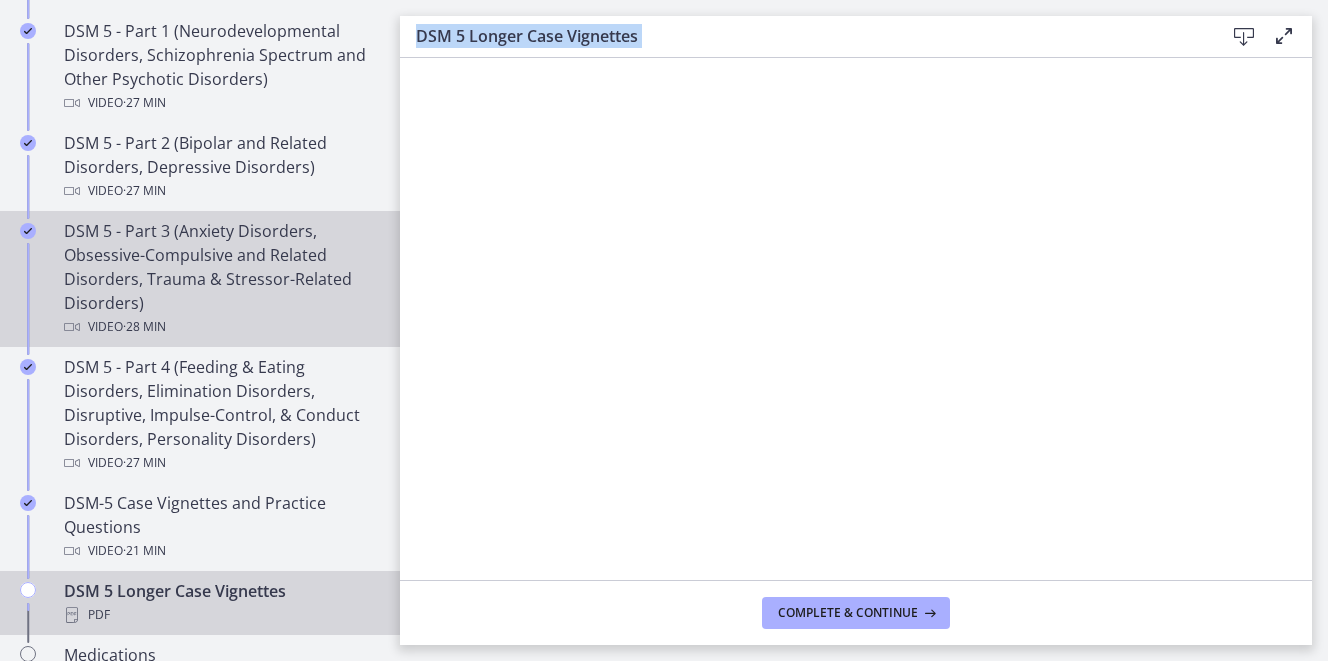 scroll, scrollTop: 979, scrollLeft: 0, axis: vertical 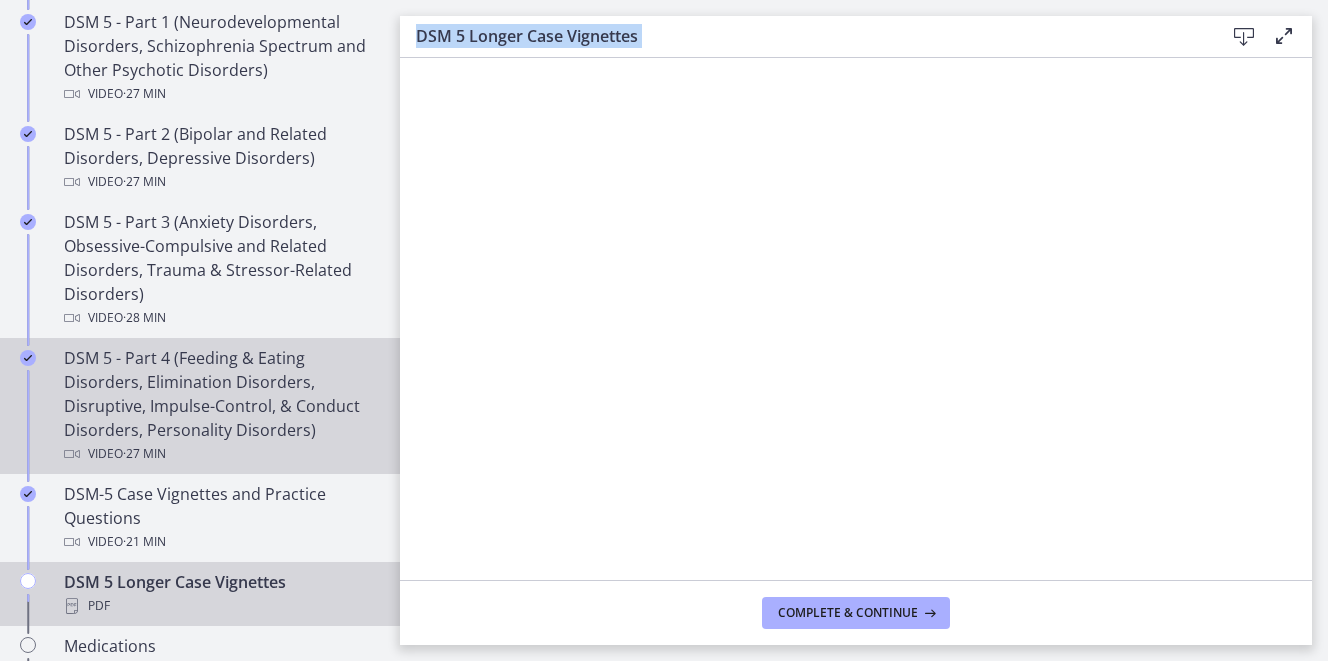 click on "DSM 5 - Part 4 (Feeding & Eating Disorders, Elimination Disorders, Disruptive, Impulse-Control, & Conduct Disorders, Personality Disorders)
Video
·  27 min" at bounding box center (200, 406) 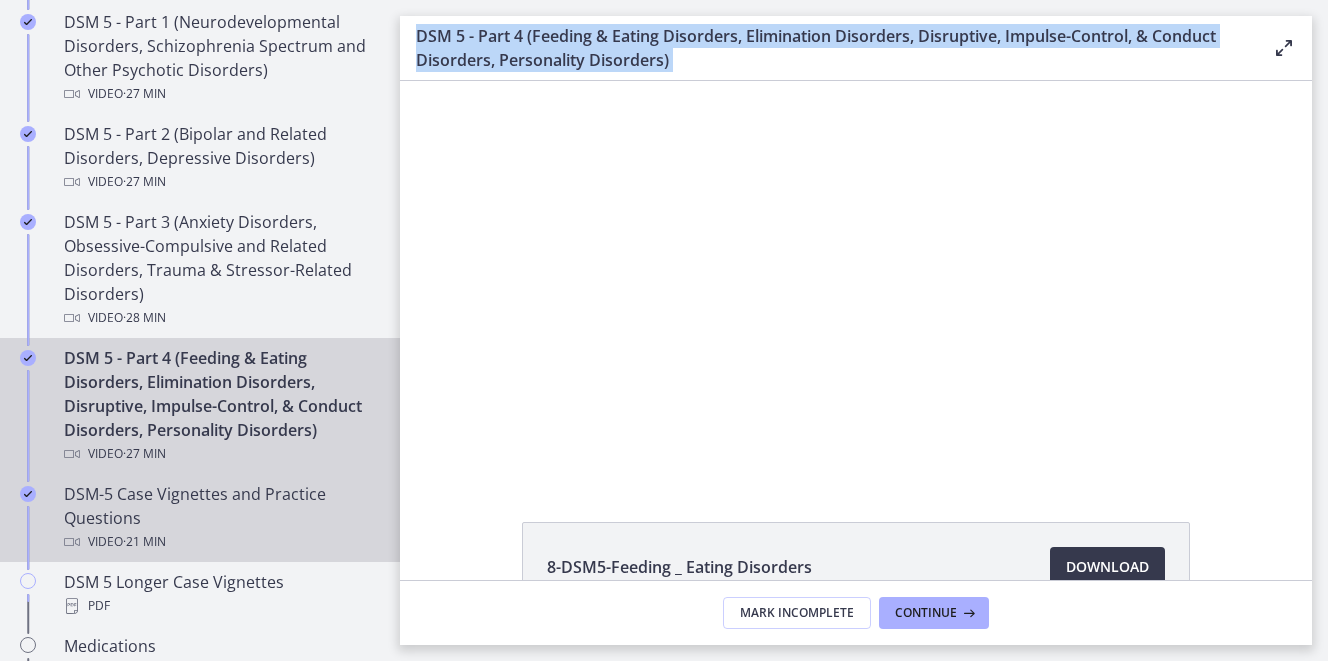 click on "DSM-5 Case Vignettes and Practice Questions
Video
·  21 min" at bounding box center (220, 518) 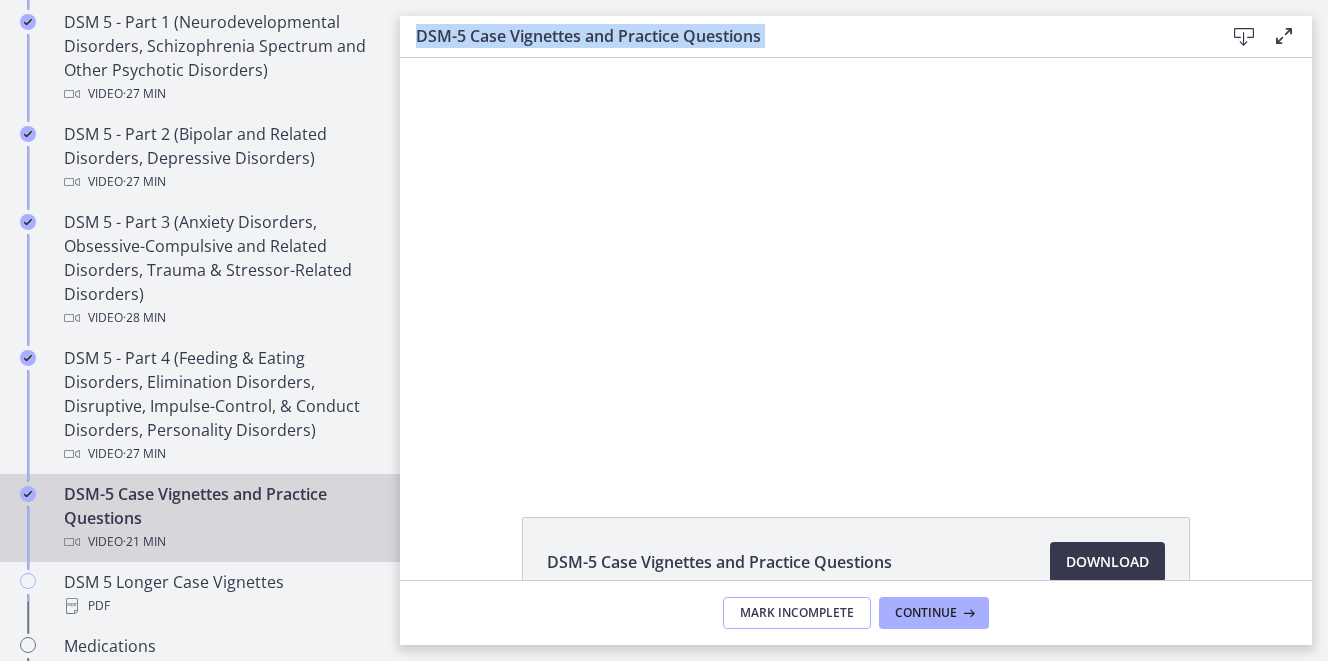 scroll, scrollTop: 0, scrollLeft: 0, axis: both 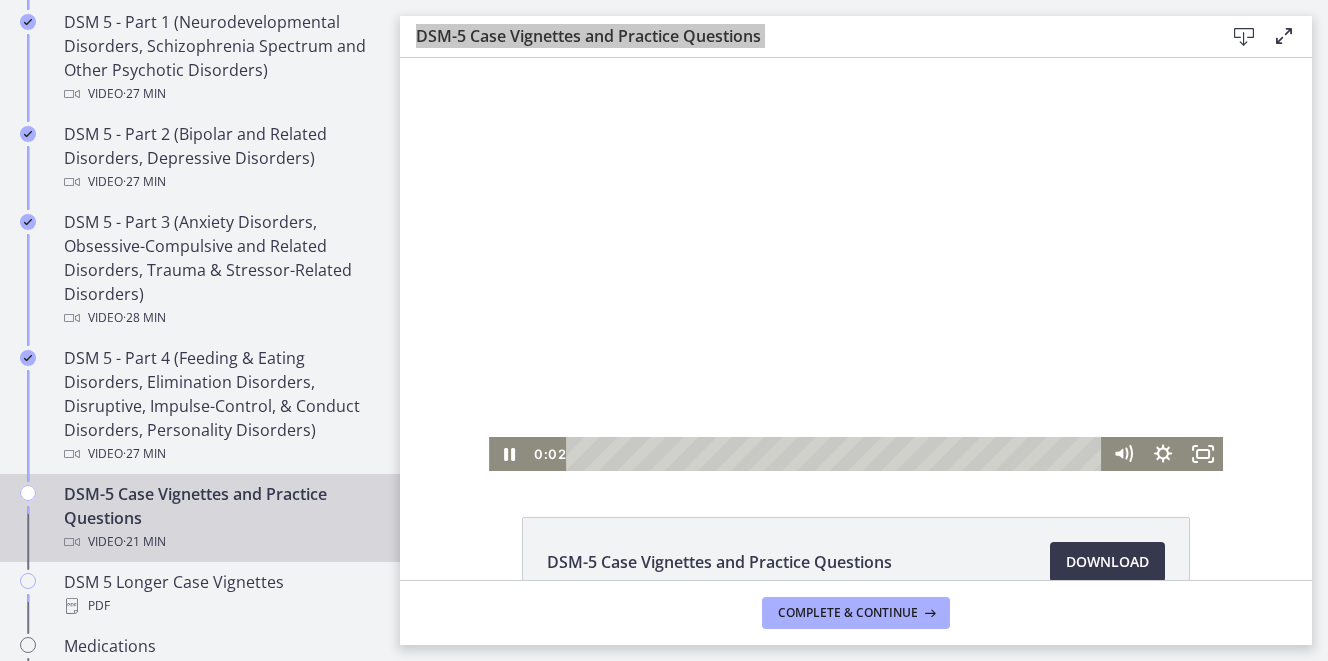 click at bounding box center (856, 264) 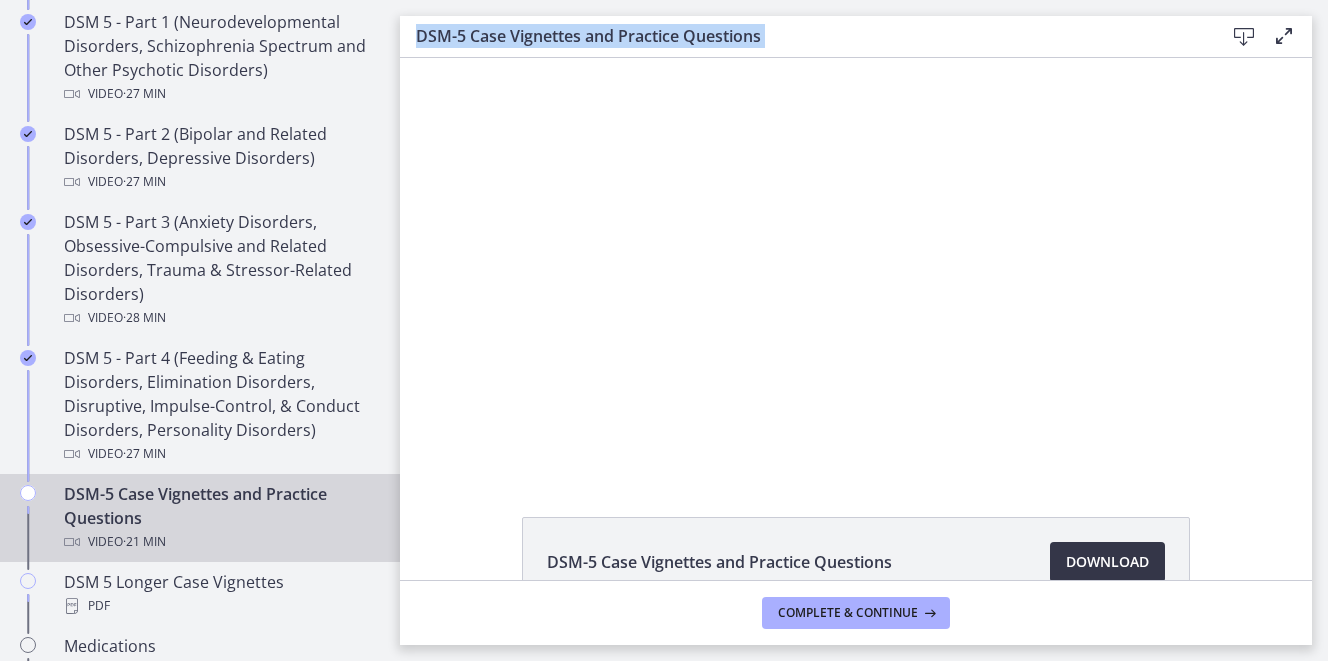click on "Download
Opens in a new window" at bounding box center [1107, 562] 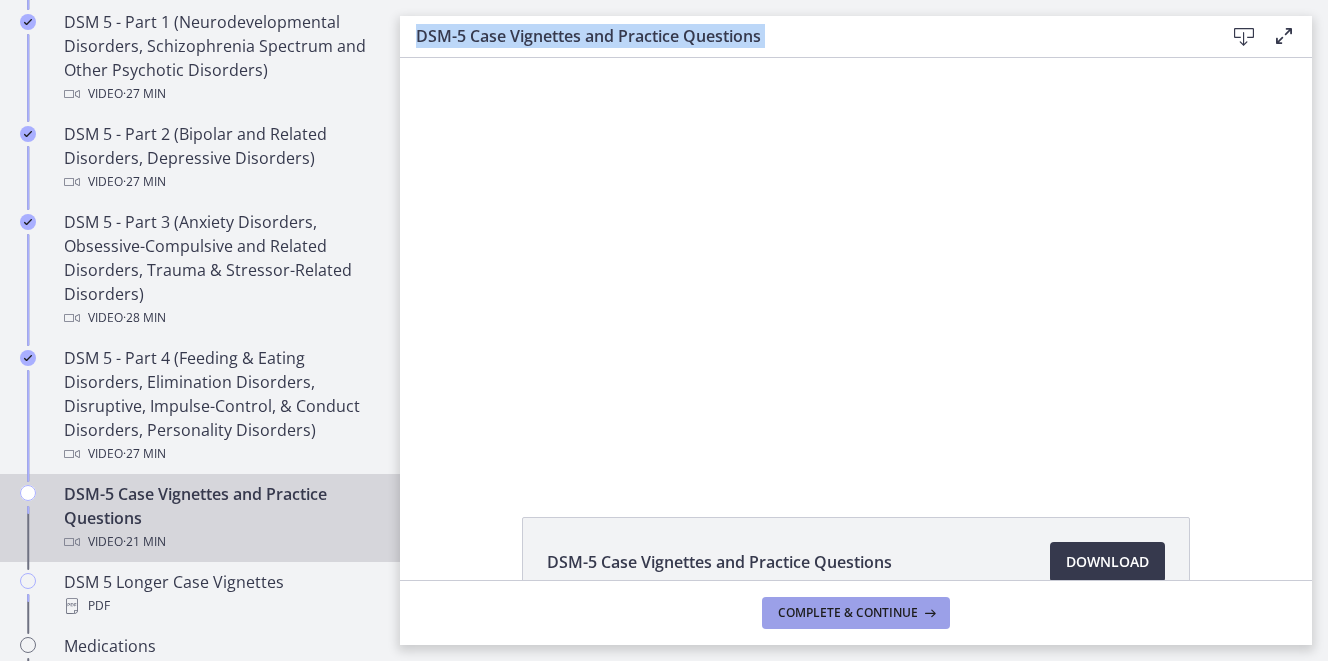 click on "Complete & continue" at bounding box center [848, 613] 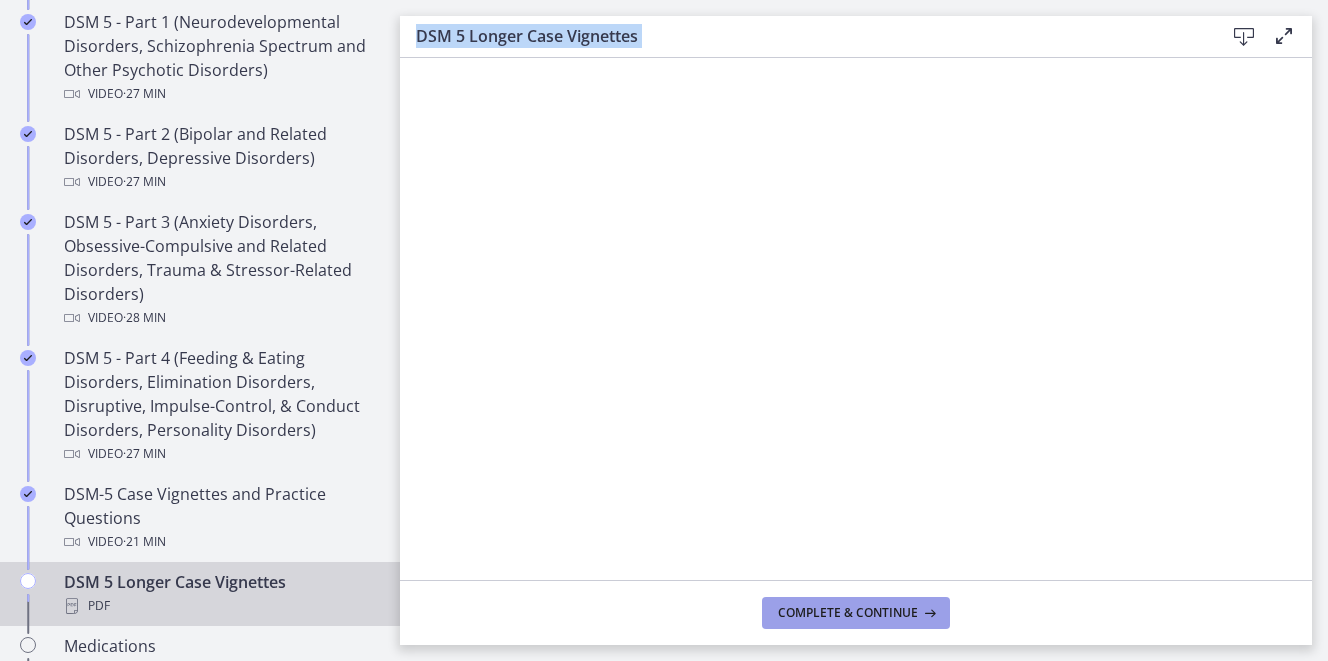 click on "Complete & continue" at bounding box center [848, 613] 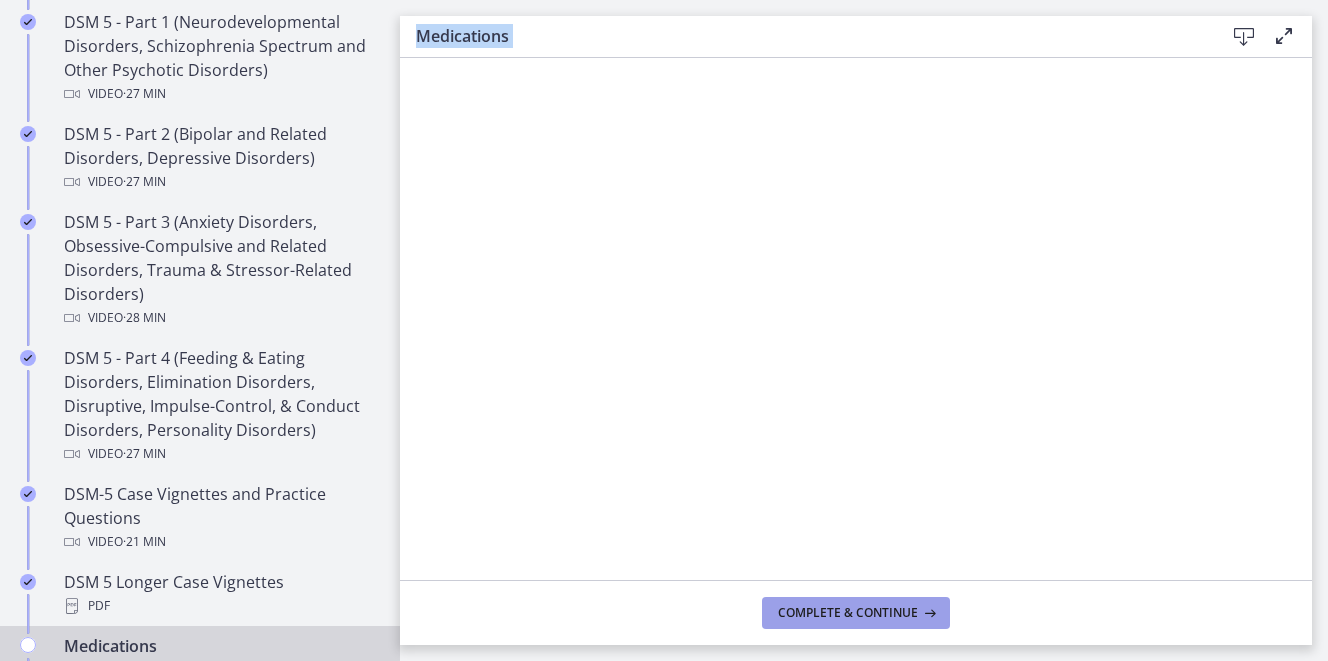 click on "Complete & continue" at bounding box center (848, 613) 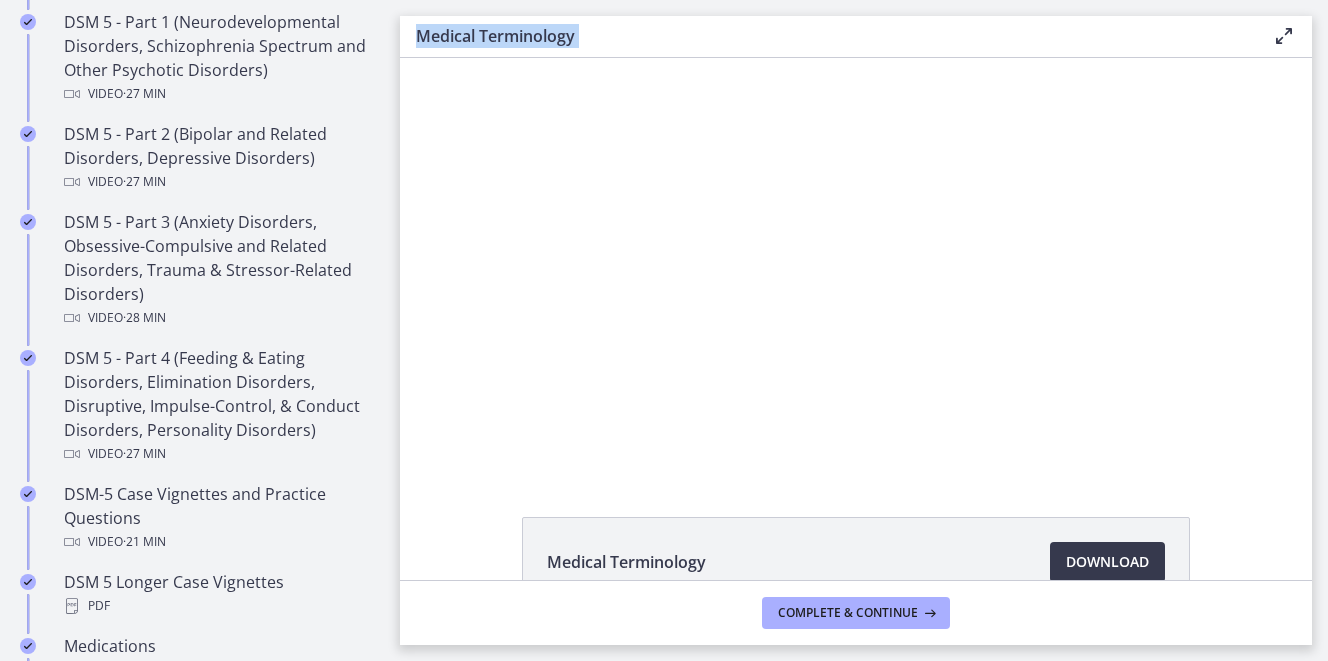 scroll, scrollTop: 0, scrollLeft: 0, axis: both 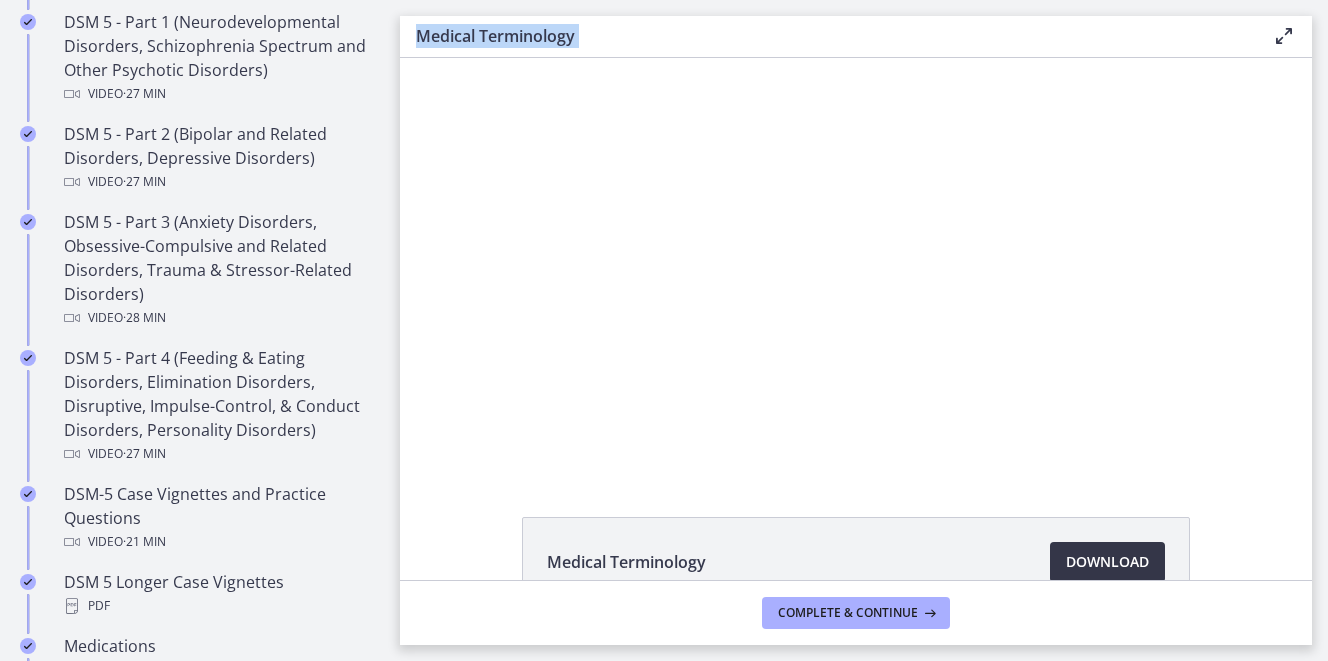 click on "Download
Opens in a new window" at bounding box center (1107, 562) 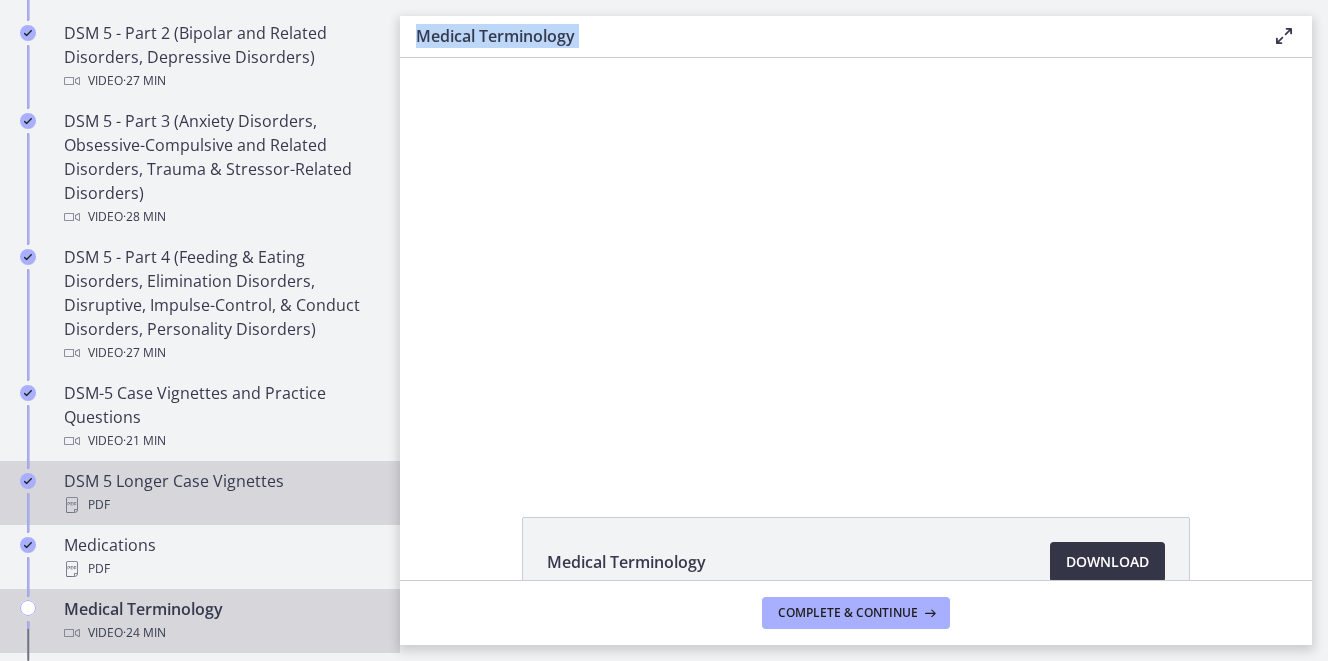 scroll, scrollTop: 1085, scrollLeft: 0, axis: vertical 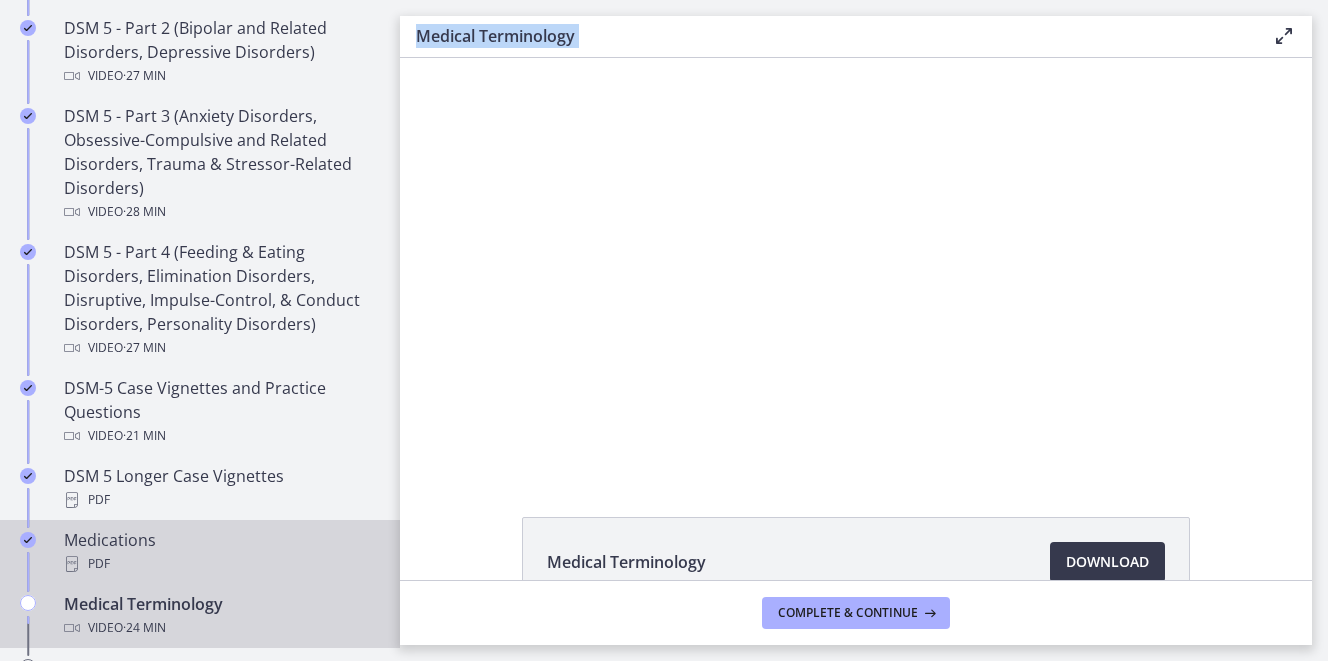 click on "Medications
PDF" at bounding box center (220, 552) 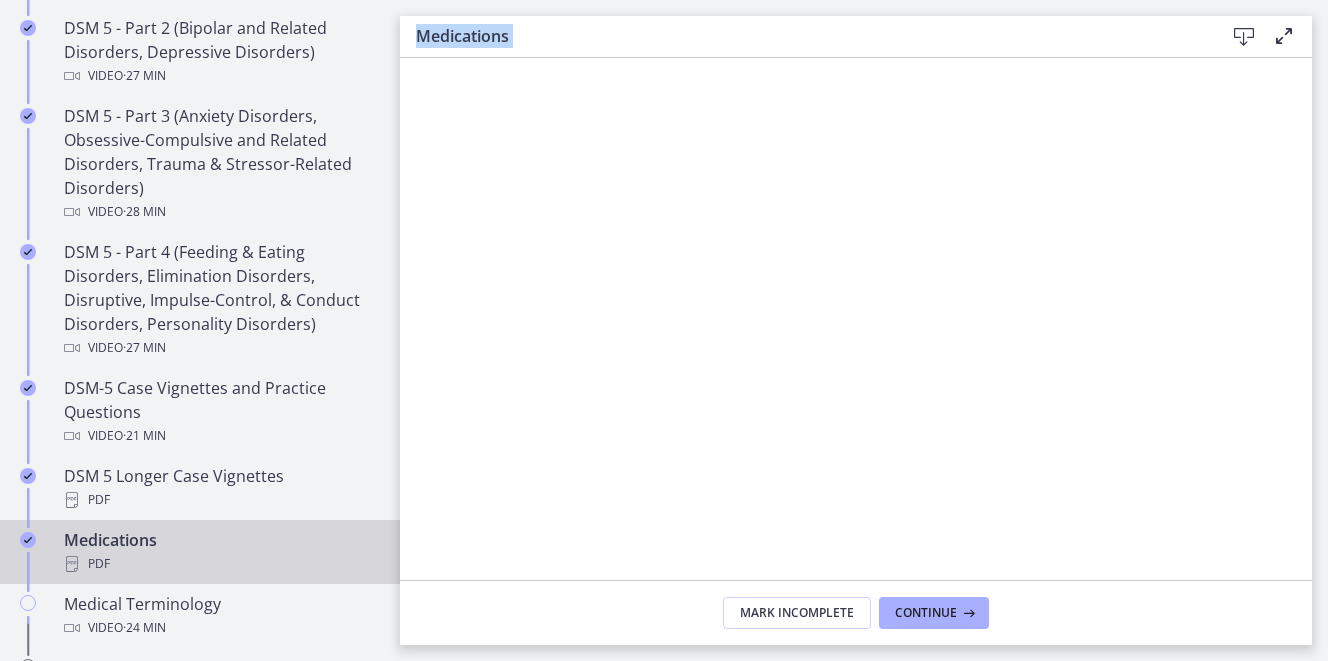 click at bounding box center (1244, 37) 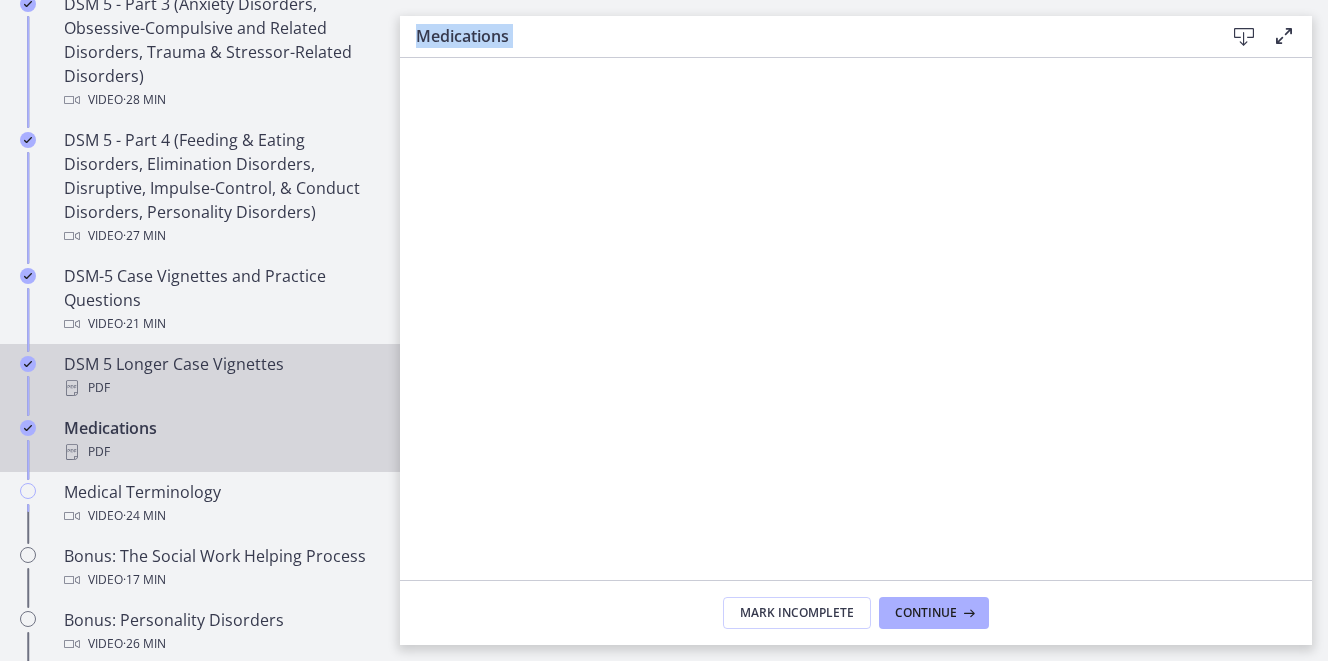 scroll, scrollTop: 1199, scrollLeft: 0, axis: vertical 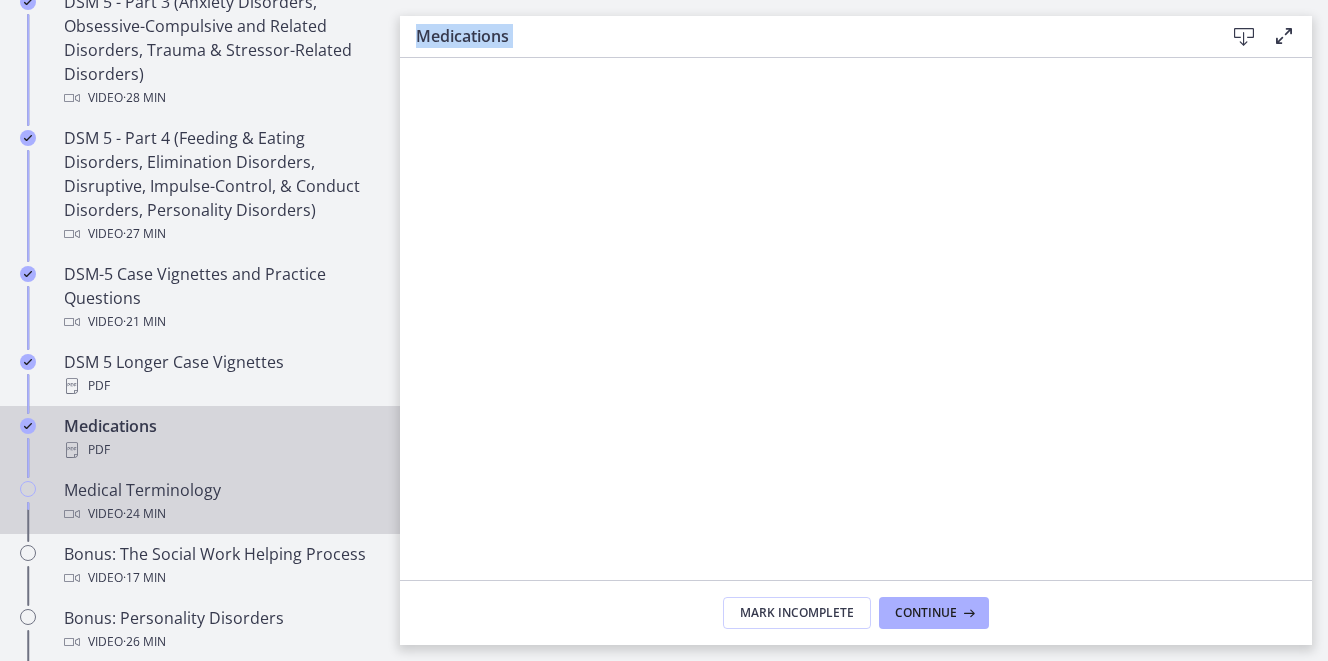 click on "Medical Terminology
Video
·  24 min" at bounding box center (200, 502) 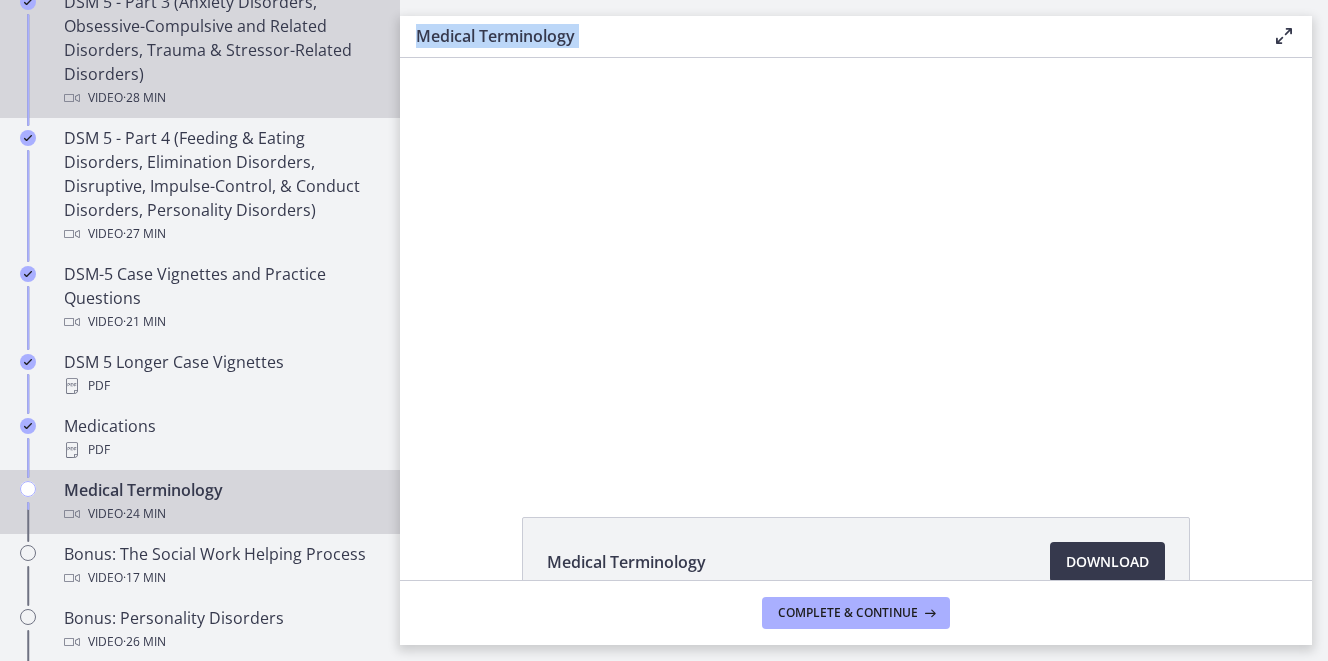 scroll, scrollTop: 0, scrollLeft: 0, axis: both 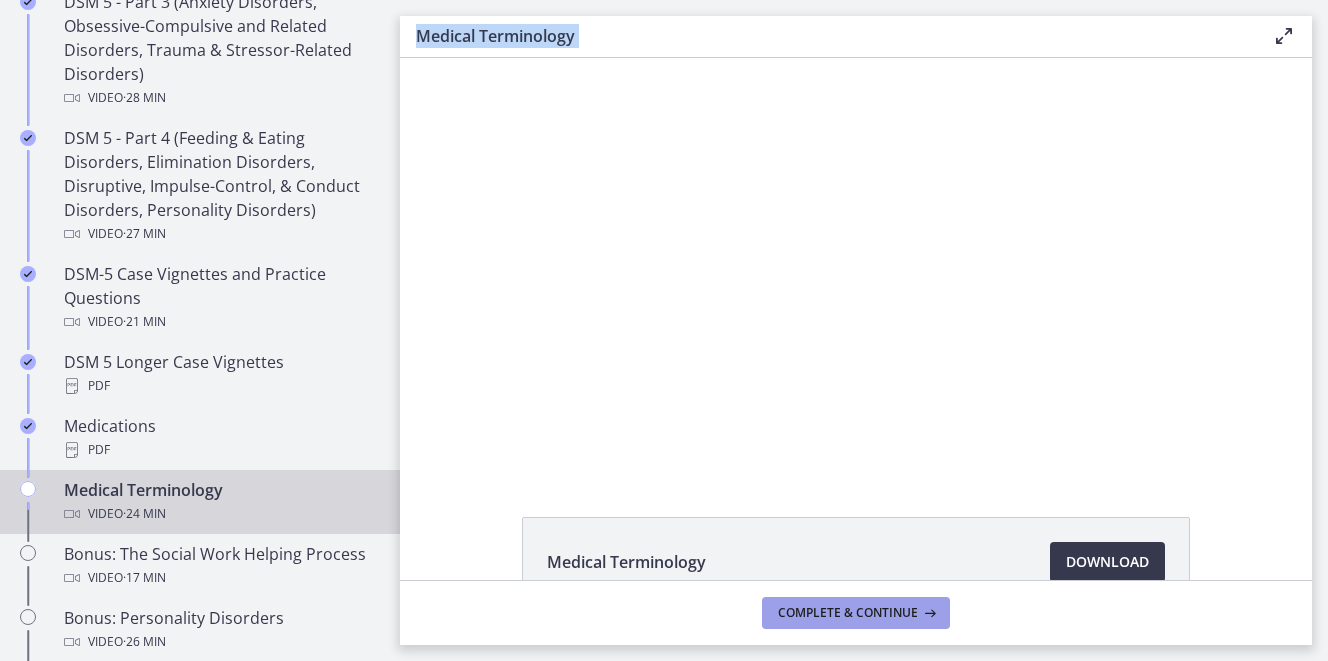 click on "Complete & continue" at bounding box center (856, 613) 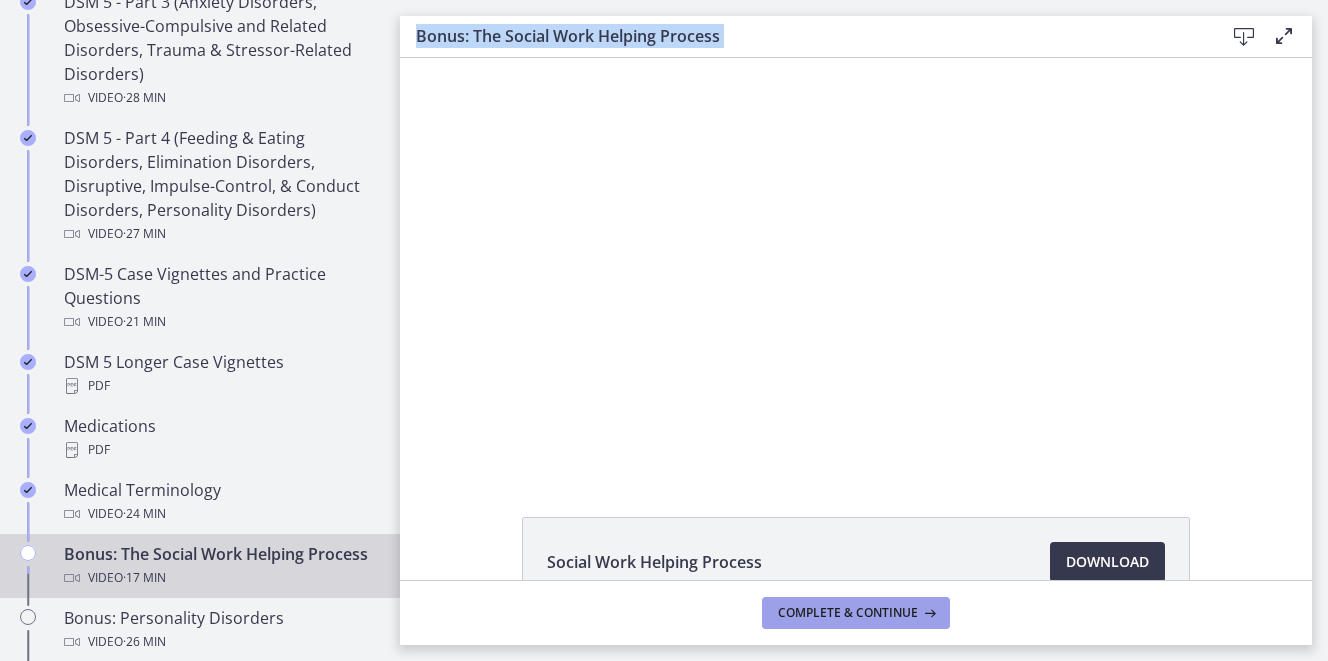 scroll, scrollTop: 0, scrollLeft: 0, axis: both 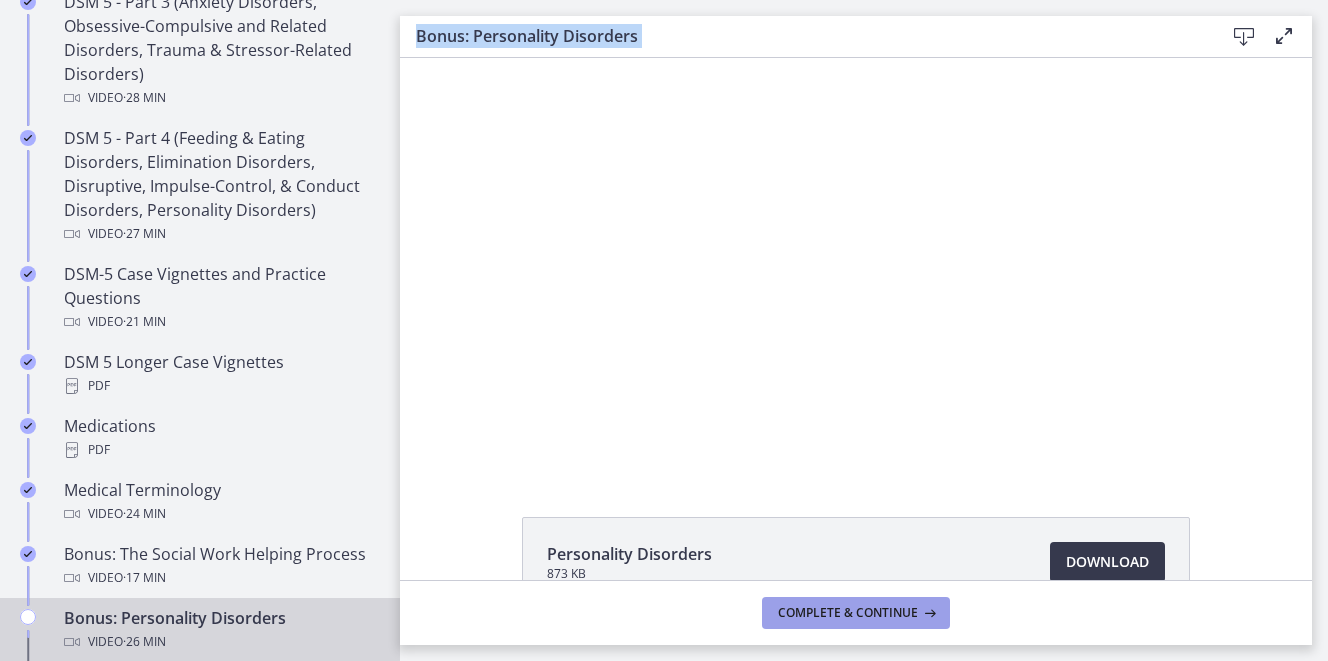 click on "Complete & continue" at bounding box center (848, 613) 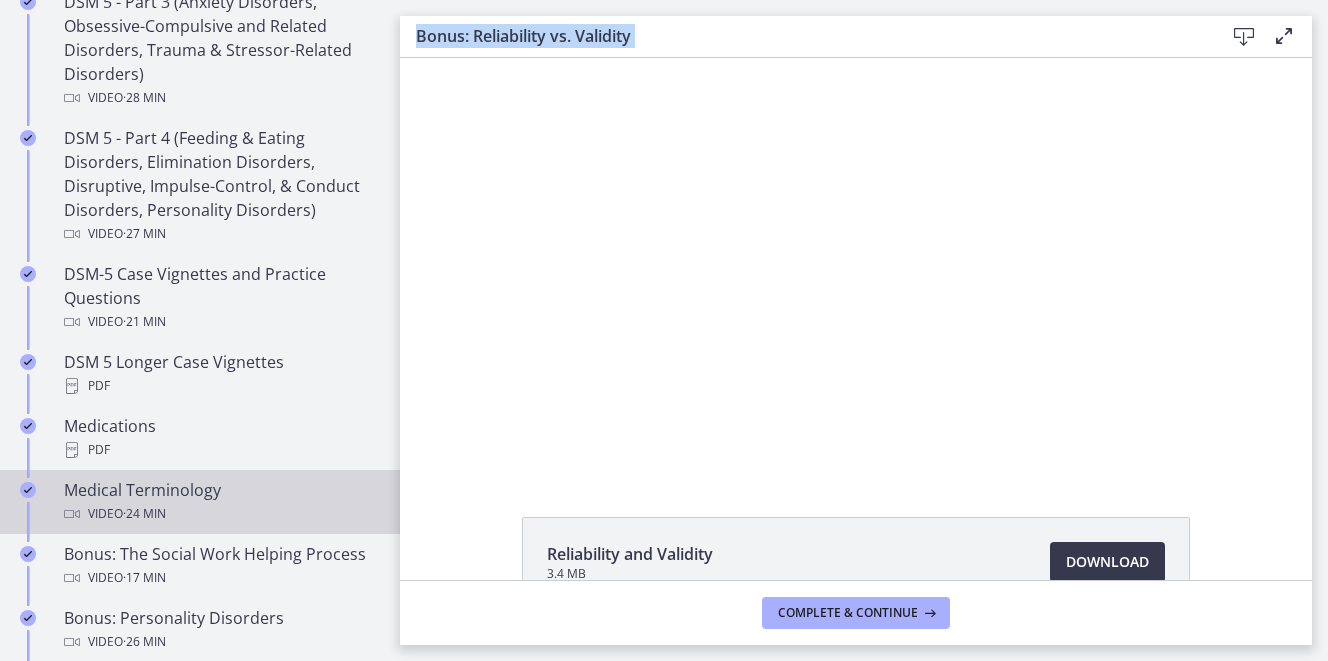 scroll, scrollTop: 1364, scrollLeft: 0, axis: vertical 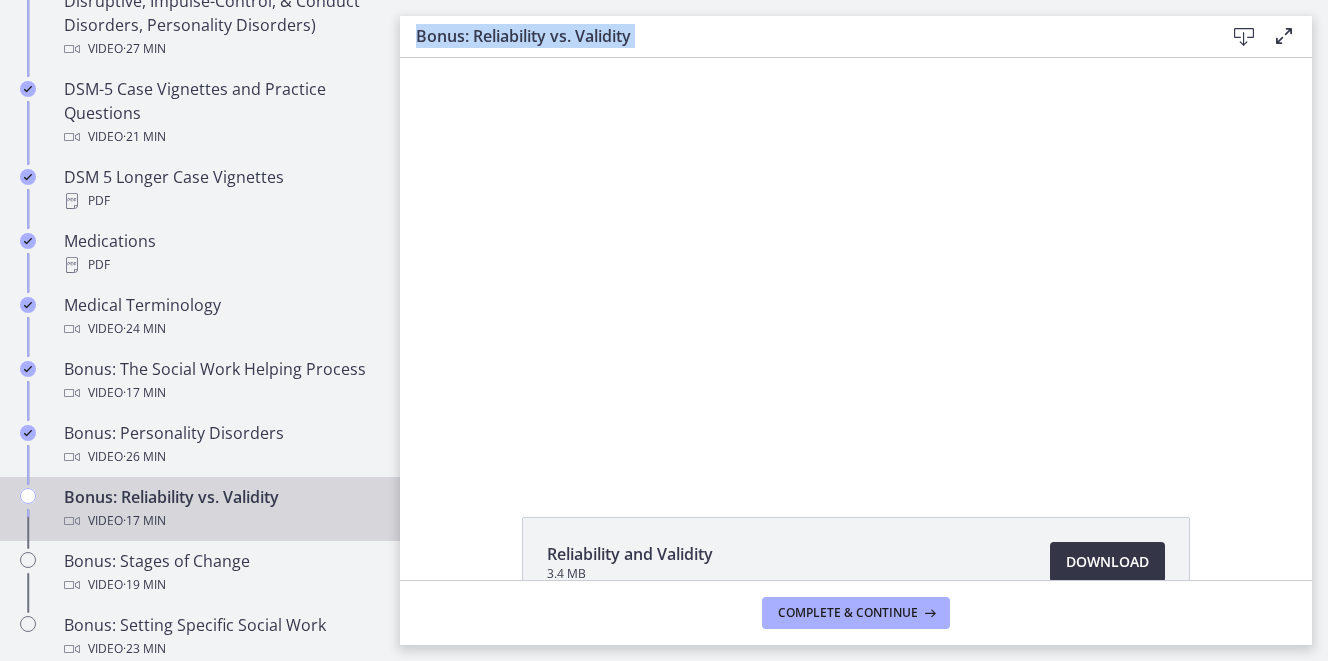 click on "Download
Opens in a new window" at bounding box center [1107, 562] 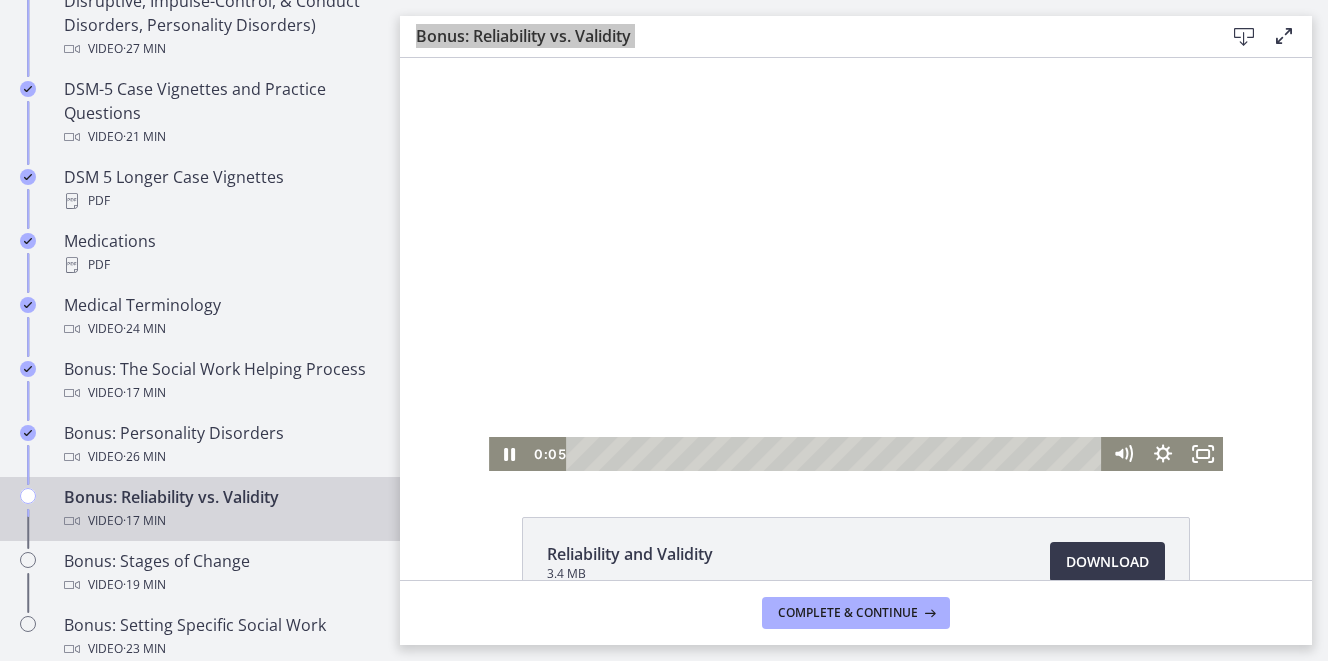 click at bounding box center [856, 264] 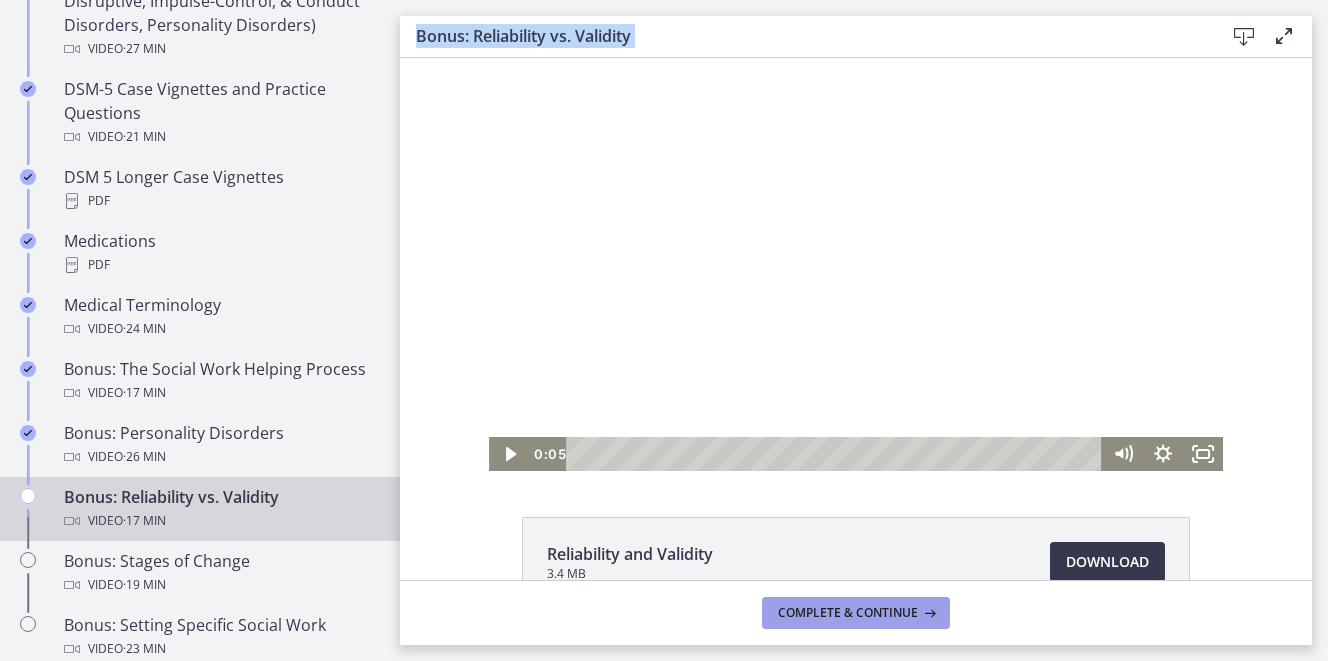 click on "Complete & continue" at bounding box center (848, 613) 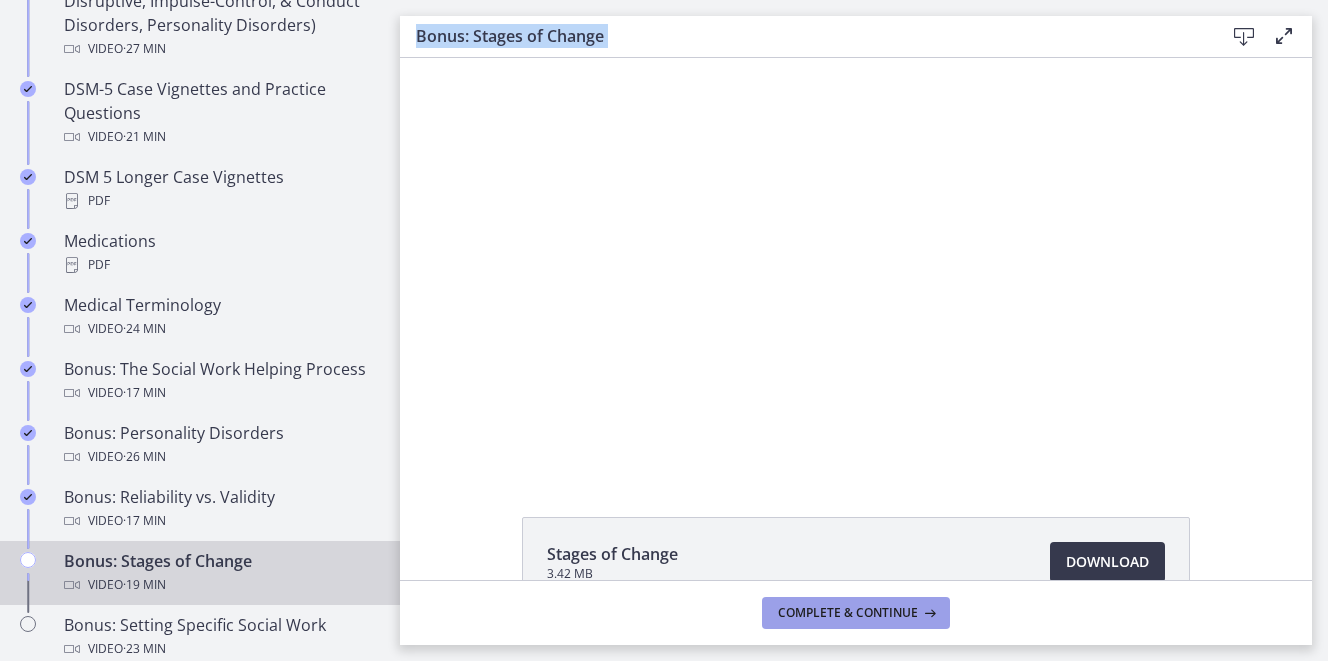 click on "Complete & continue" at bounding box center [848, 613] 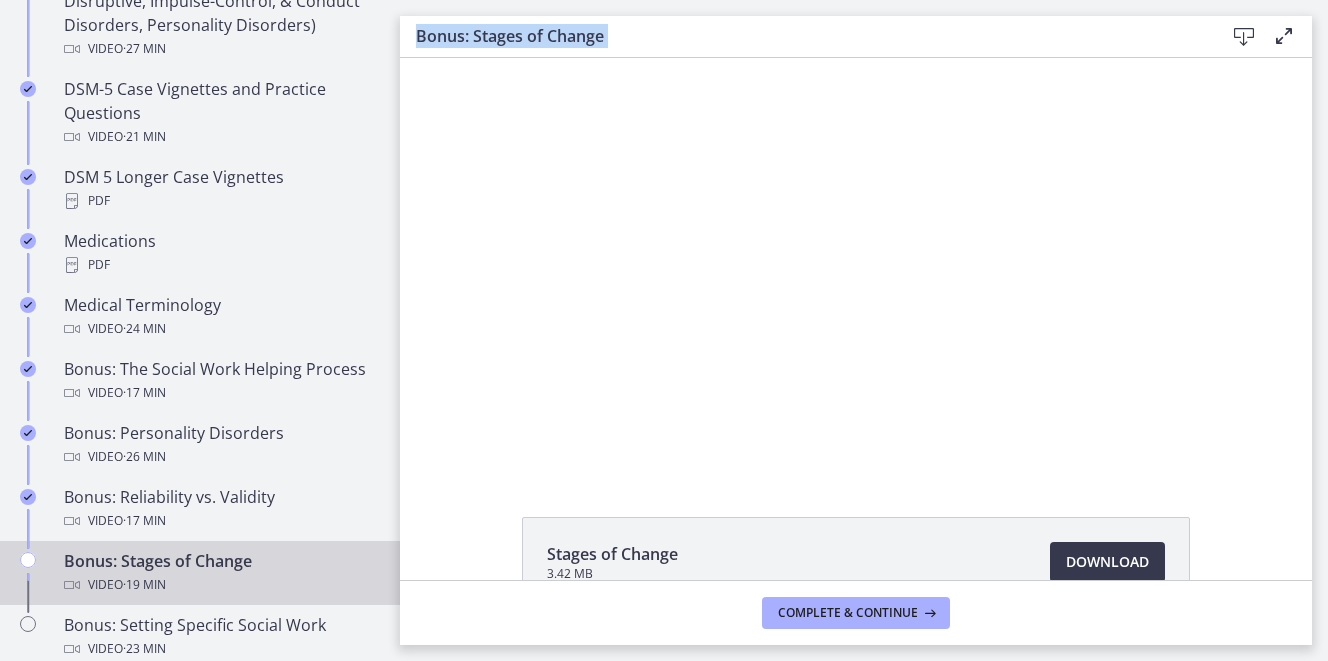 scroll, scrollTop: 0, scrollLeft: 0, axis: both 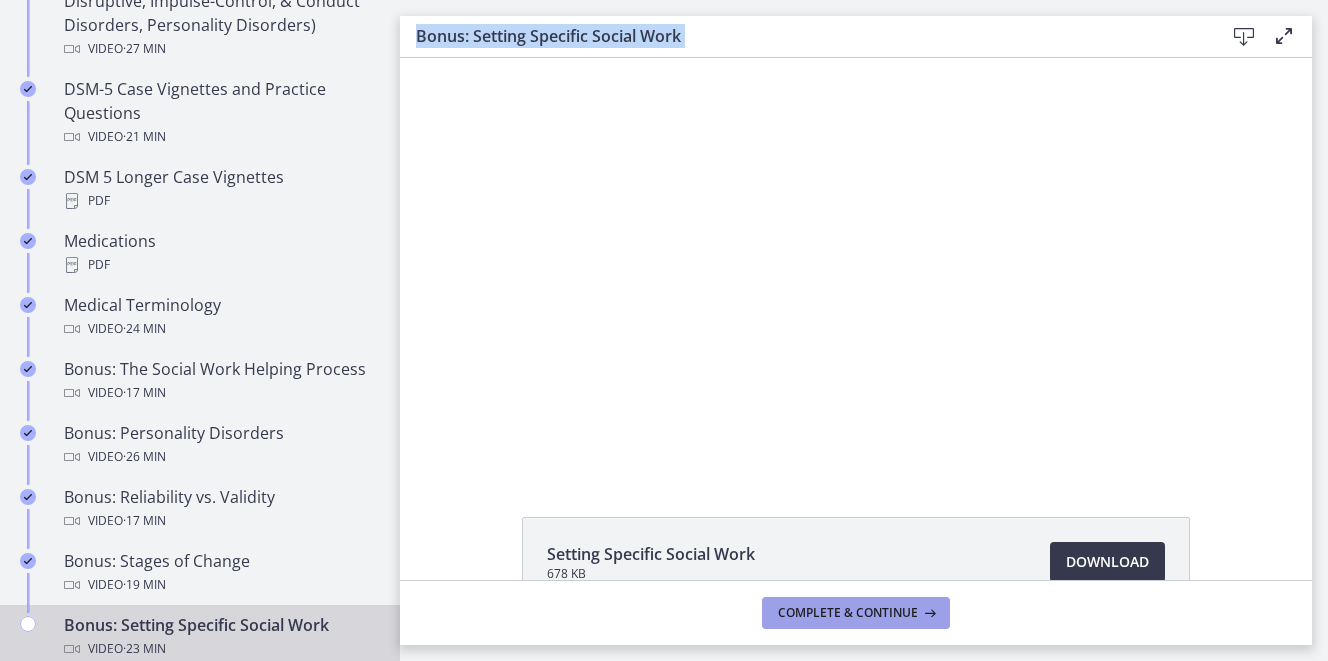 click on "Complete & continue" at bounding box center [848, 613] 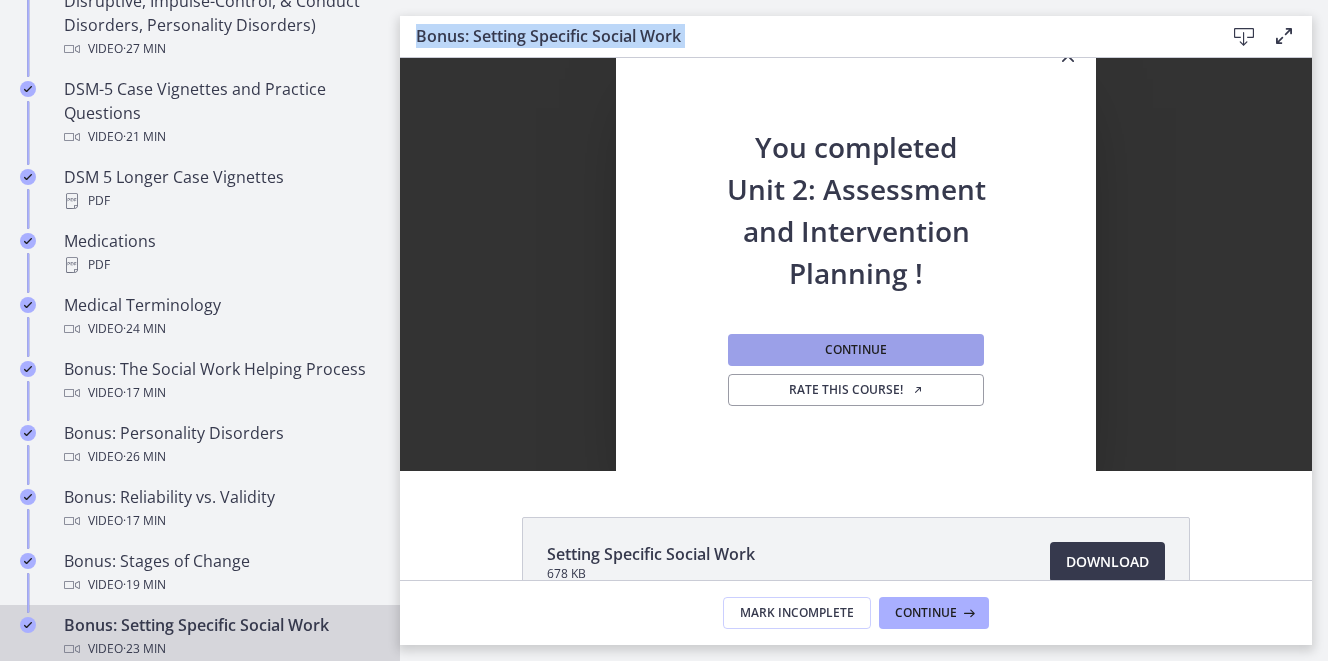 click on "Continue" at bounding box center (856, 350) 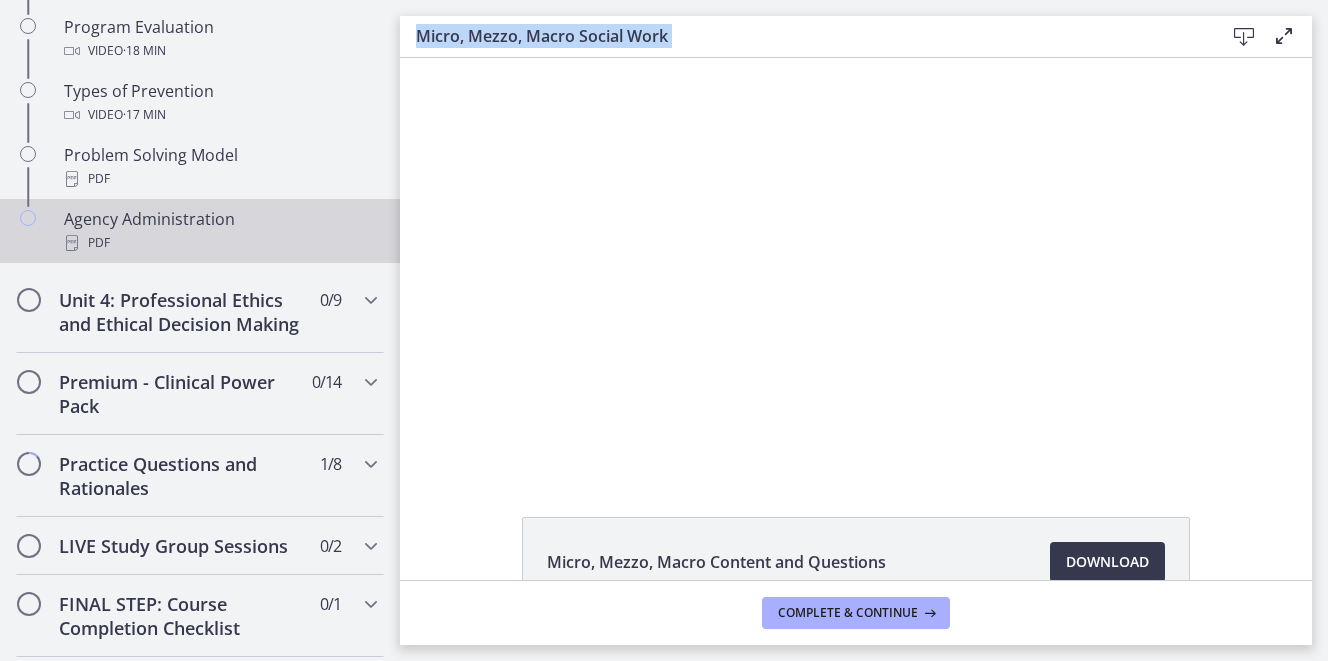 scroll, scrollTop: 0, scrollLeft: 0, axis: both 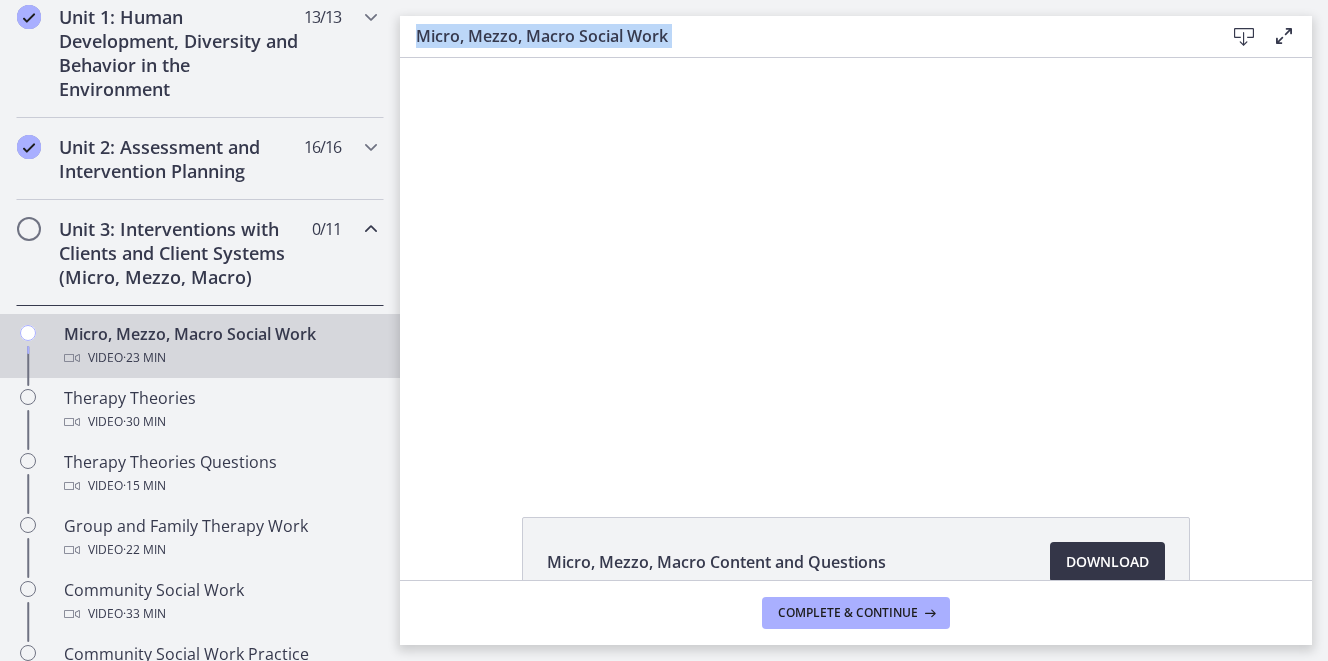 click on "Download
Opens in a new window" at bounding box center [1107, 562] 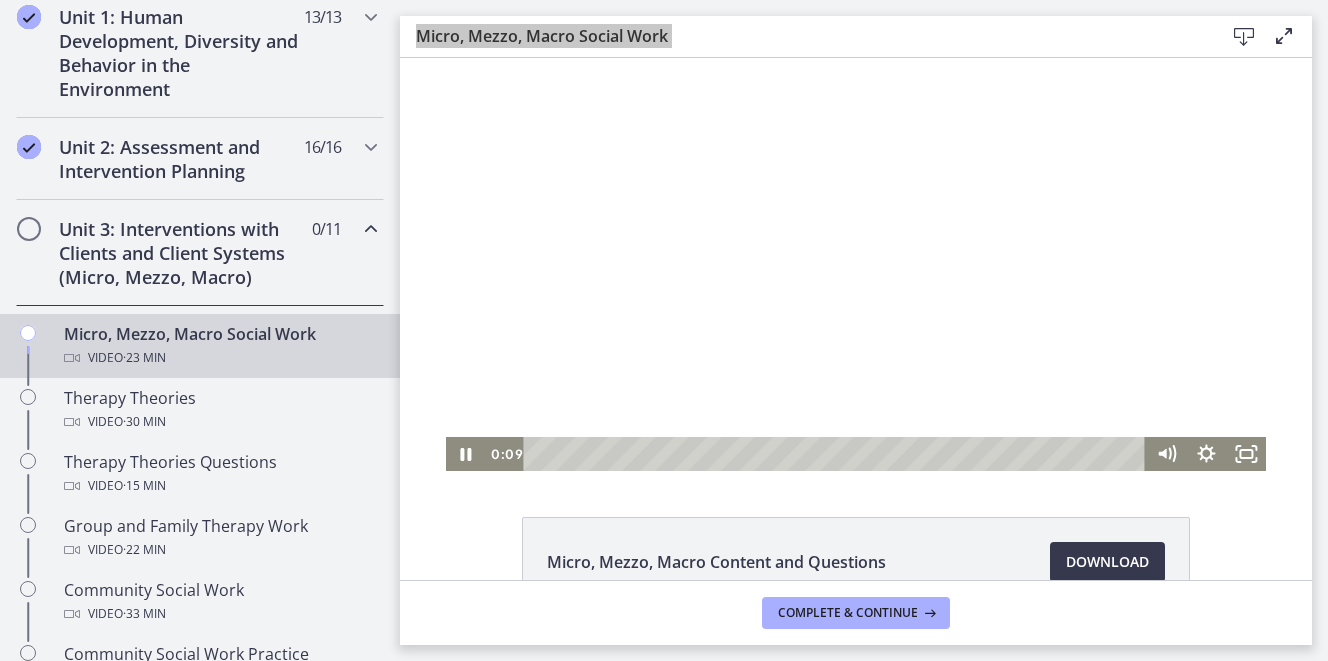 click at bounding box center (856, 264) 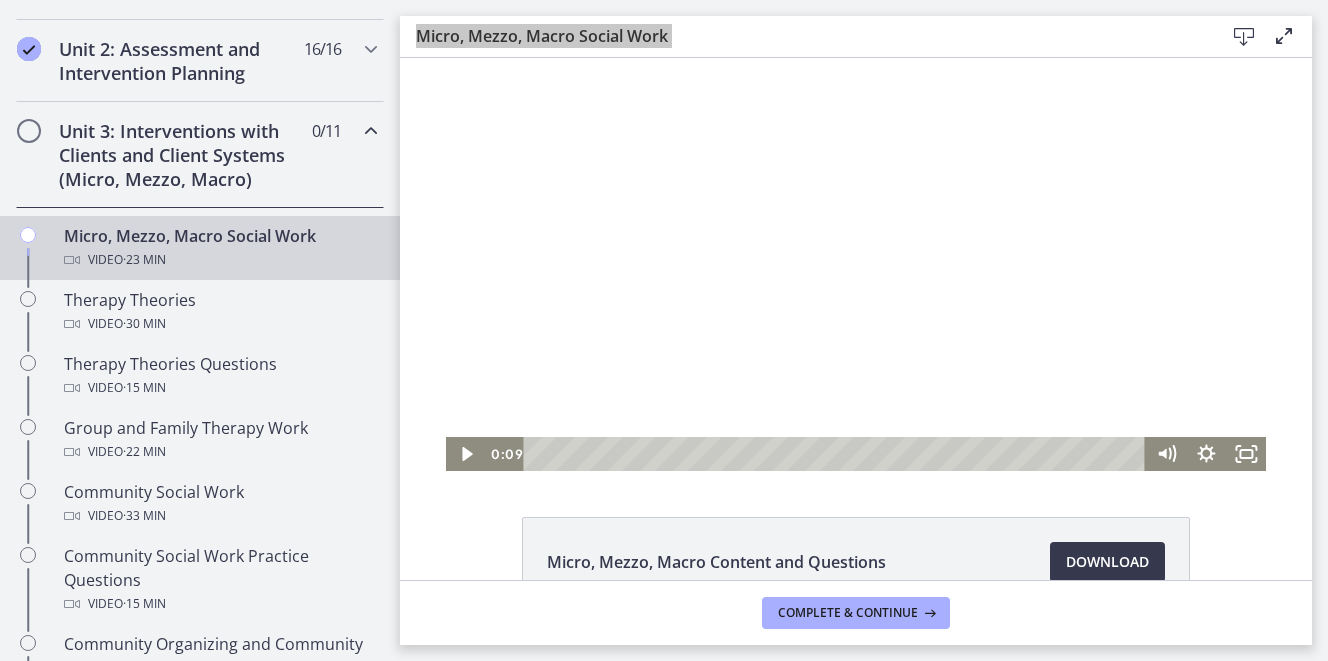 scroll, scrollTop: 579, scrollLeft: 0, axis: vertical 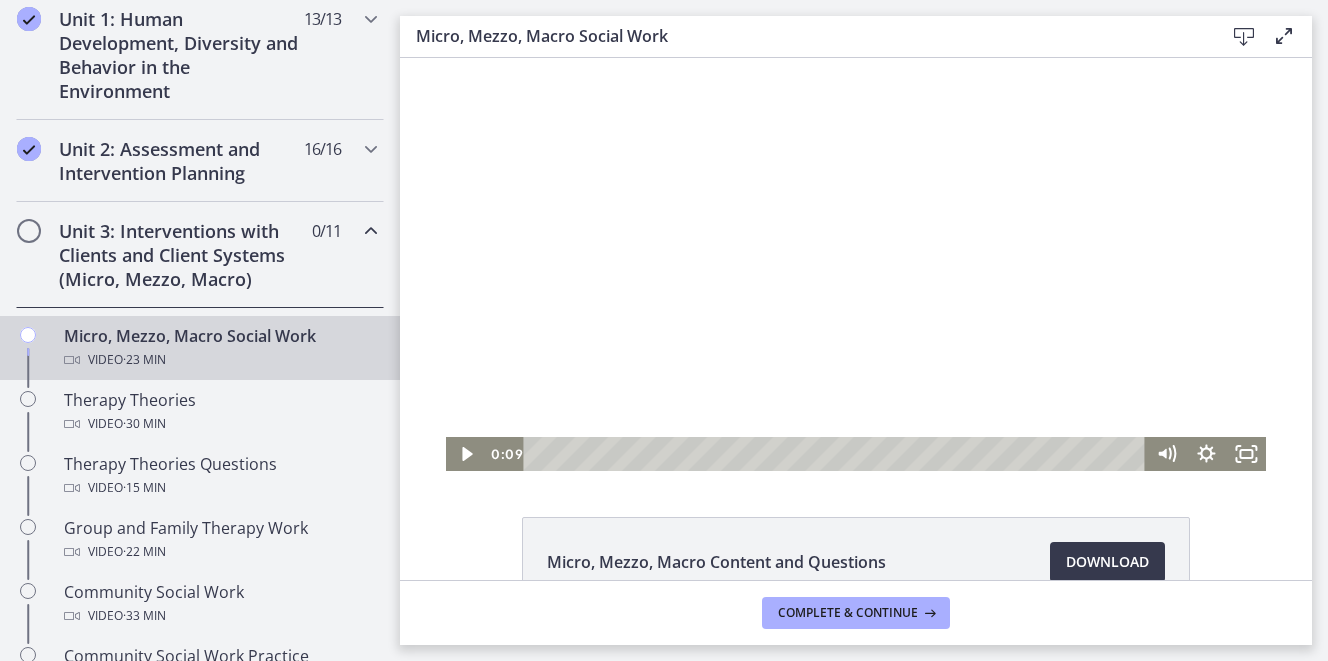 click at bounding box center [371, 231] 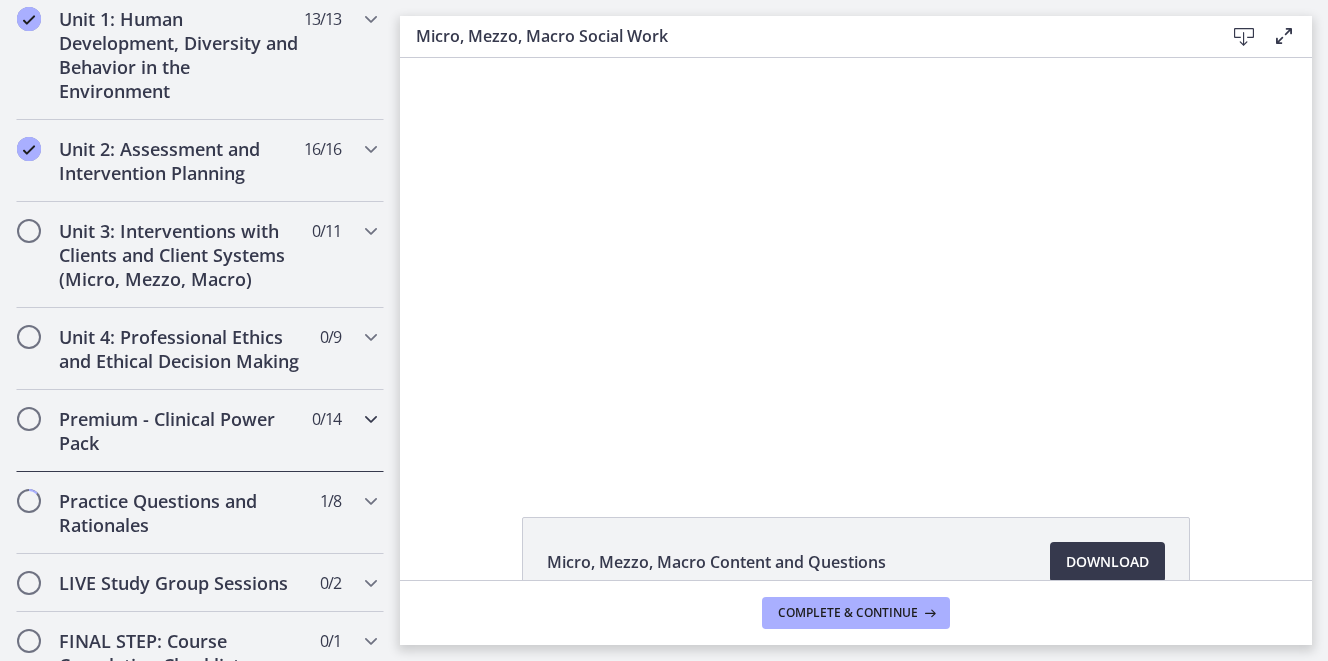 click at bounding box center [371, 419] 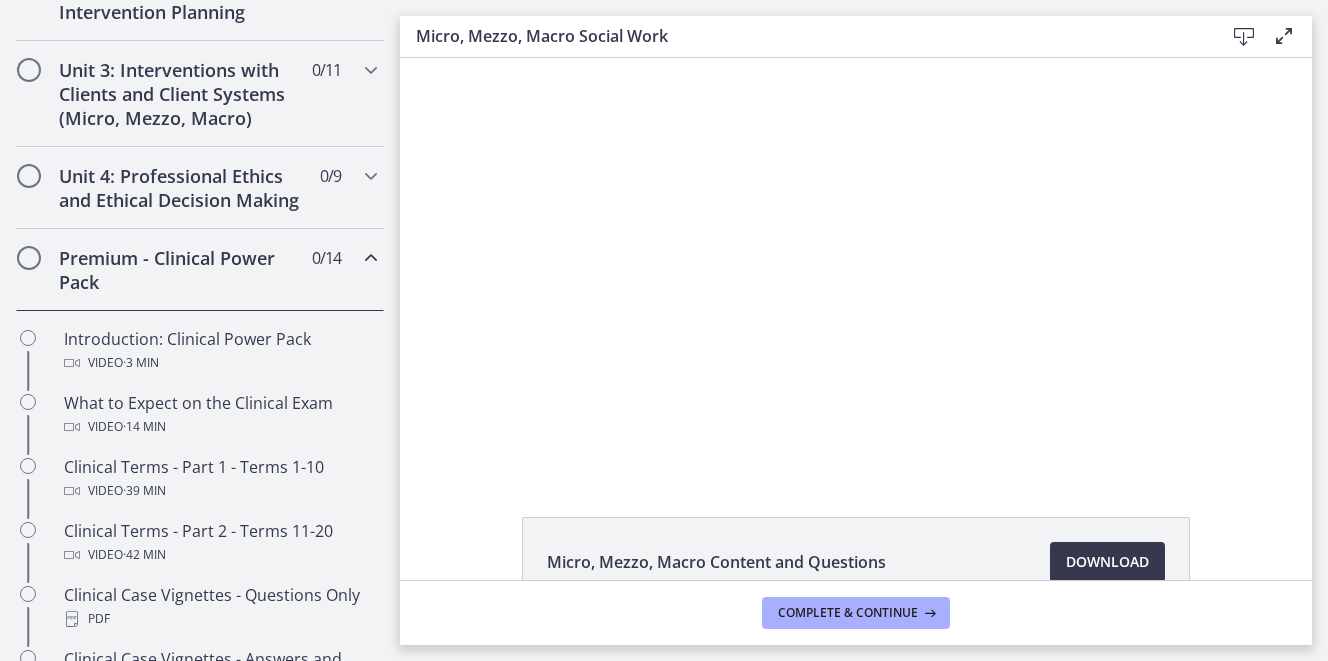 scroll, scrollTop: 764, scrollLeft: 0, axis: vertical 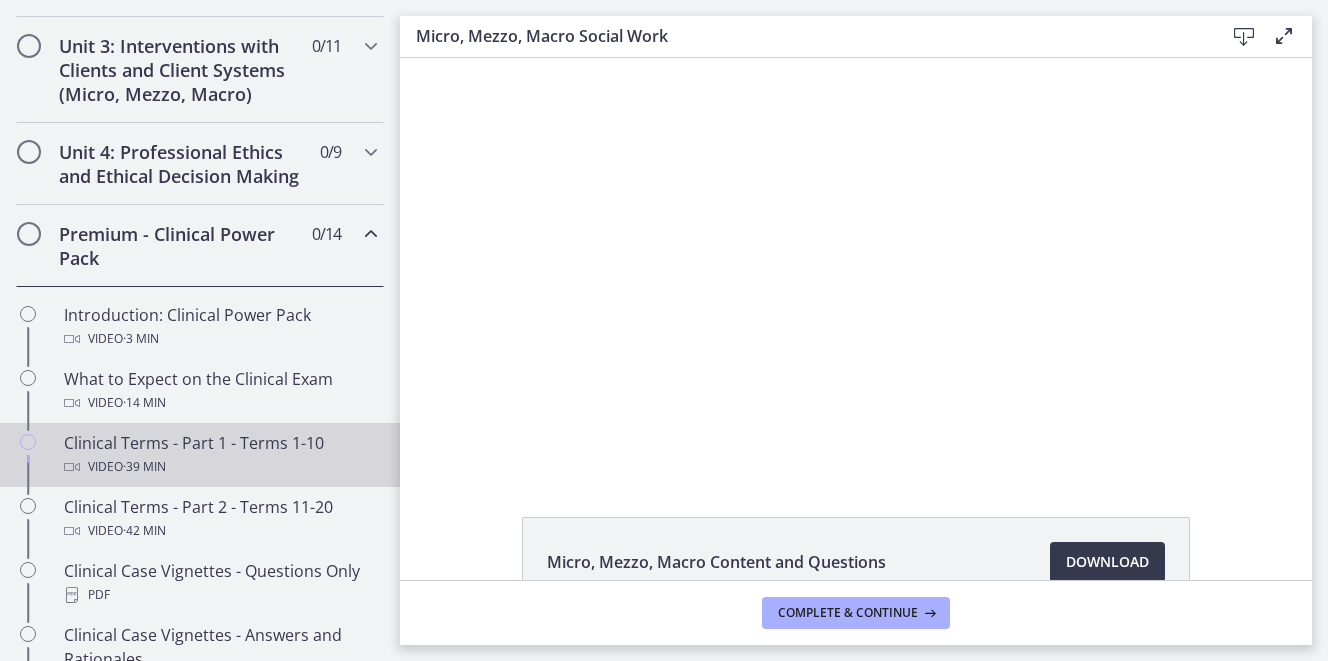click on "Clinical Terms - Part 1 - Terms 1-10
Video
·  39 min" at bounding box center (220, 455) 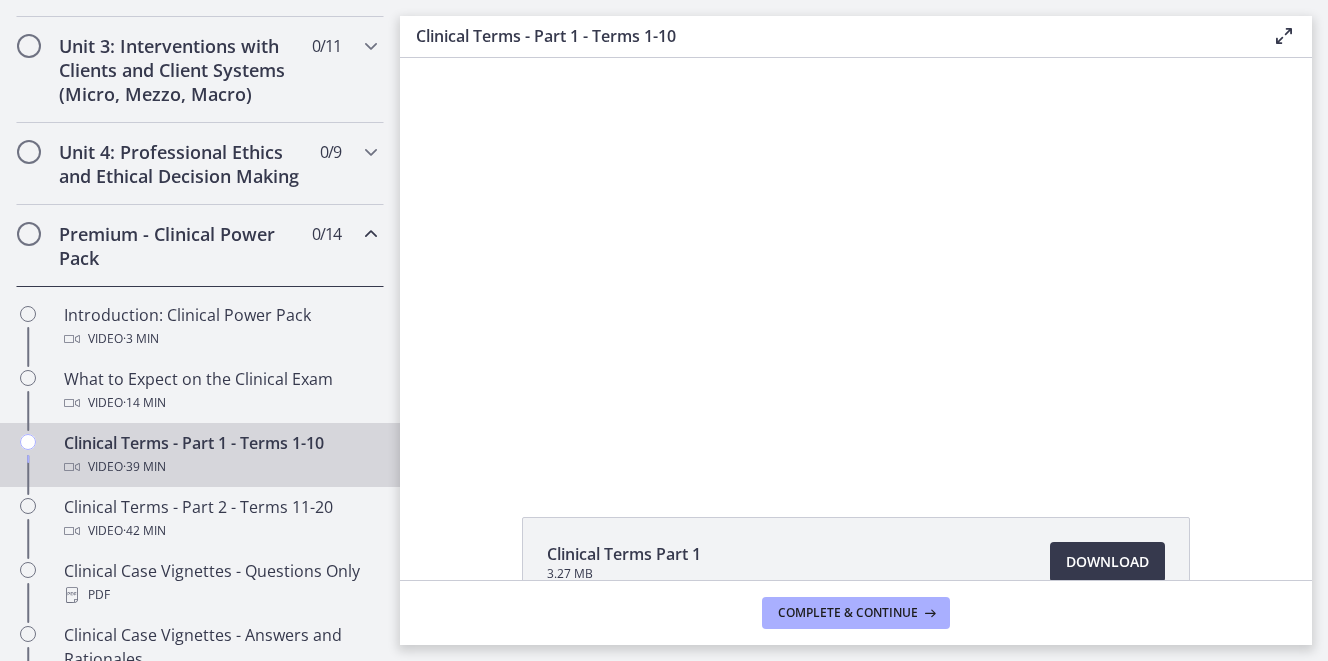scroll, scrollTop: 0, scrollLeft: 0, axis: both 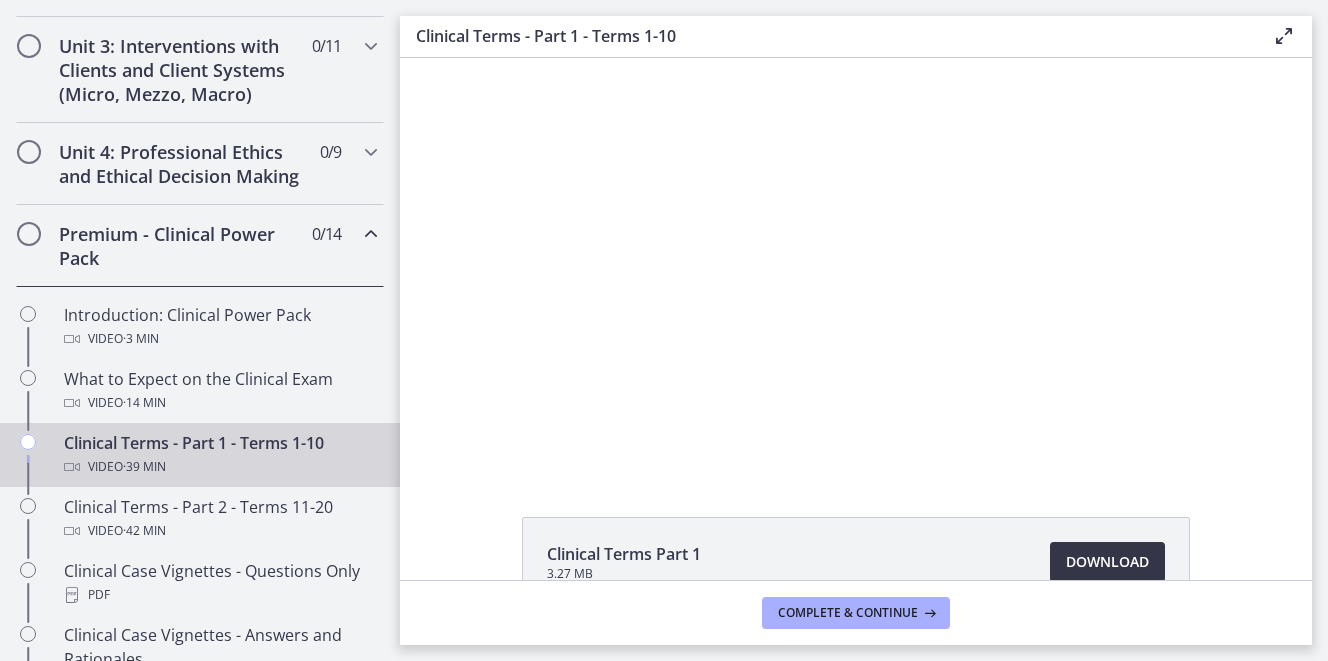 click on "Download
Opens in a new window" at bounding box center (1107, 562) 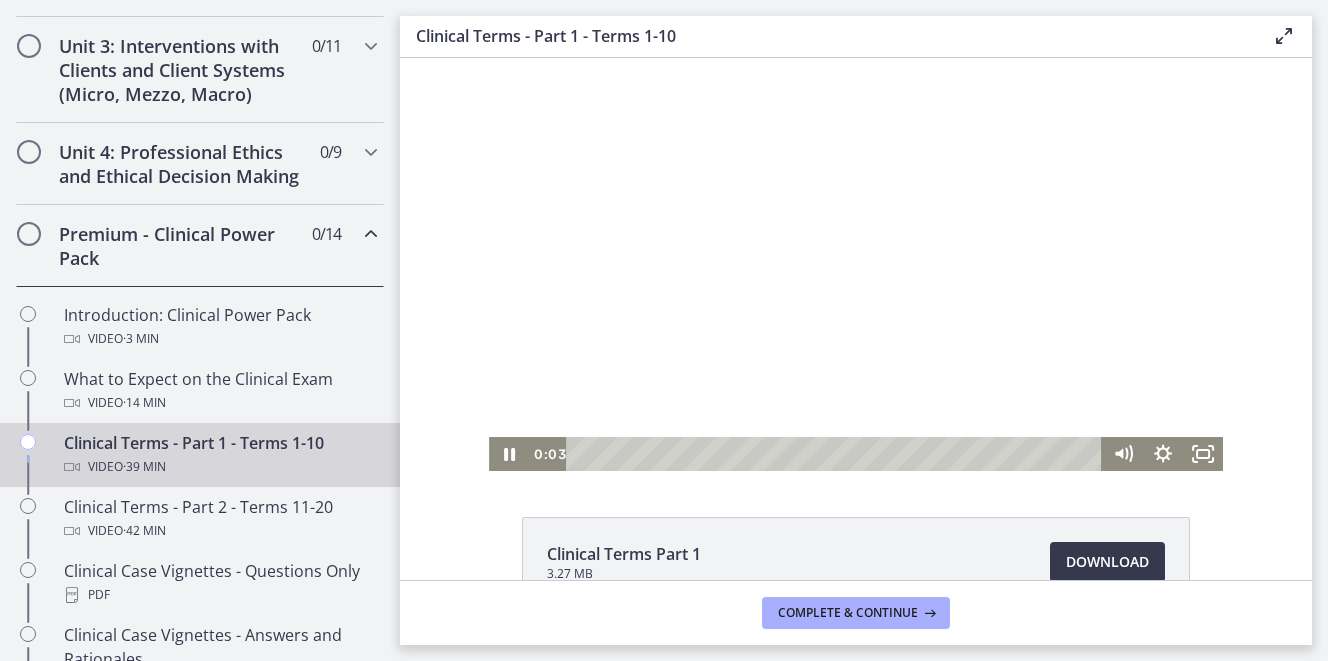 click at bounding box center (856, 264) 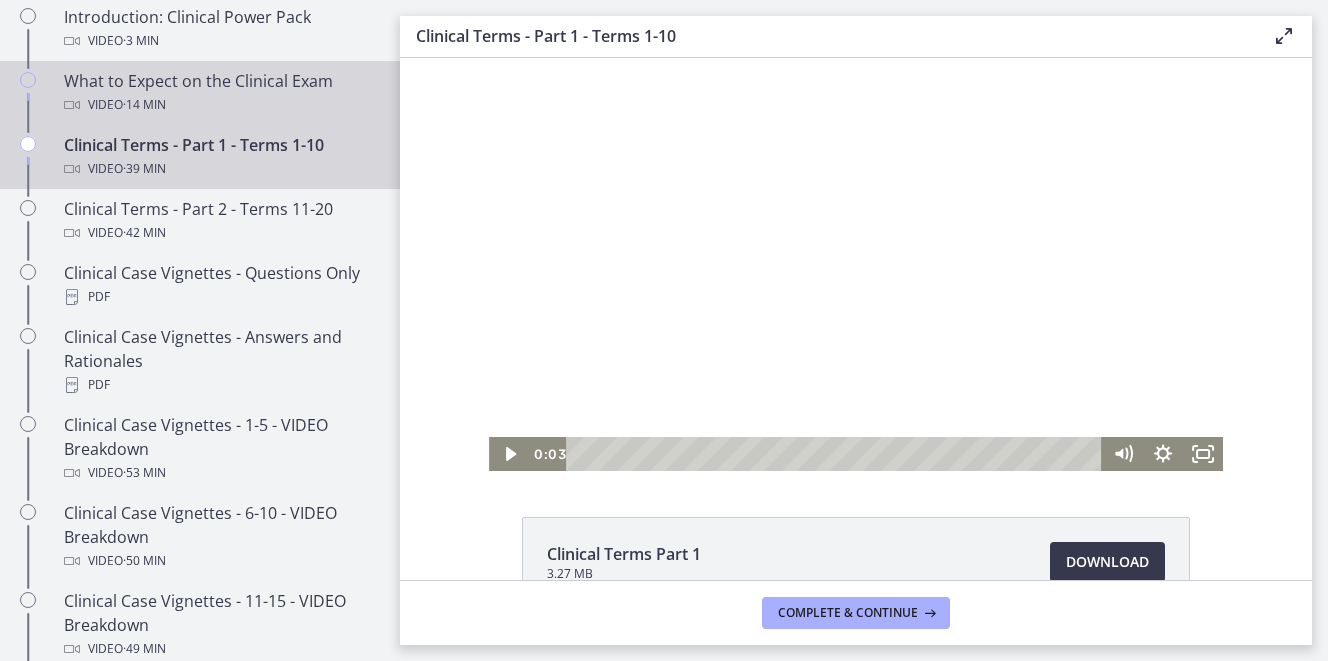 scroll, scrollTop: 1070, scrollLeft: 0, axis: vertical 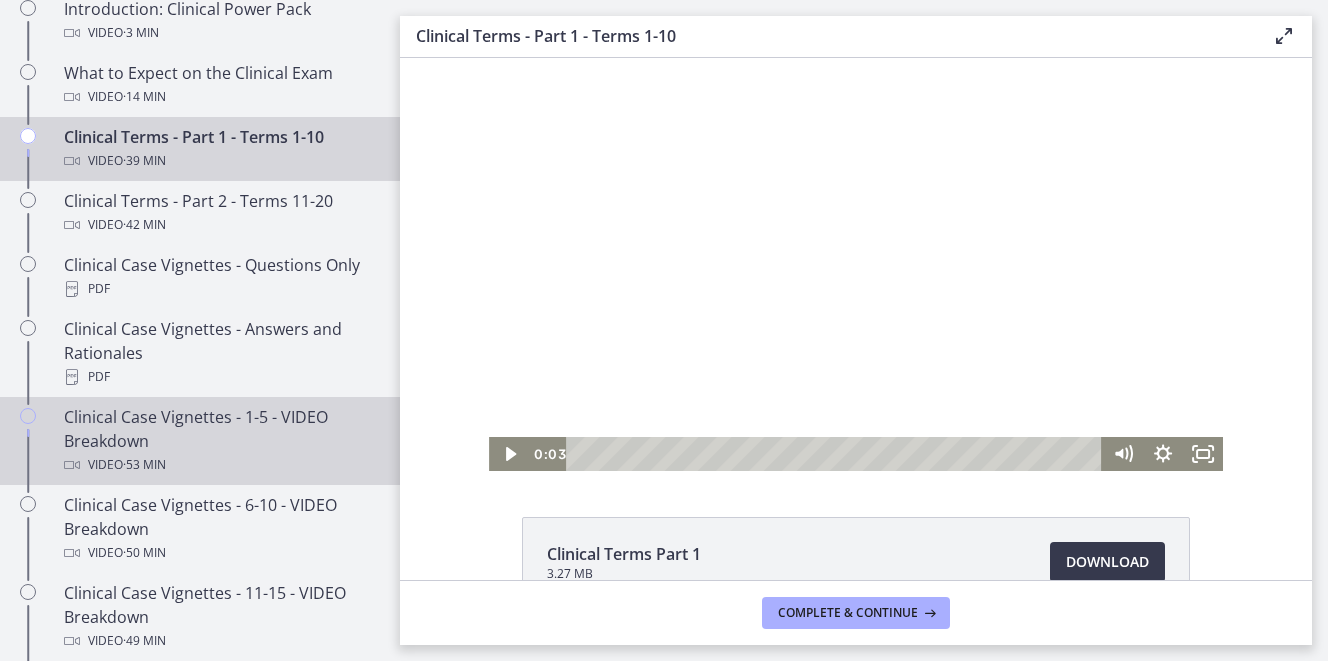 click on "Clinical Case Vignettes - 1-5 - VIDEO Breakdown
Video
·  53 min" at bounding box center (220, 441) 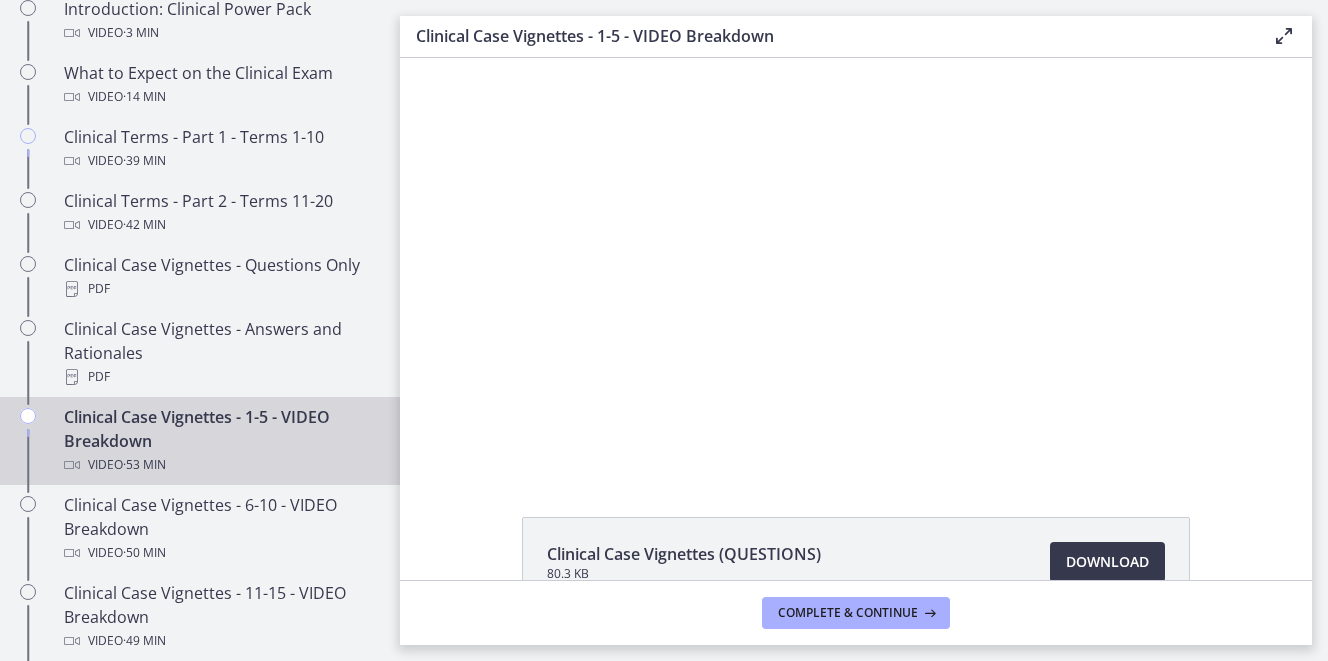scroll, scrollTop: 0, scrollLeft: 0, axis: both 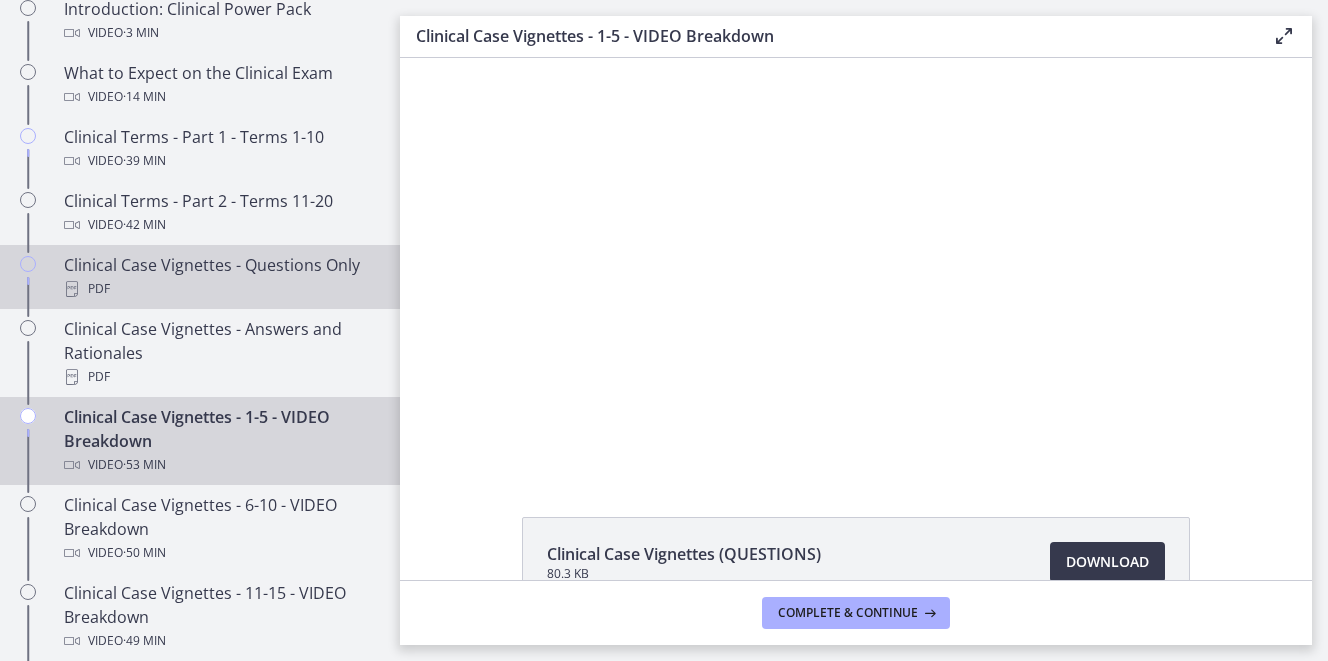 click on "PDF" at bounding box center (220, 289) 